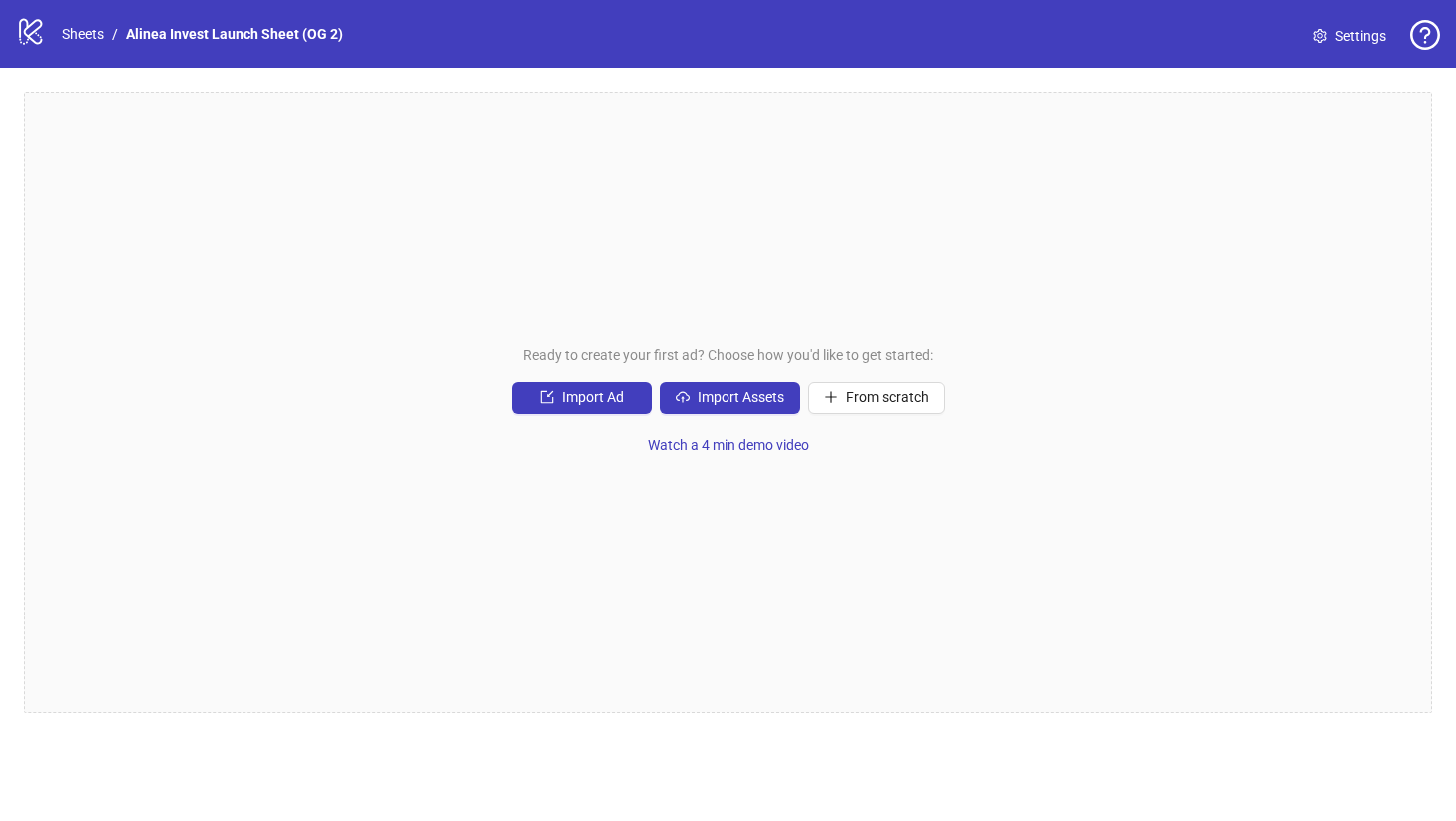 scroll, scrollTop: 0, scrollLeft: 0, axis: both 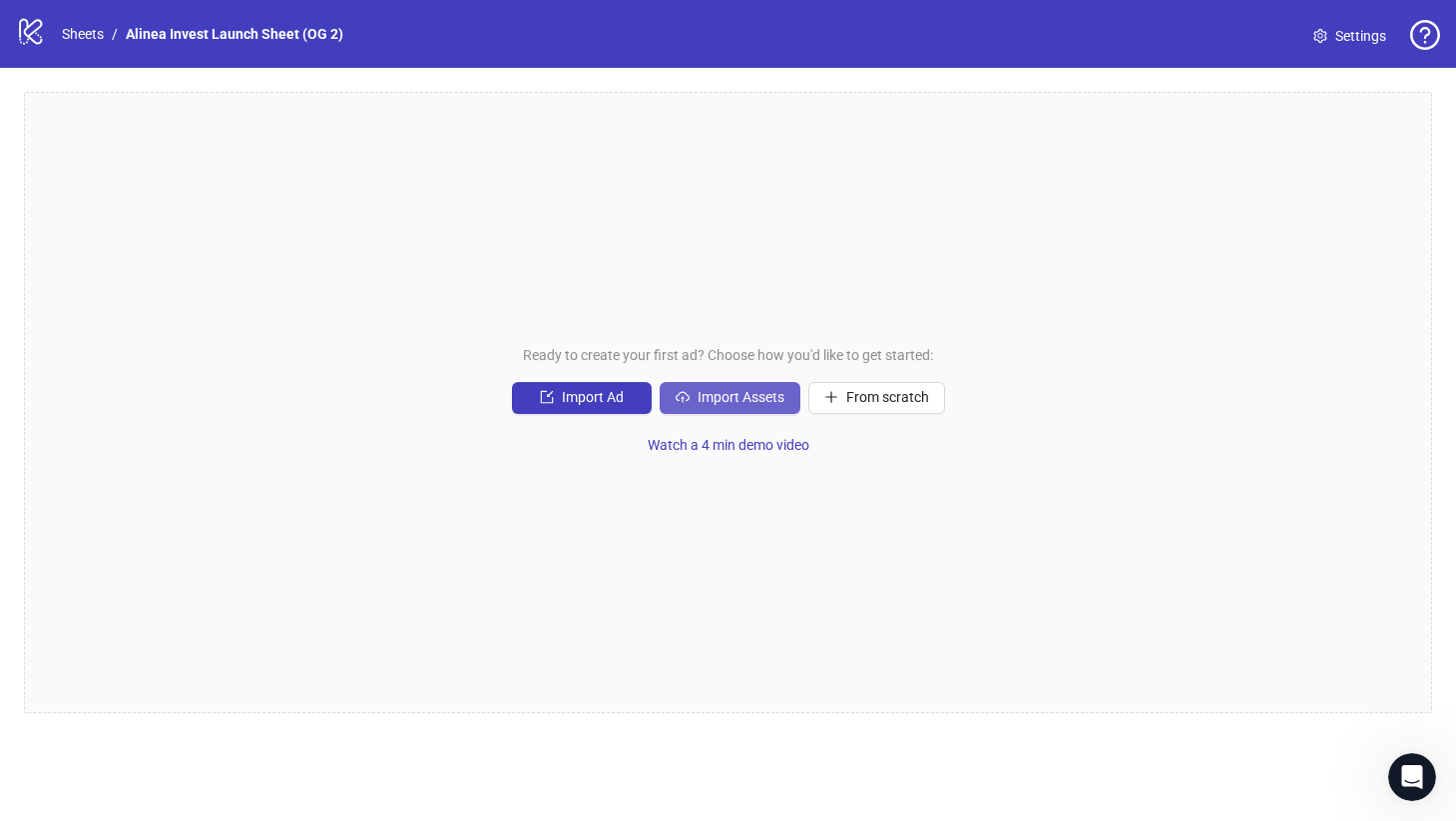 click on "Import Assets" at bounding box center (740, 397) 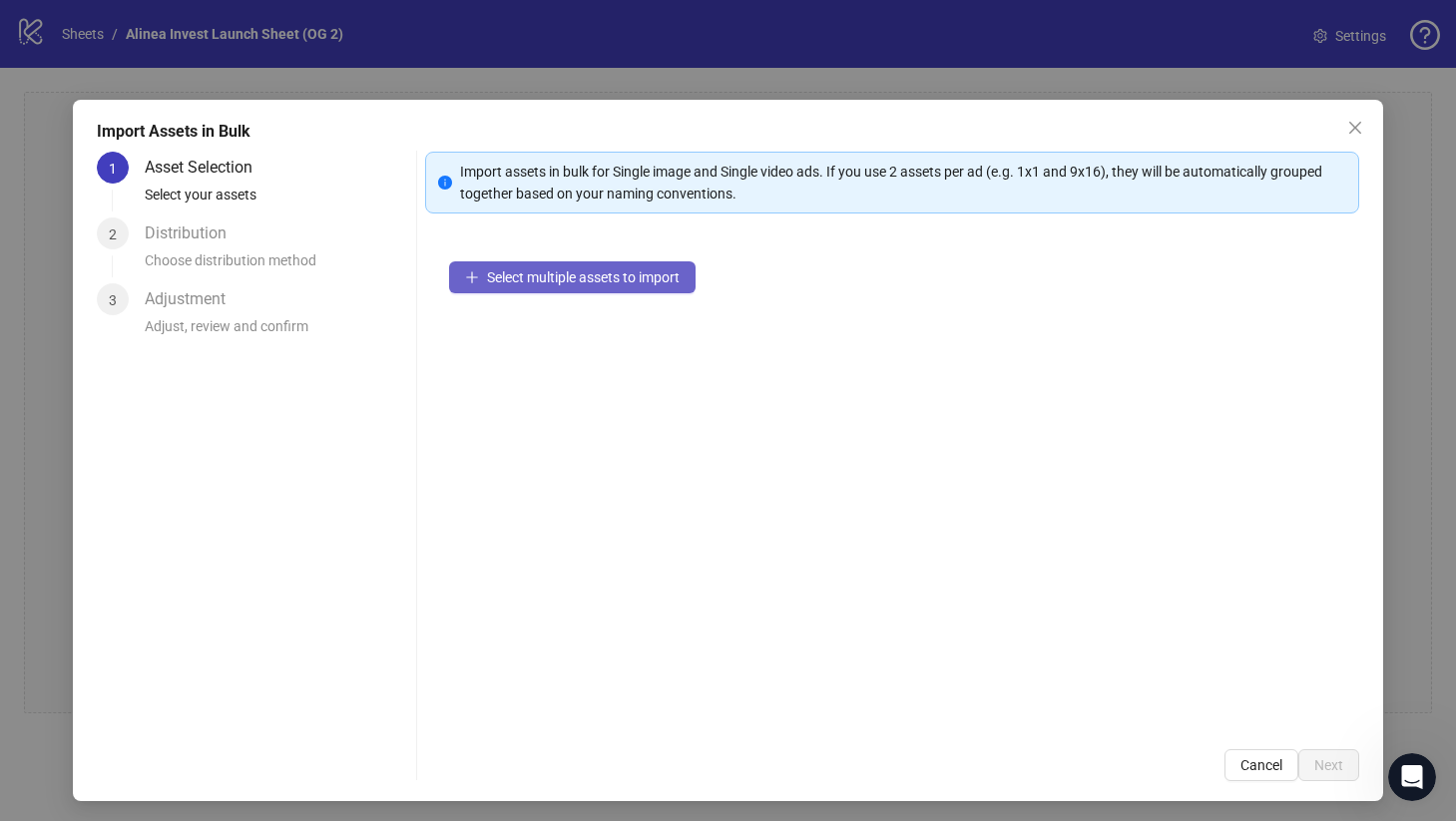 click on "Select multiple assets to import" at bounding box center [583, 277] 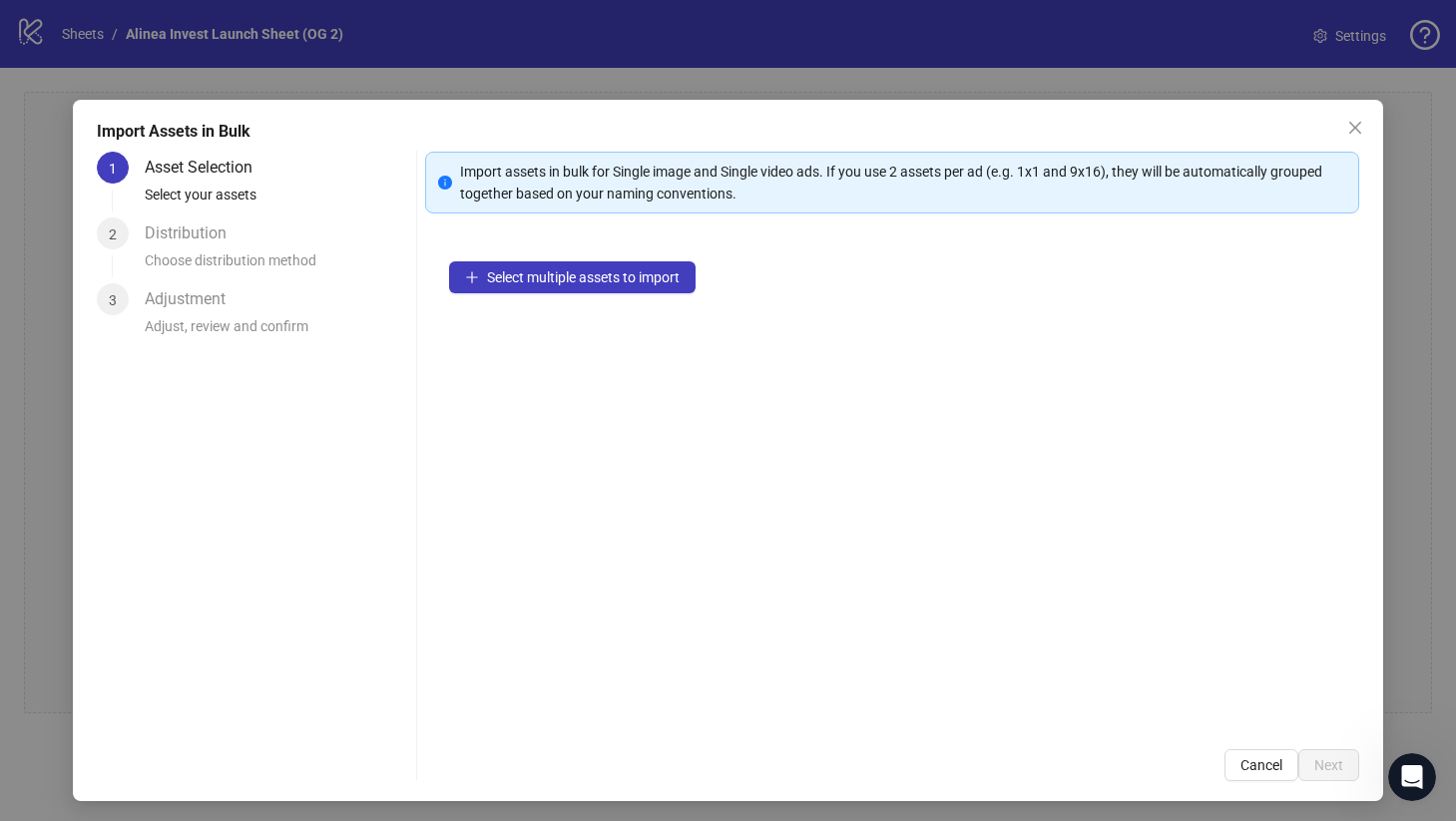 scroll, scrollTop: 3, scrollLeft: 0, axis: vertical 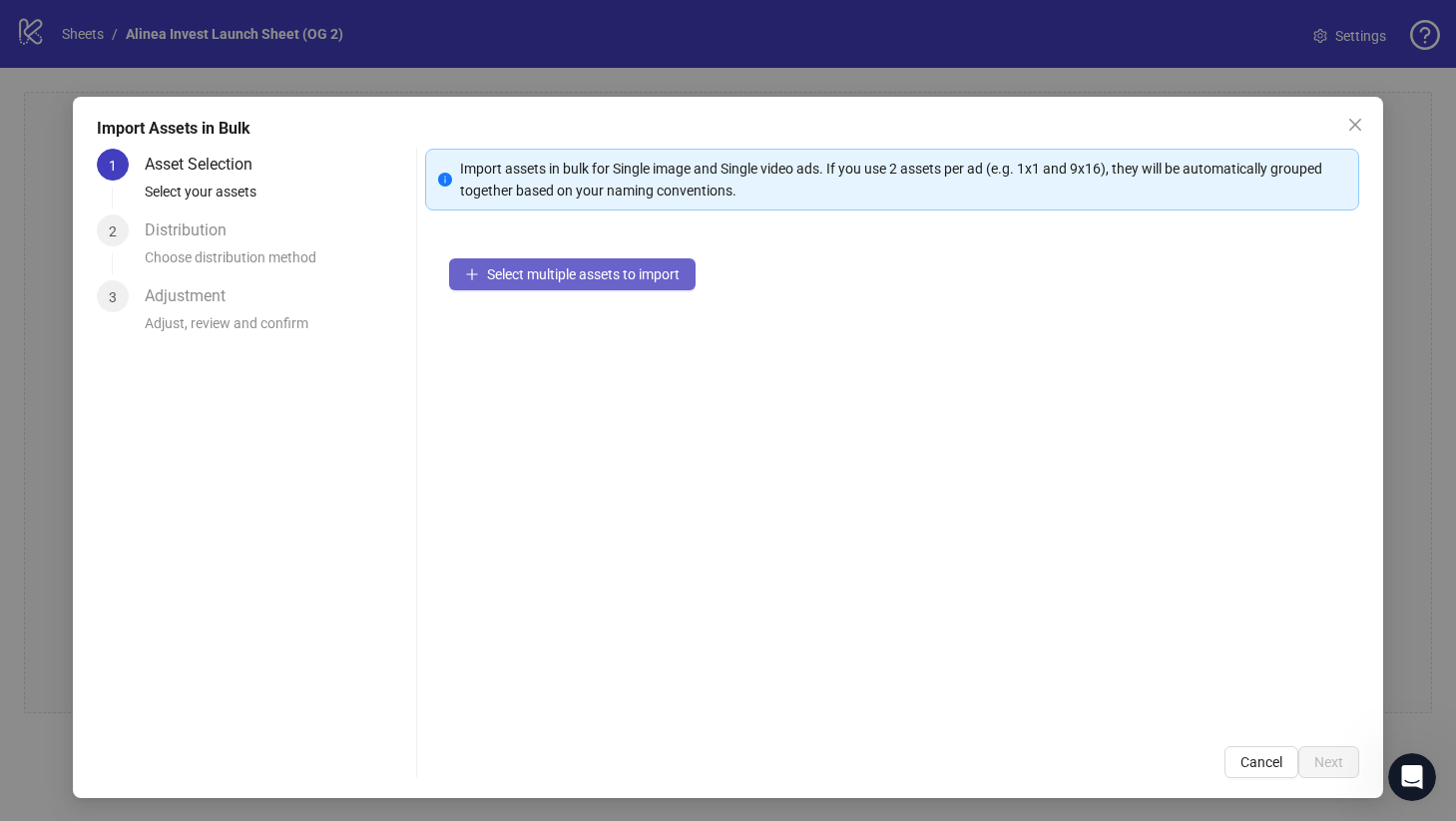 click on "Select multiple assets to import" at bounding box center [583, 274] 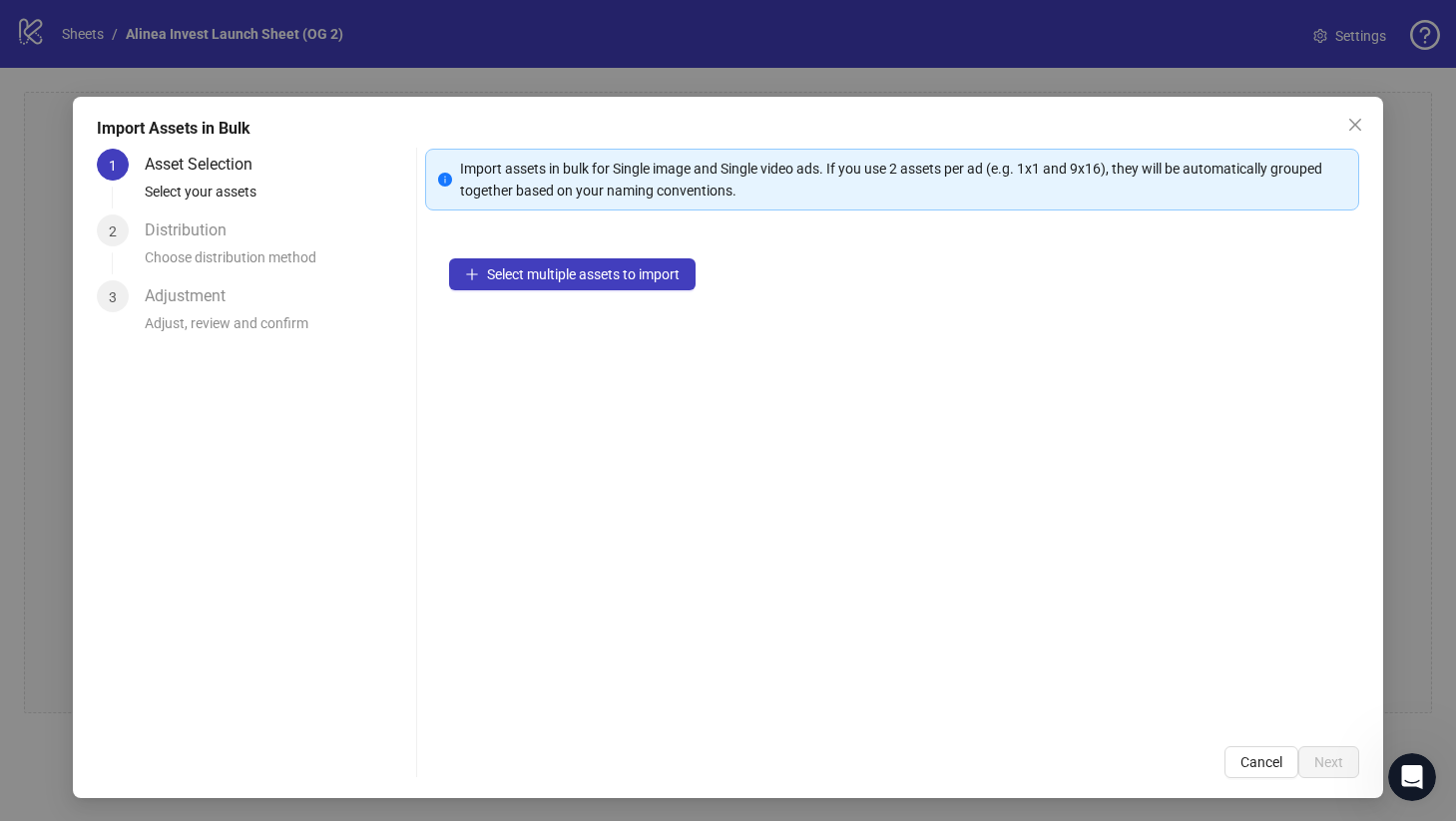 scroll, scrollTop: 0, scrollLeft: 0, axis: both 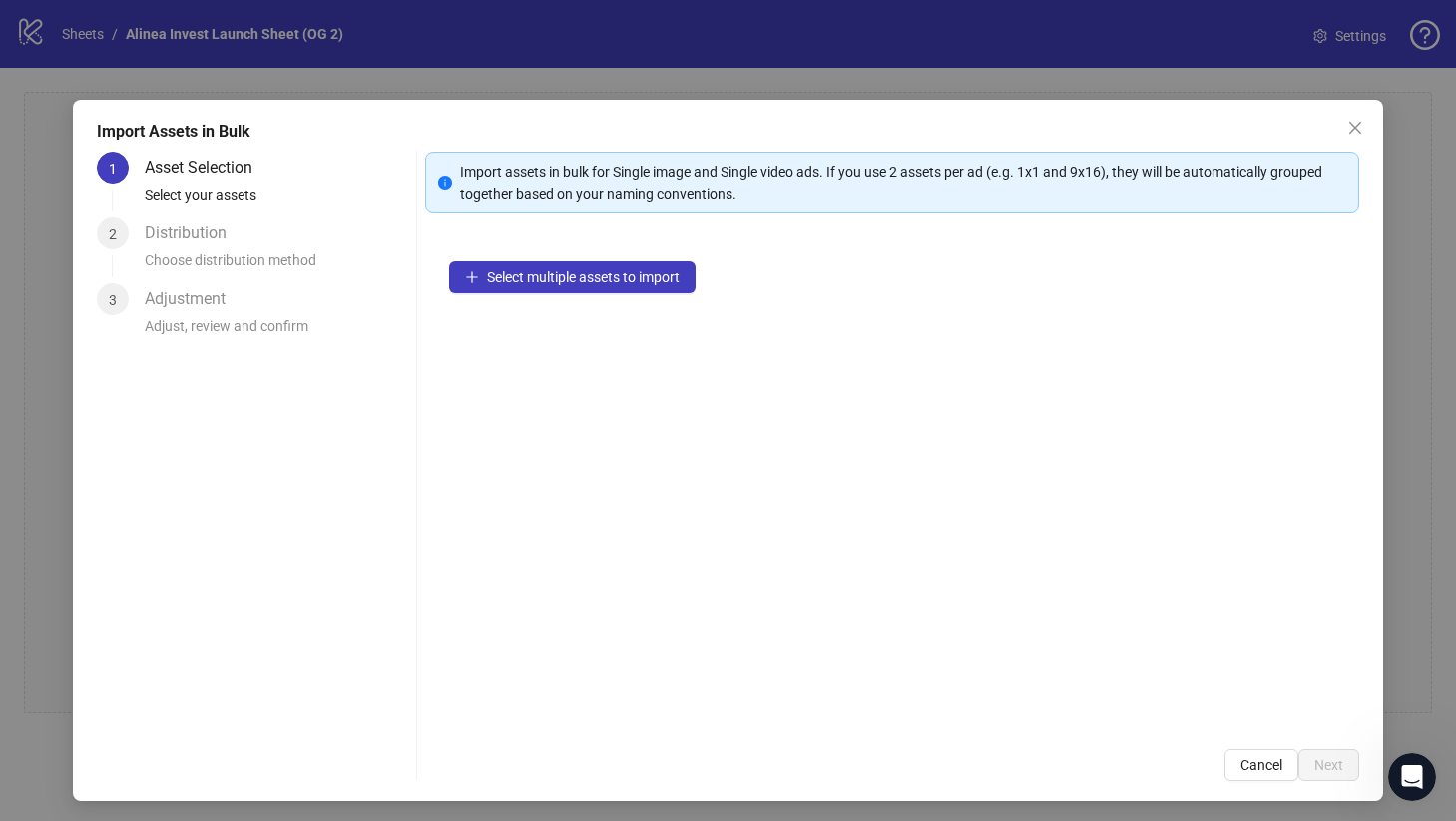 click on "Choose distribution method" at bounding box center (276, 266) 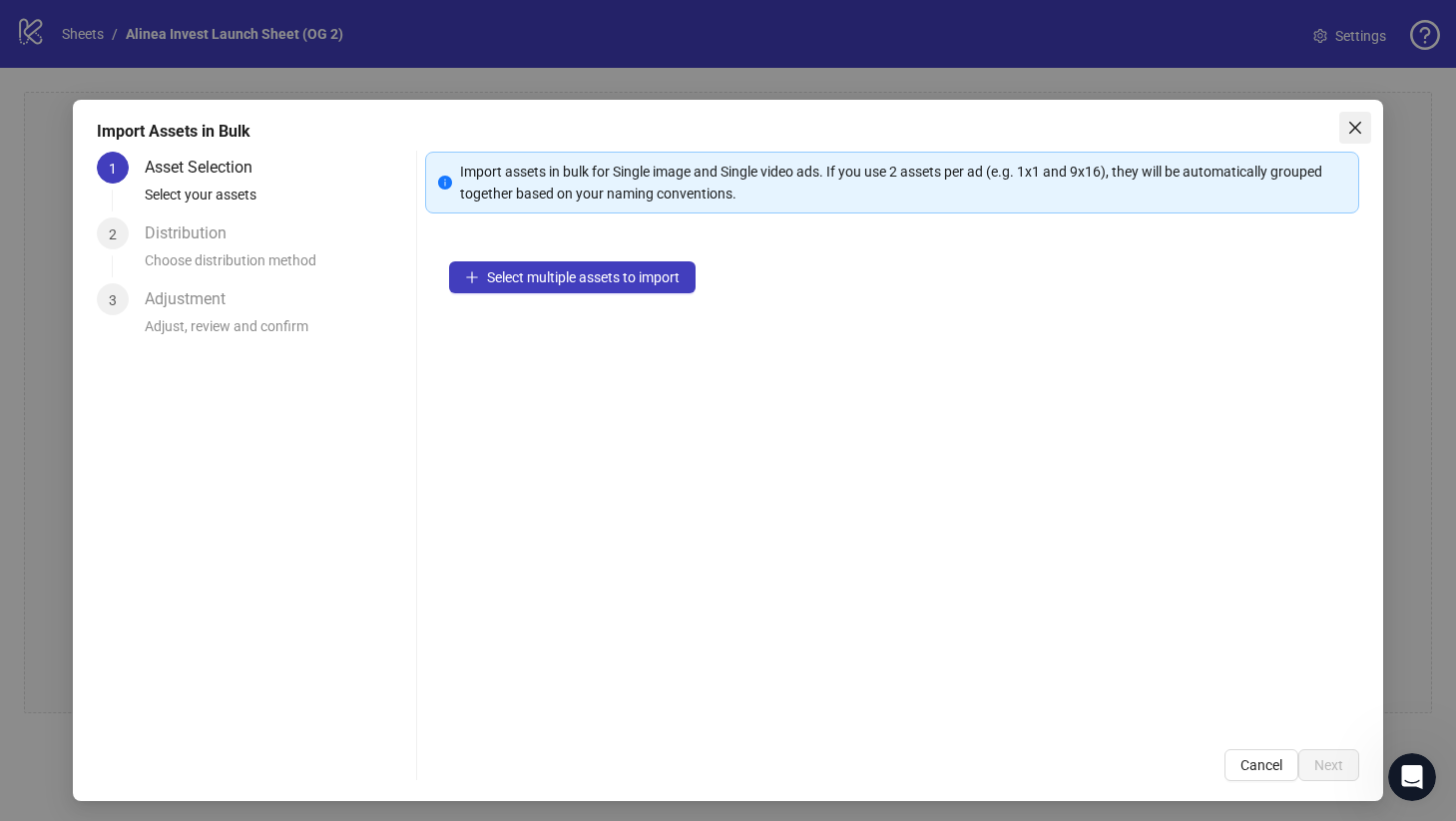 click 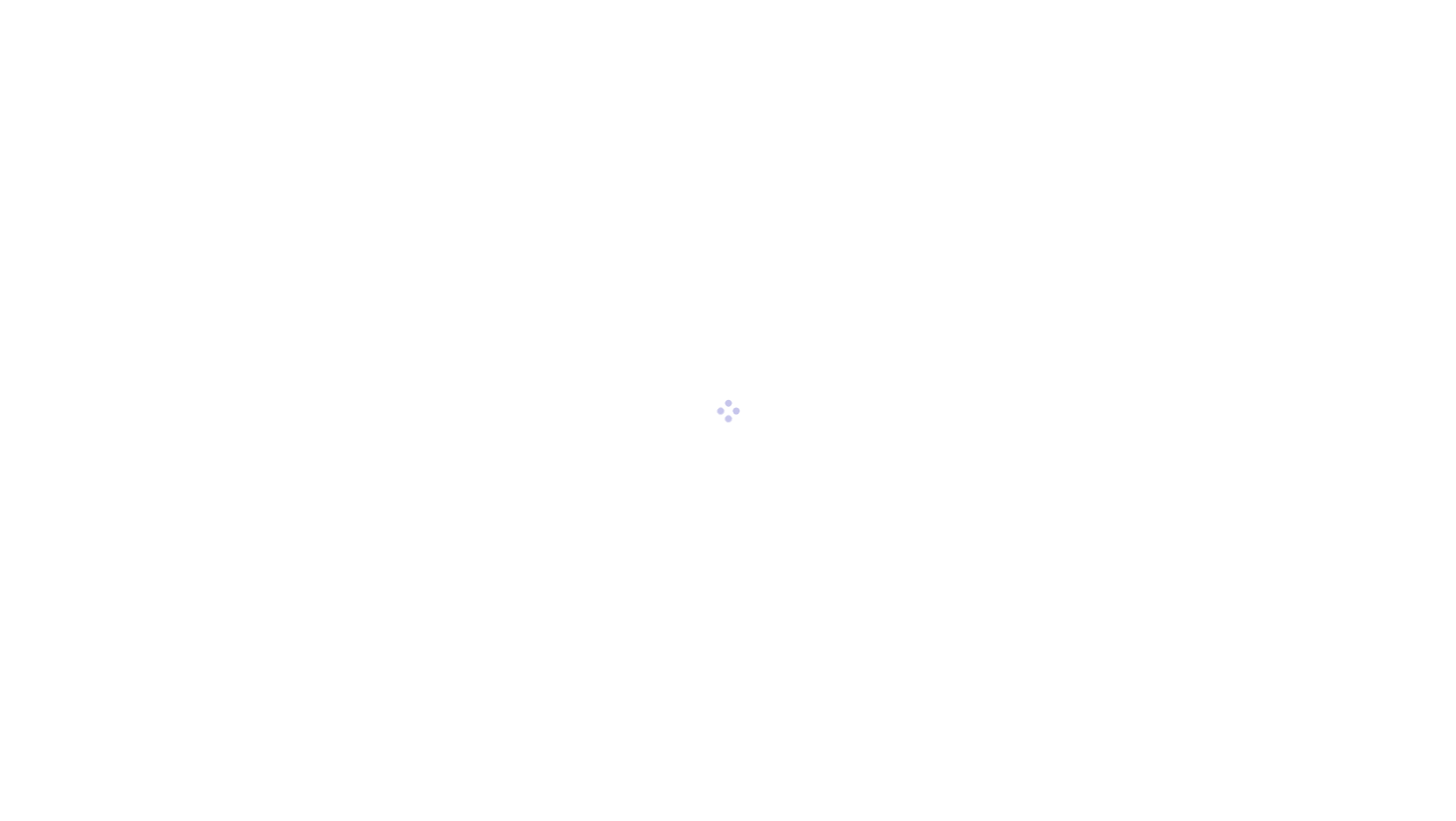 scroll, scrollTop: 0, scrollLeft: 0, axis: both 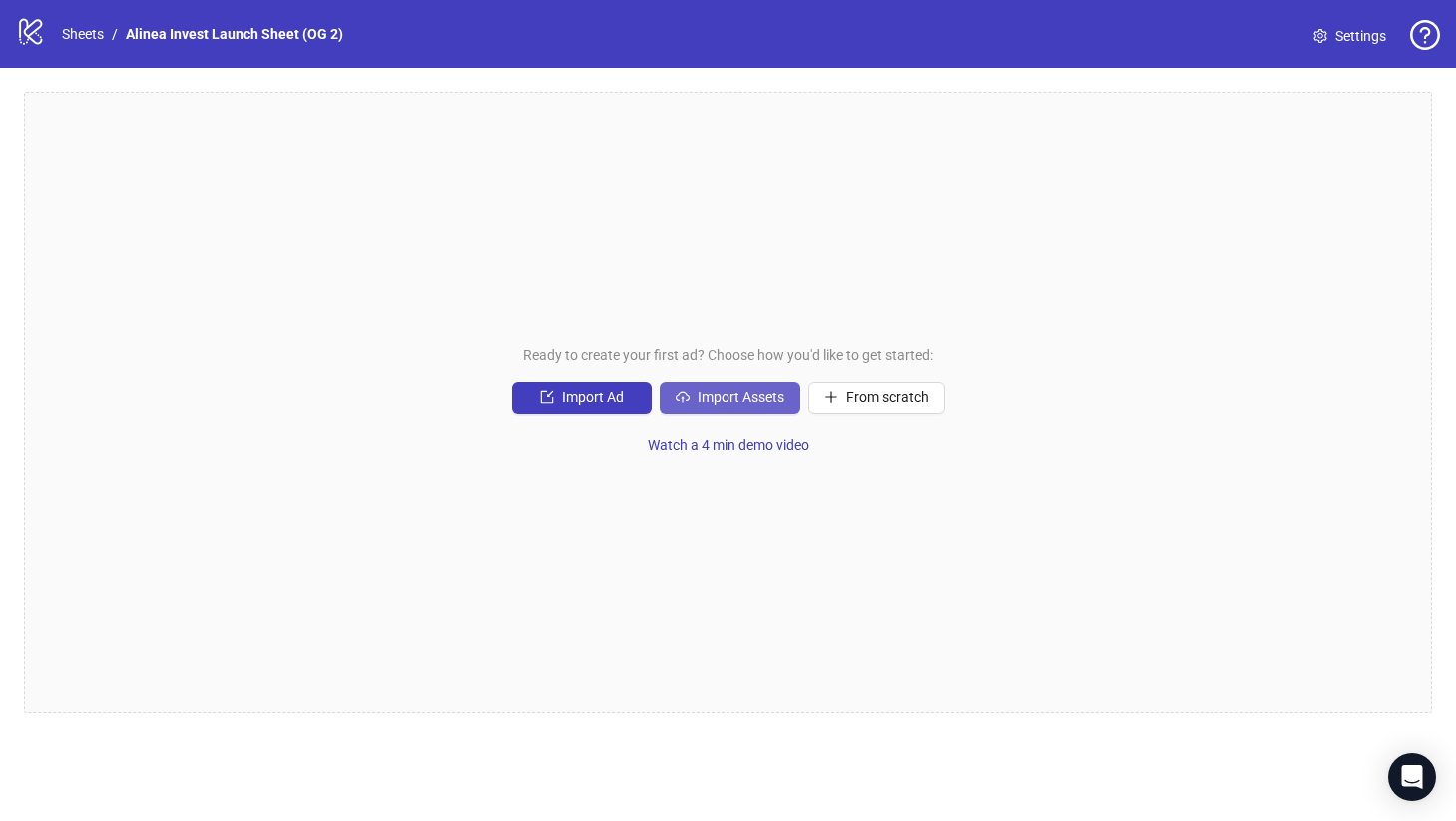 click on "Import Assets" at bounding box center (740, 397) 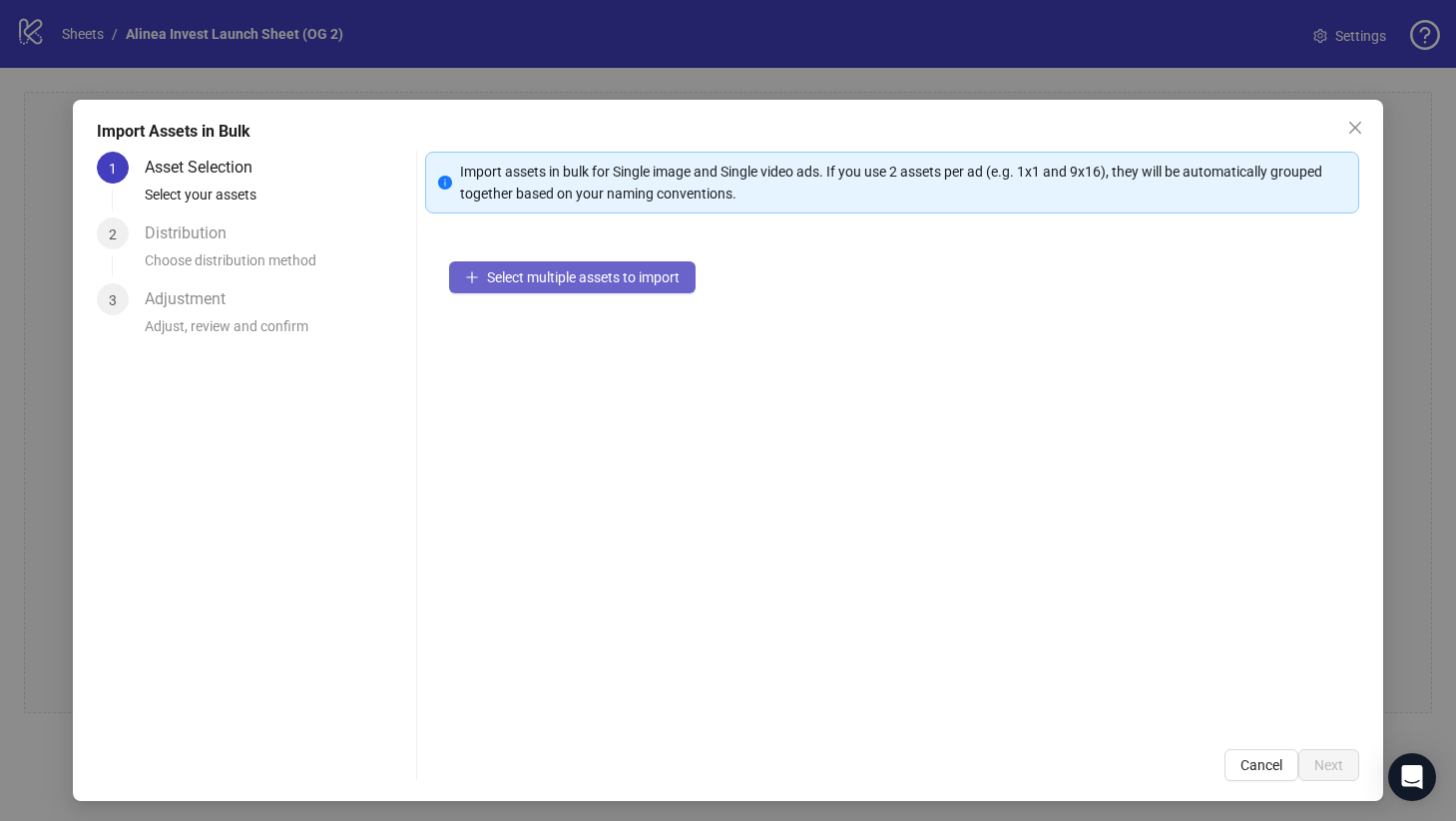 click on "Select multiple assets to import" at bounding box center [583, 277] 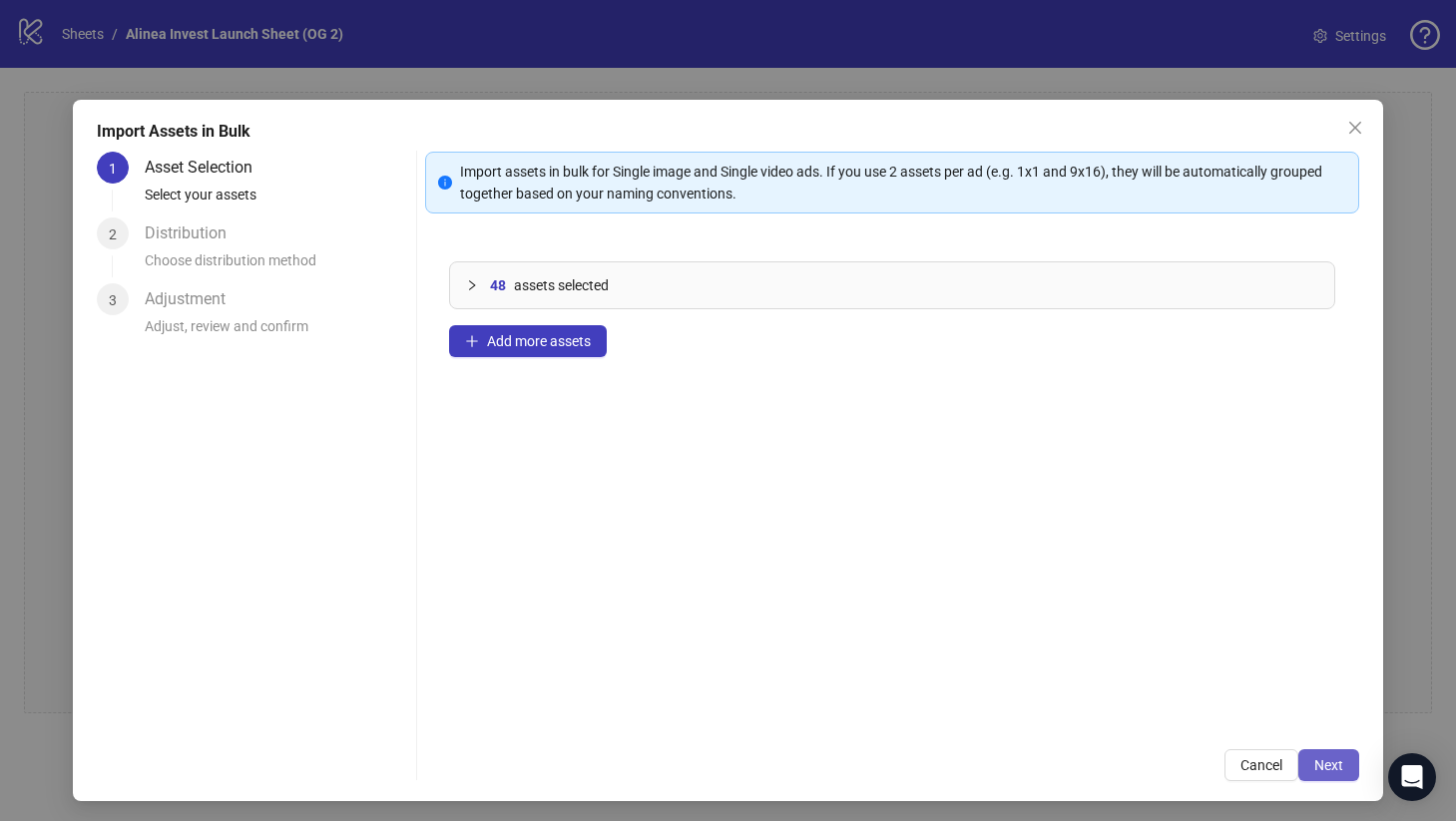 click on "Next" at bounding box center [1328, 765] 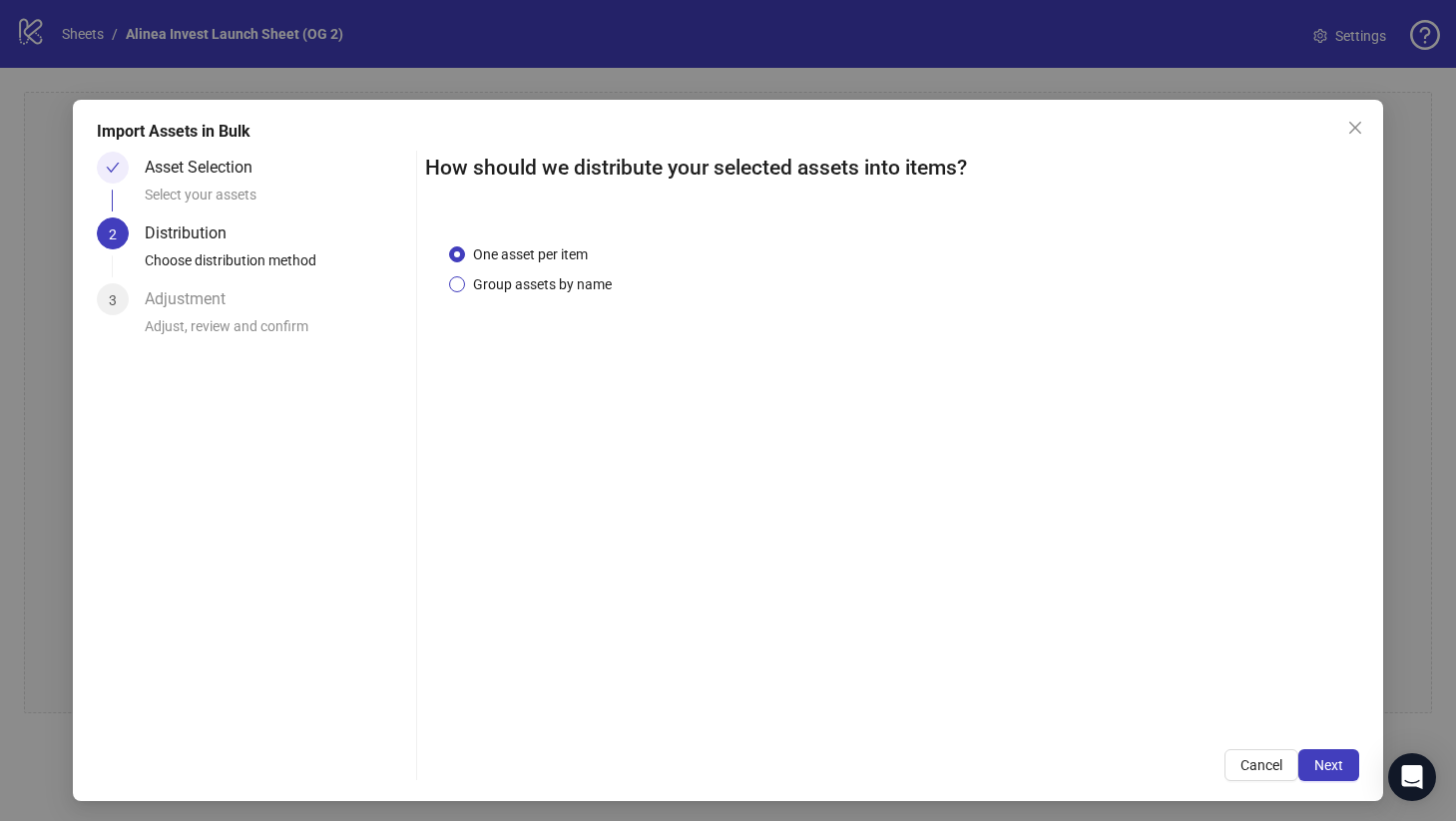 click on "Group assets by name" at bounding box center (542, 284) 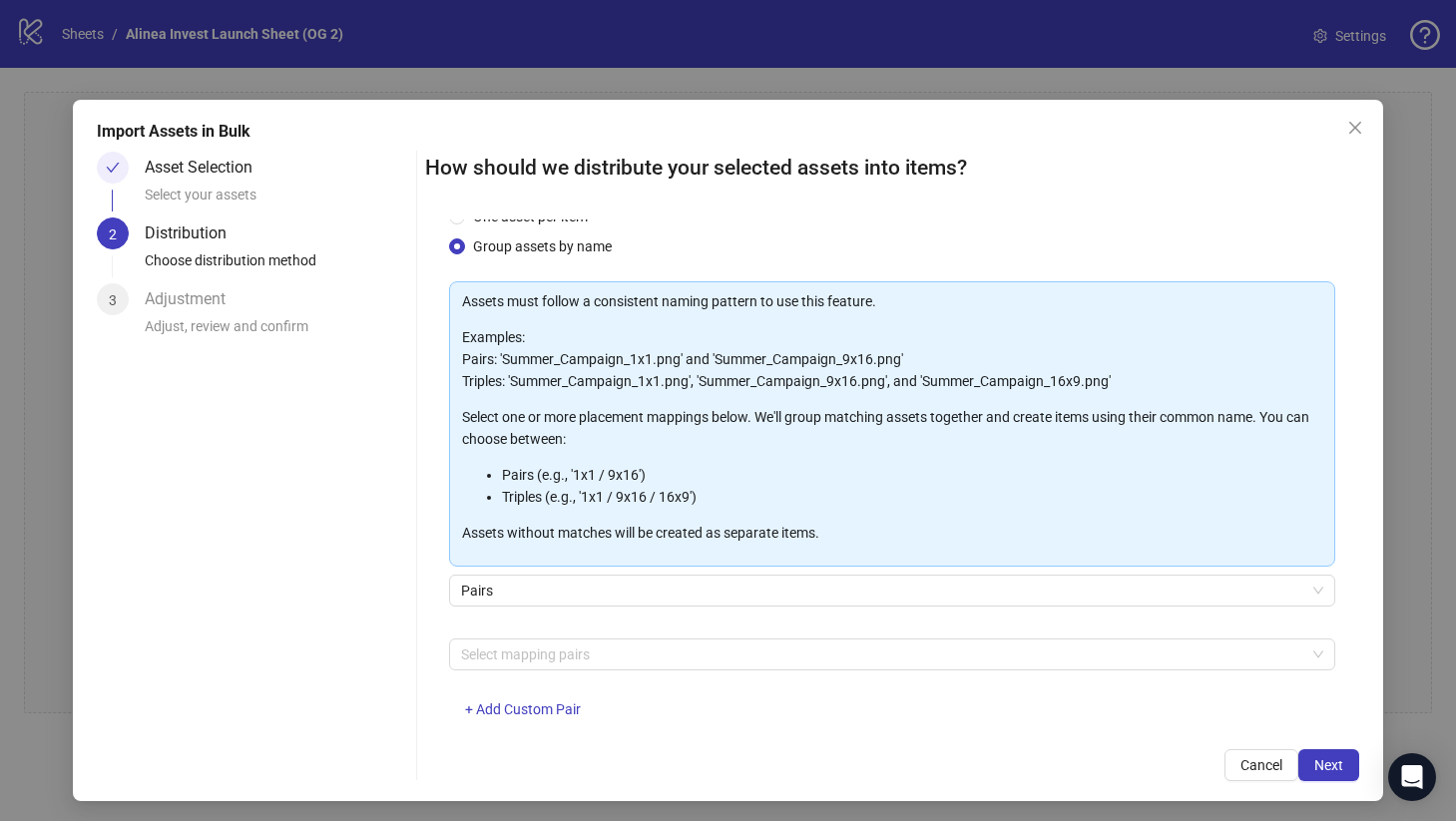 scroll, scrollTop: 79, scrollLeft: 0, axis: vertical 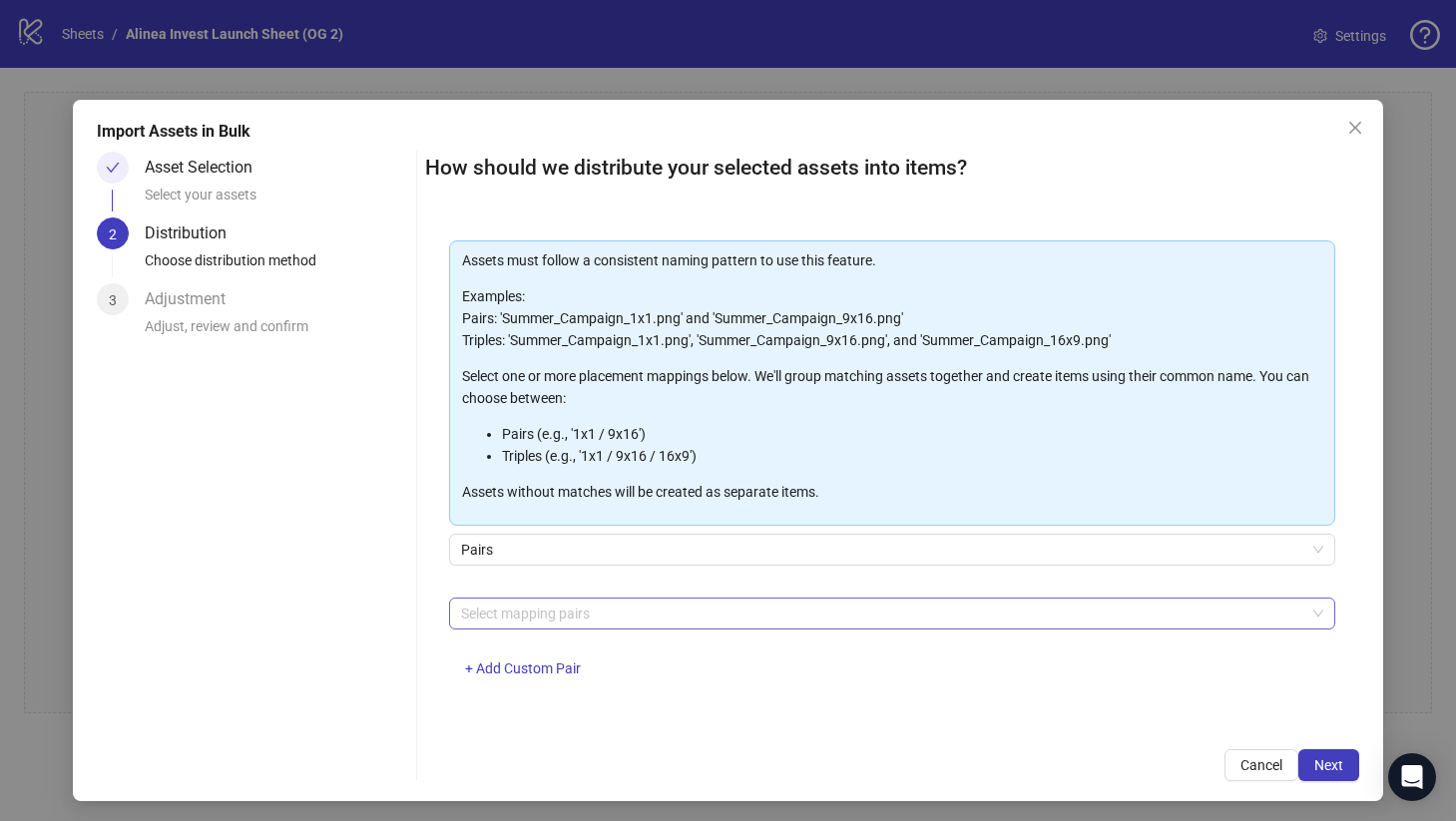 click at bounding box center (881, 614) 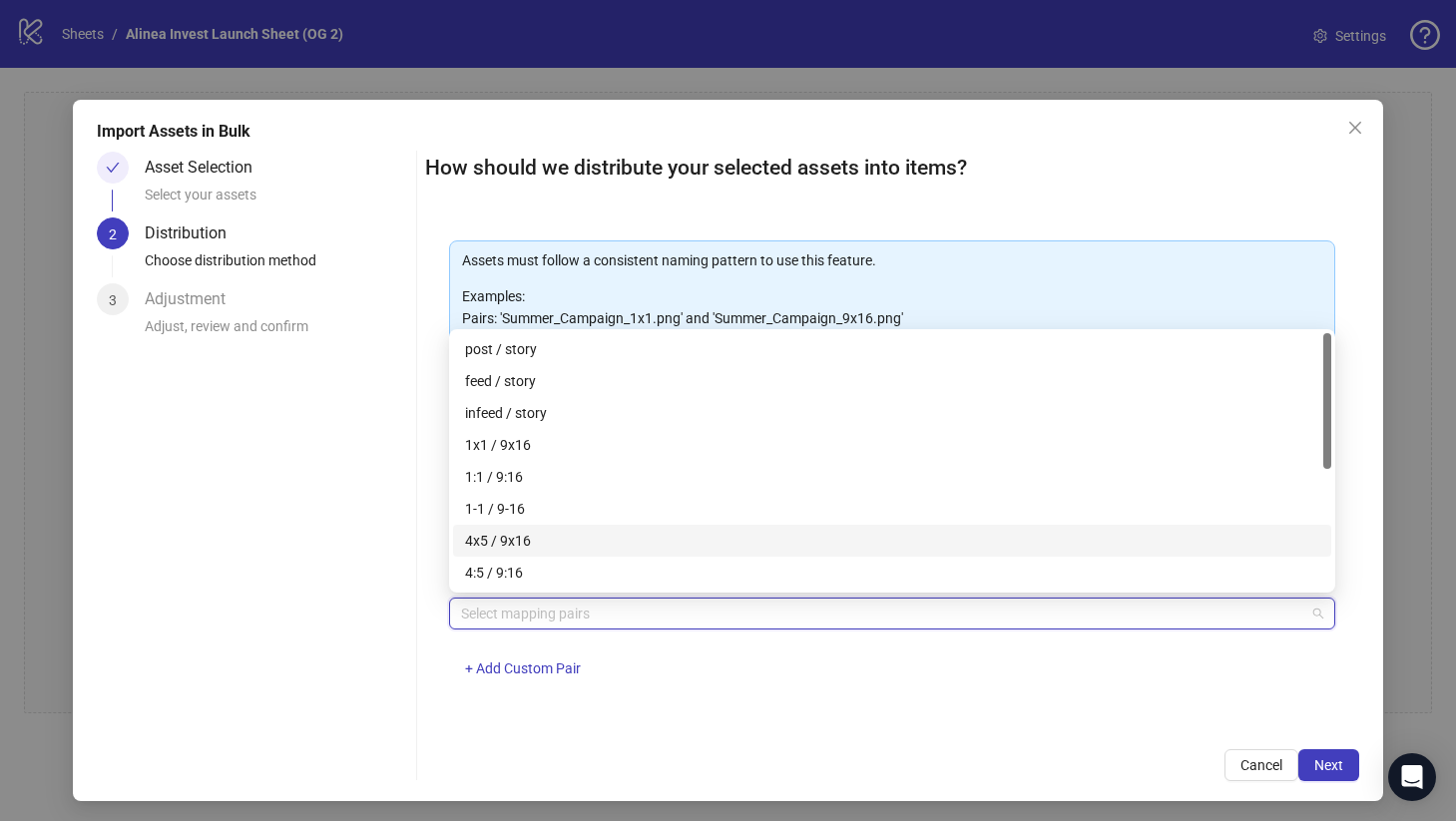 click on "4x5 / 9x16" at bounding box center [892, 541] 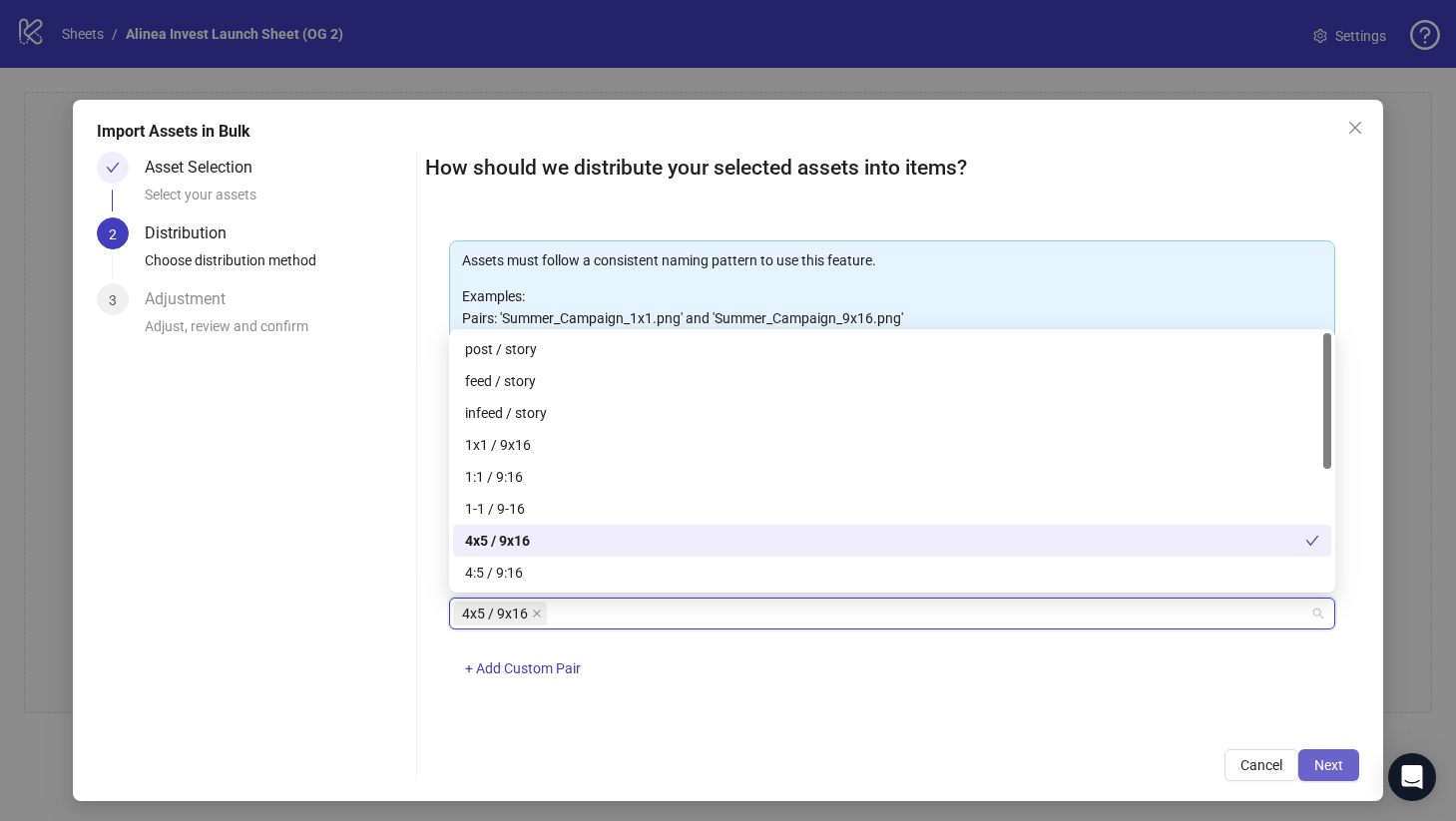 click on "Next" at bounding box center (1328, 765) 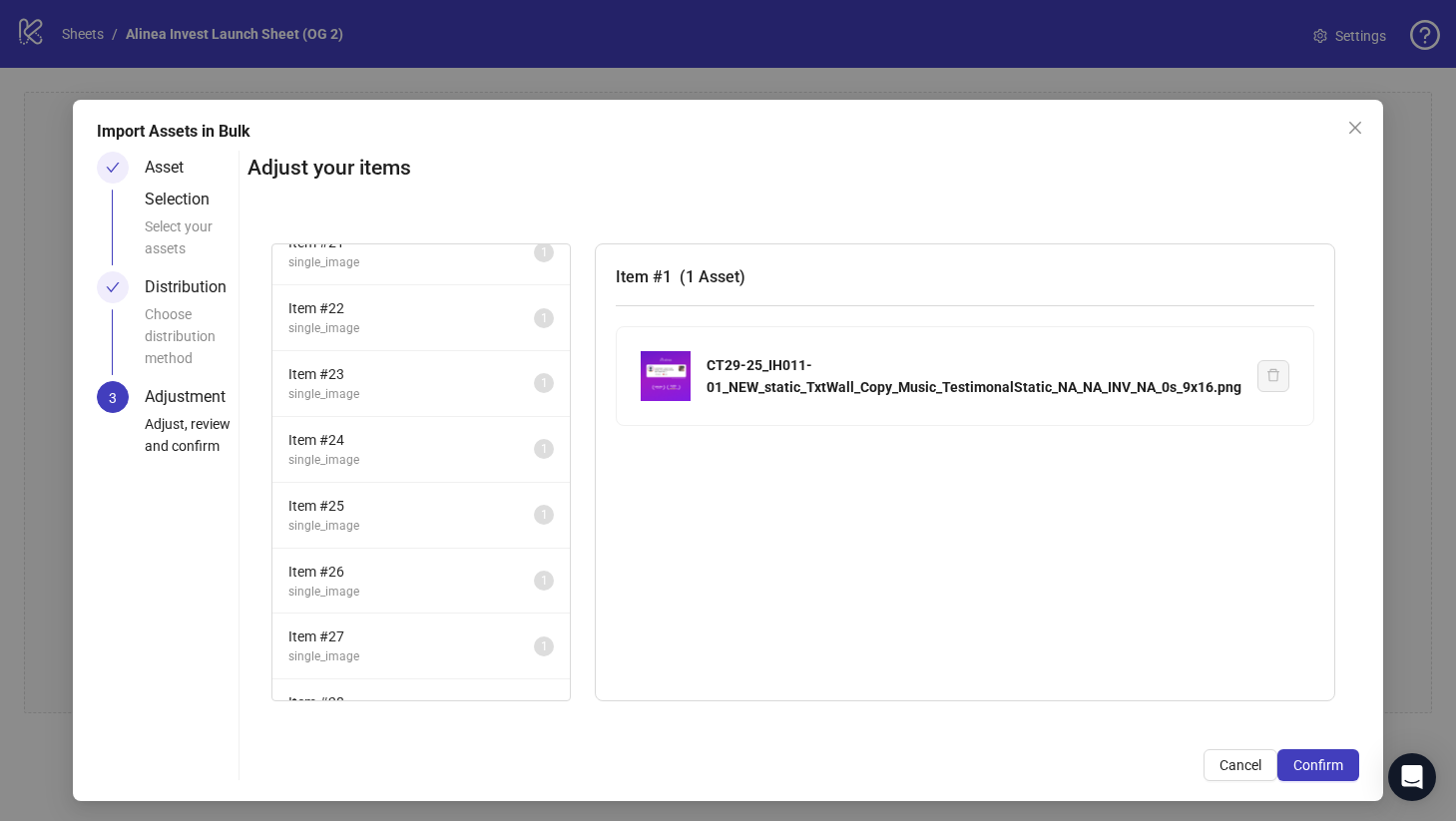 scroll, scrollTop: 1638, scrollLeft: 0, axis: vertical 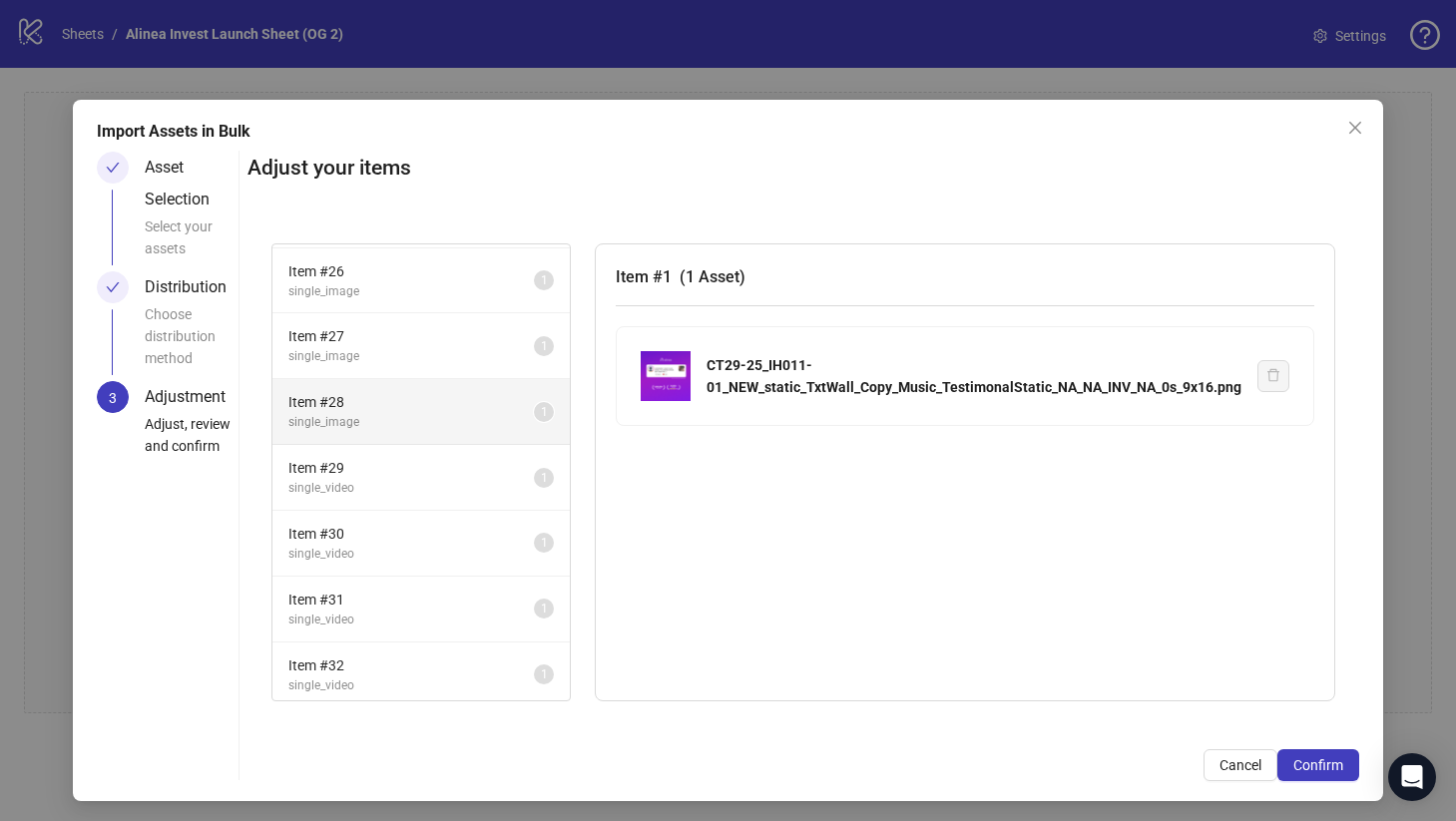 click on "Item # 28 single_image 1" at bounding box center [421, 412] 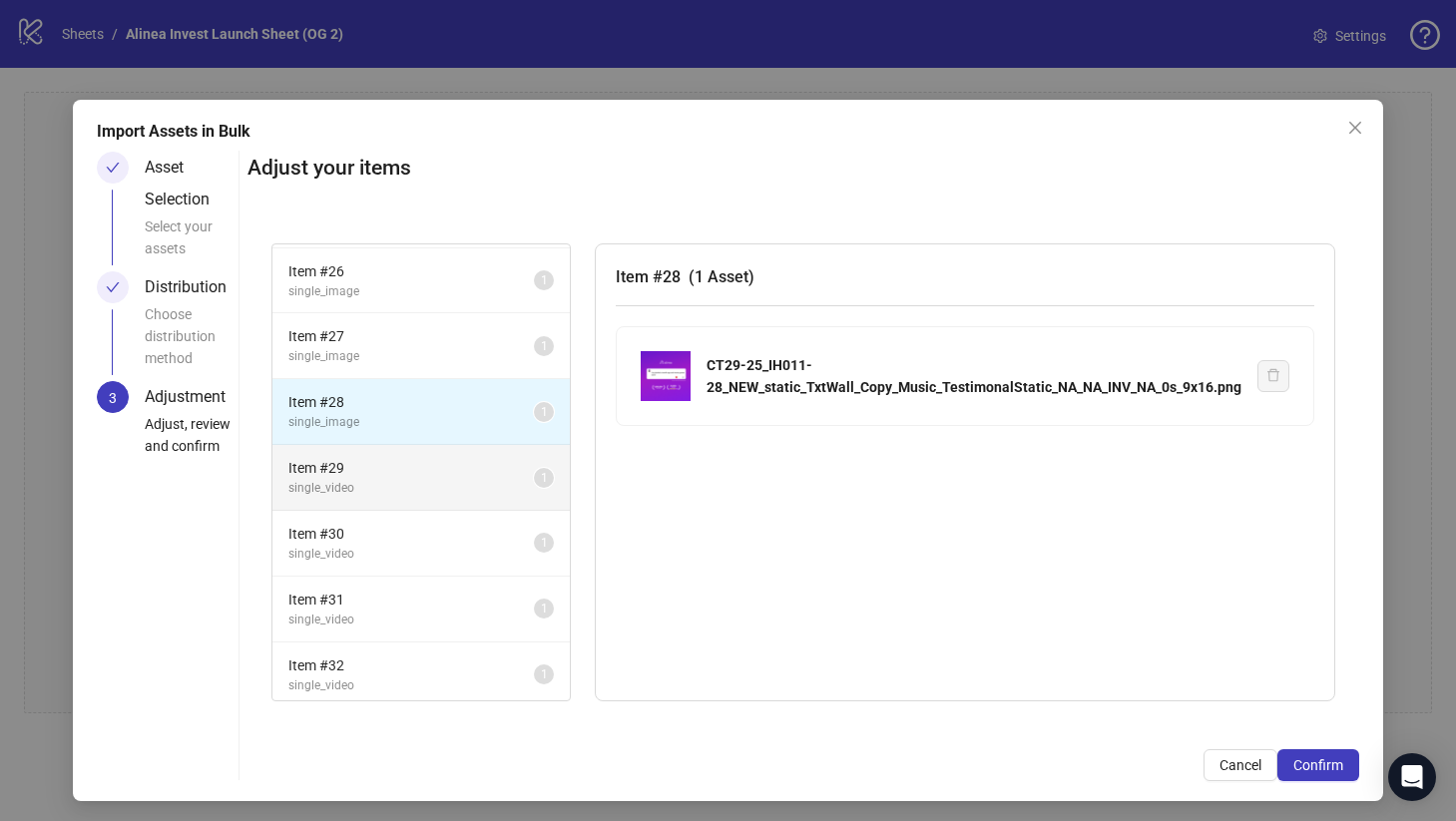 click on "Item # 29 single_video 1" at bounding box center [421, 478] 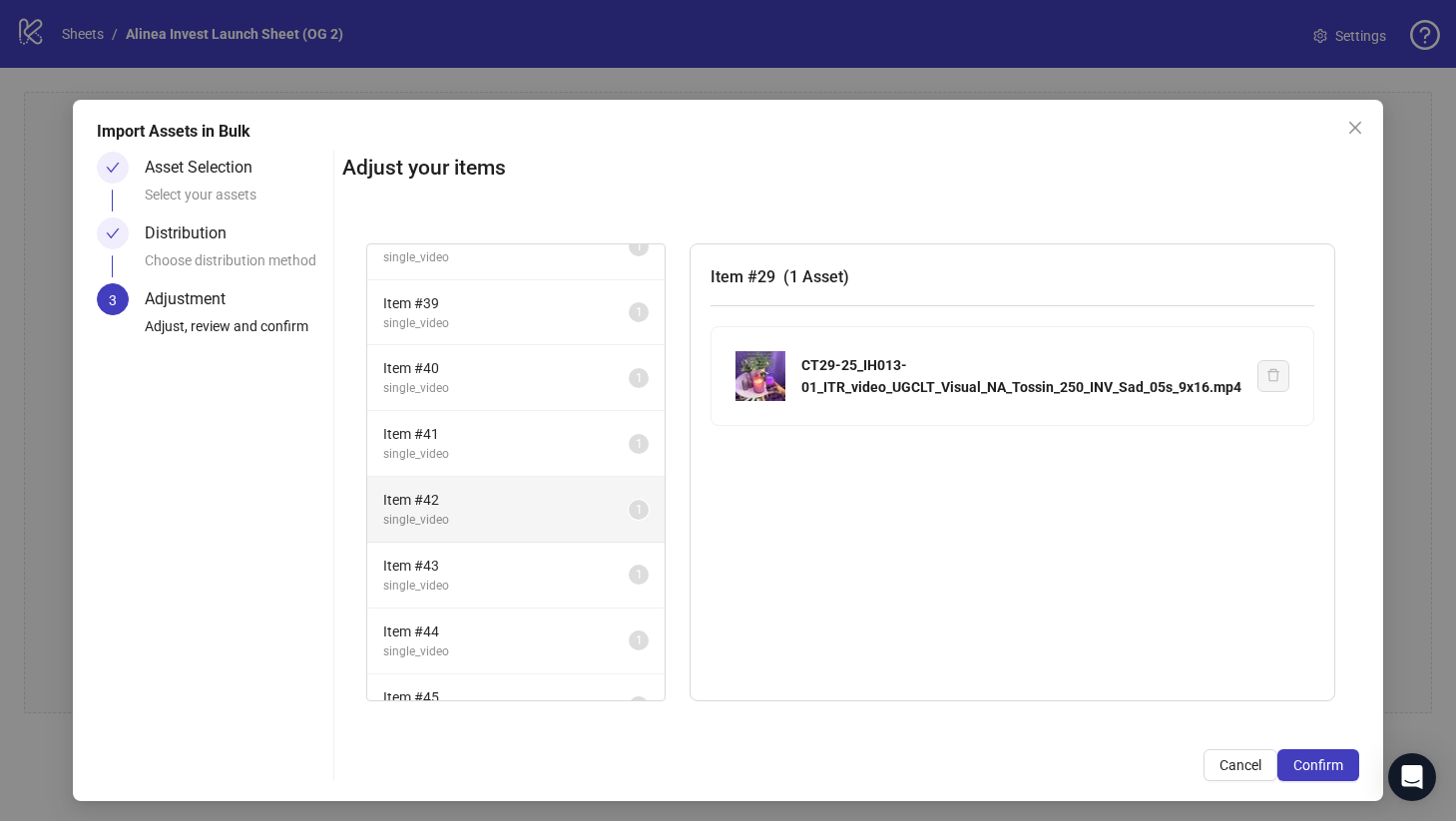scroll, scrollTop: 2470, scrollLeft: 0, axis: vertical 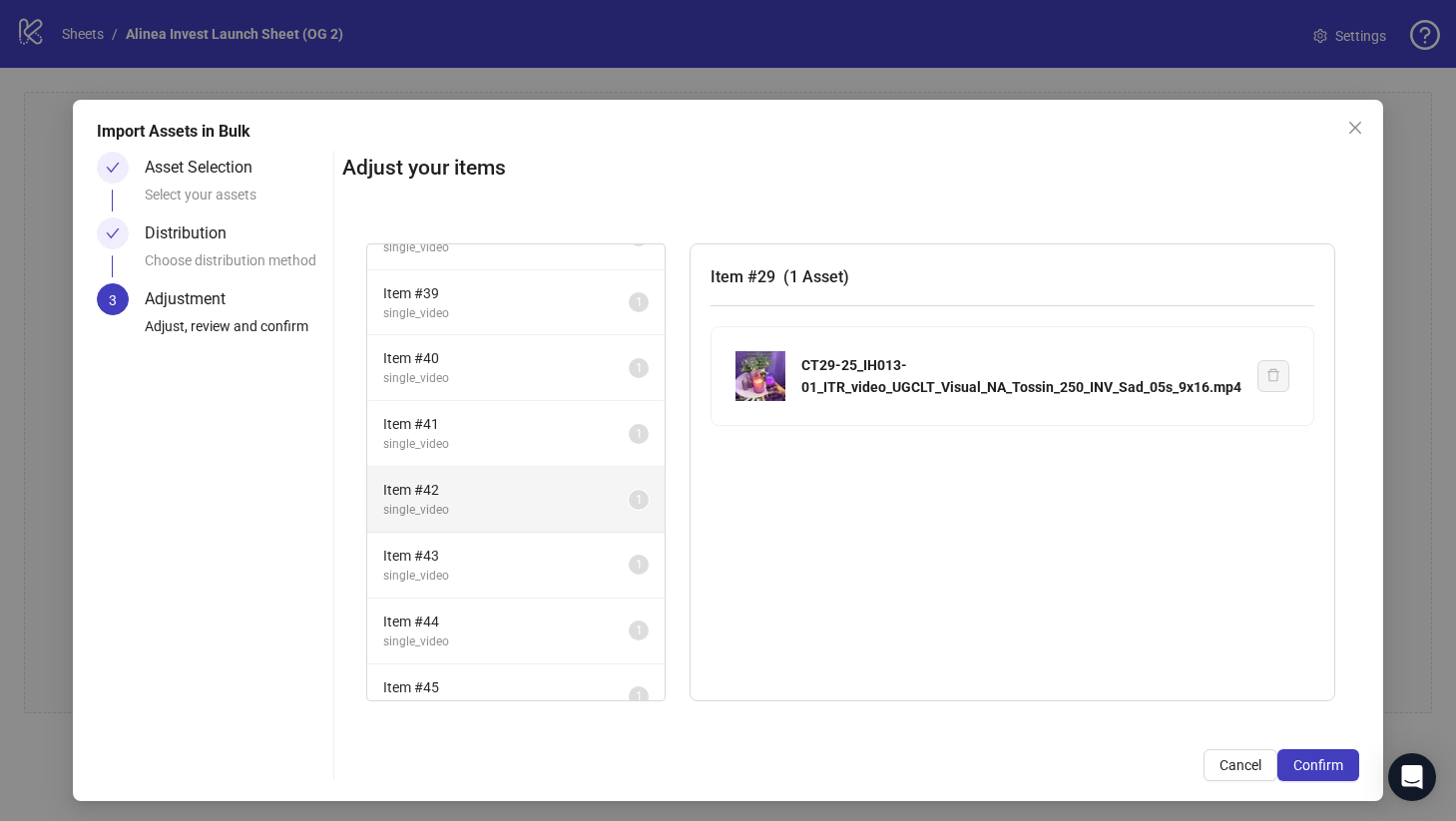 click on "Item # 42 single_video 1" at bounding box center (516, 500) 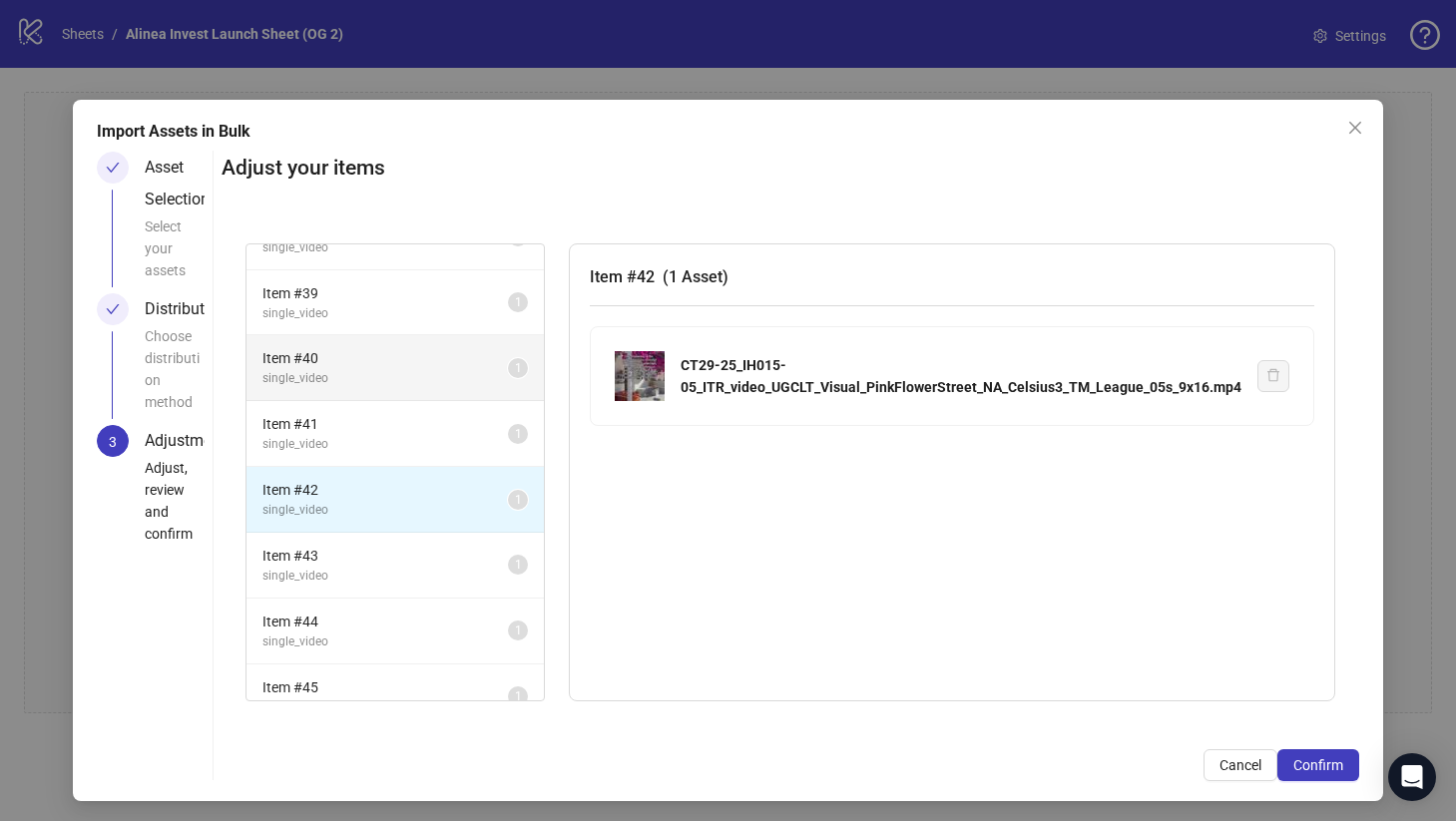 click on "Item # 40" at bounding box center [385, 358] 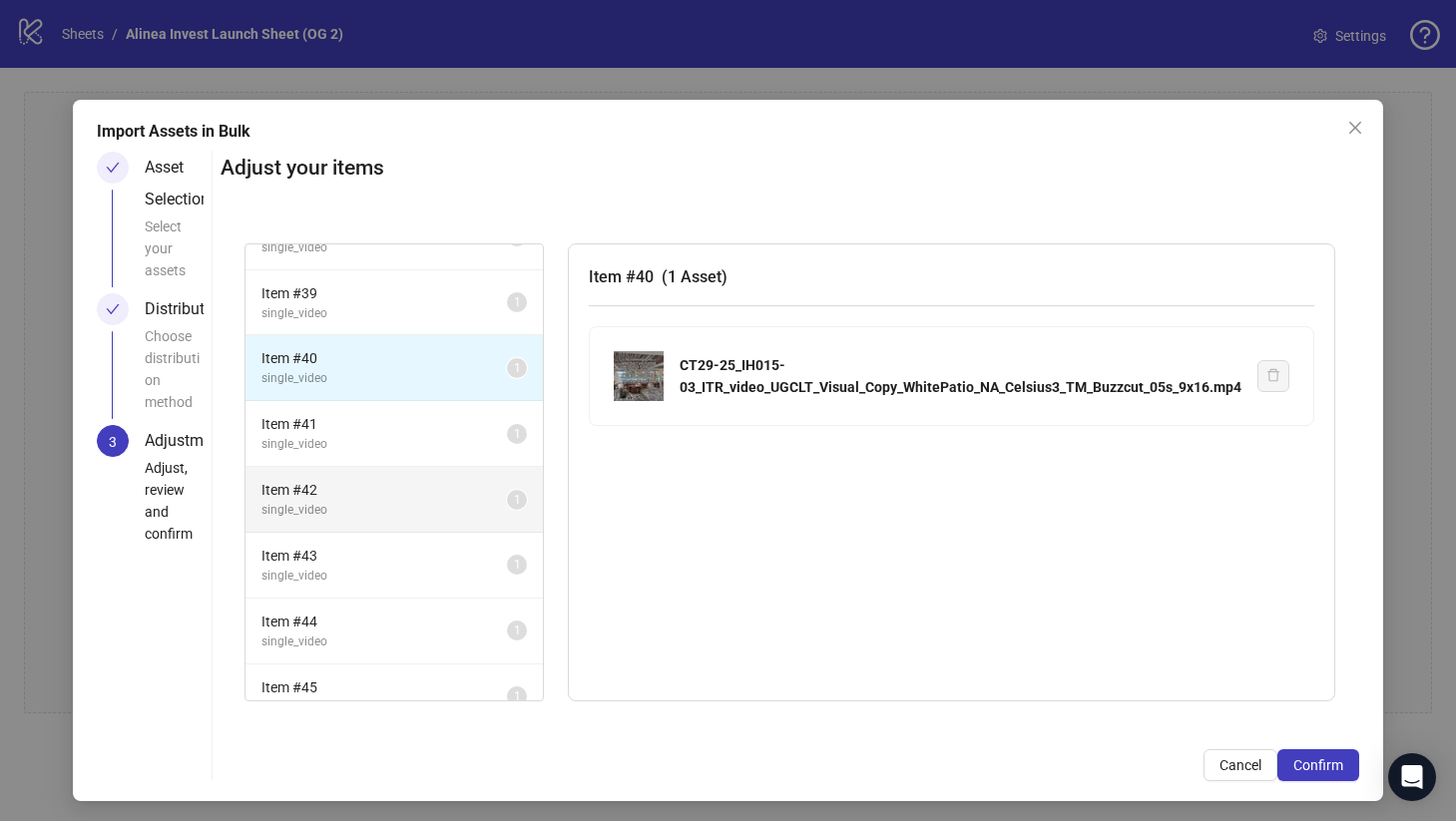 scroll, scrollTop: 2696, scrollLeft: 0, axis: vertical 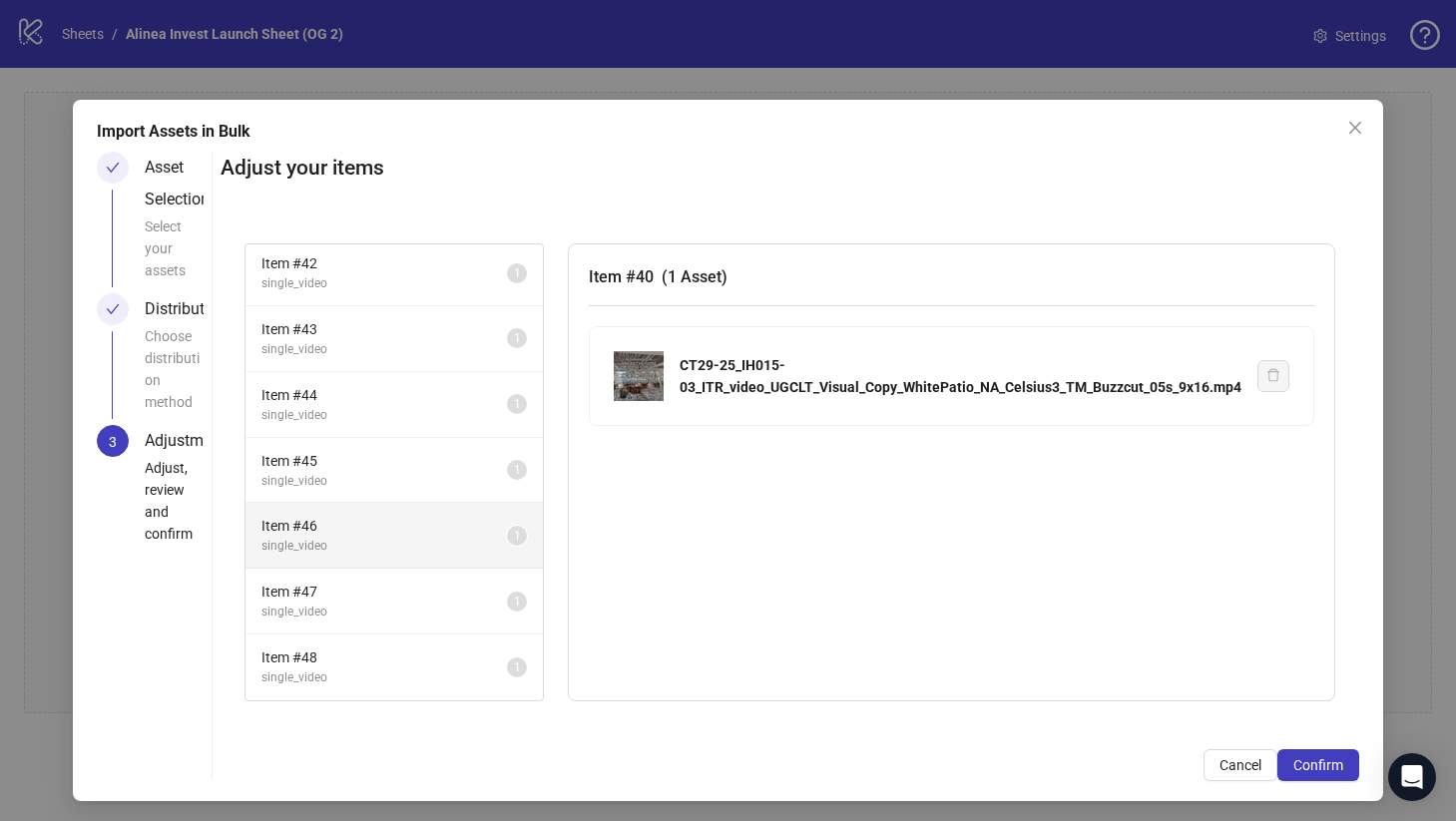 click on "Item # 46" at bounding box center [384, 526] 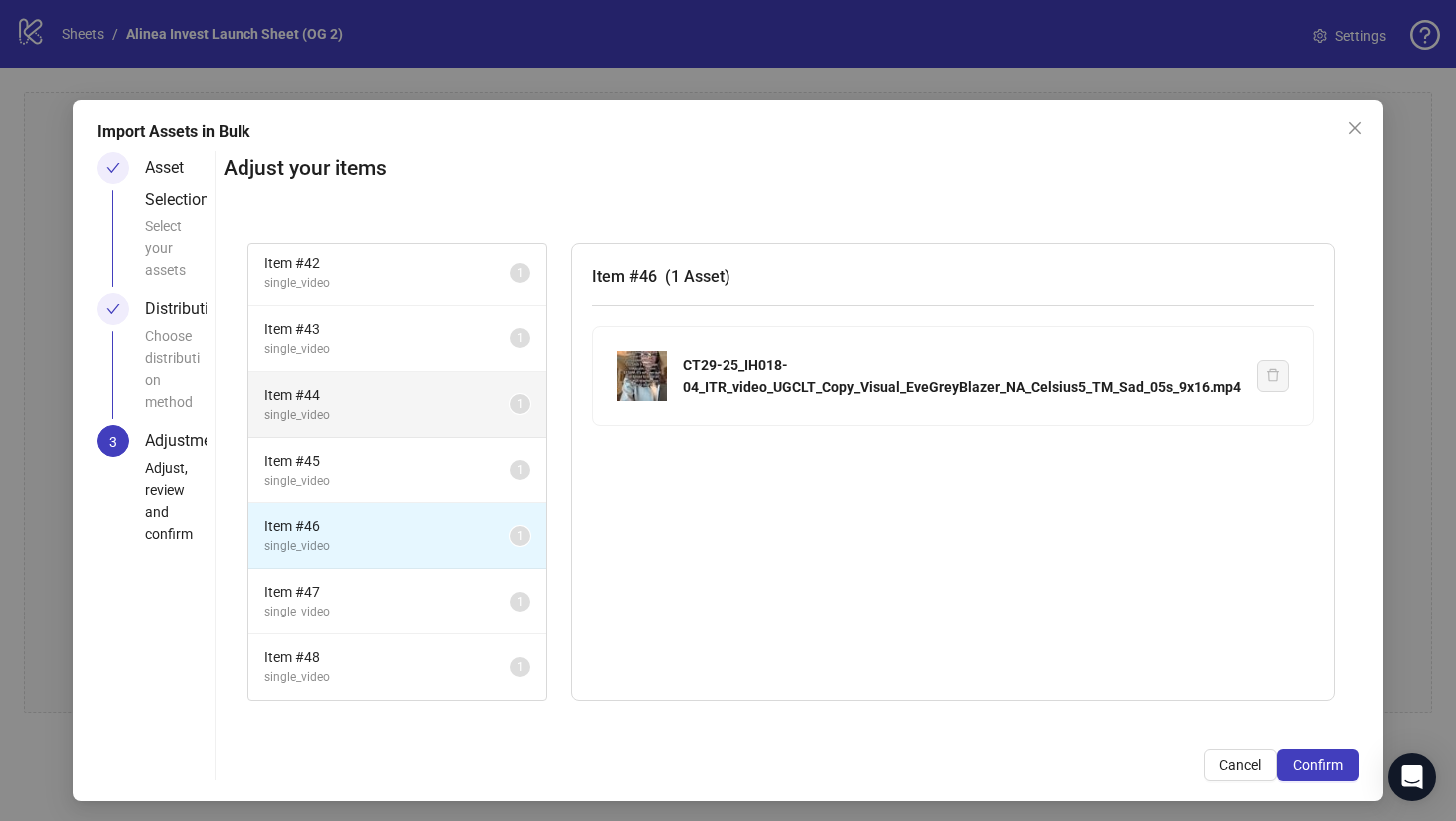 click on "single_video" at bounding box center [387, 415] 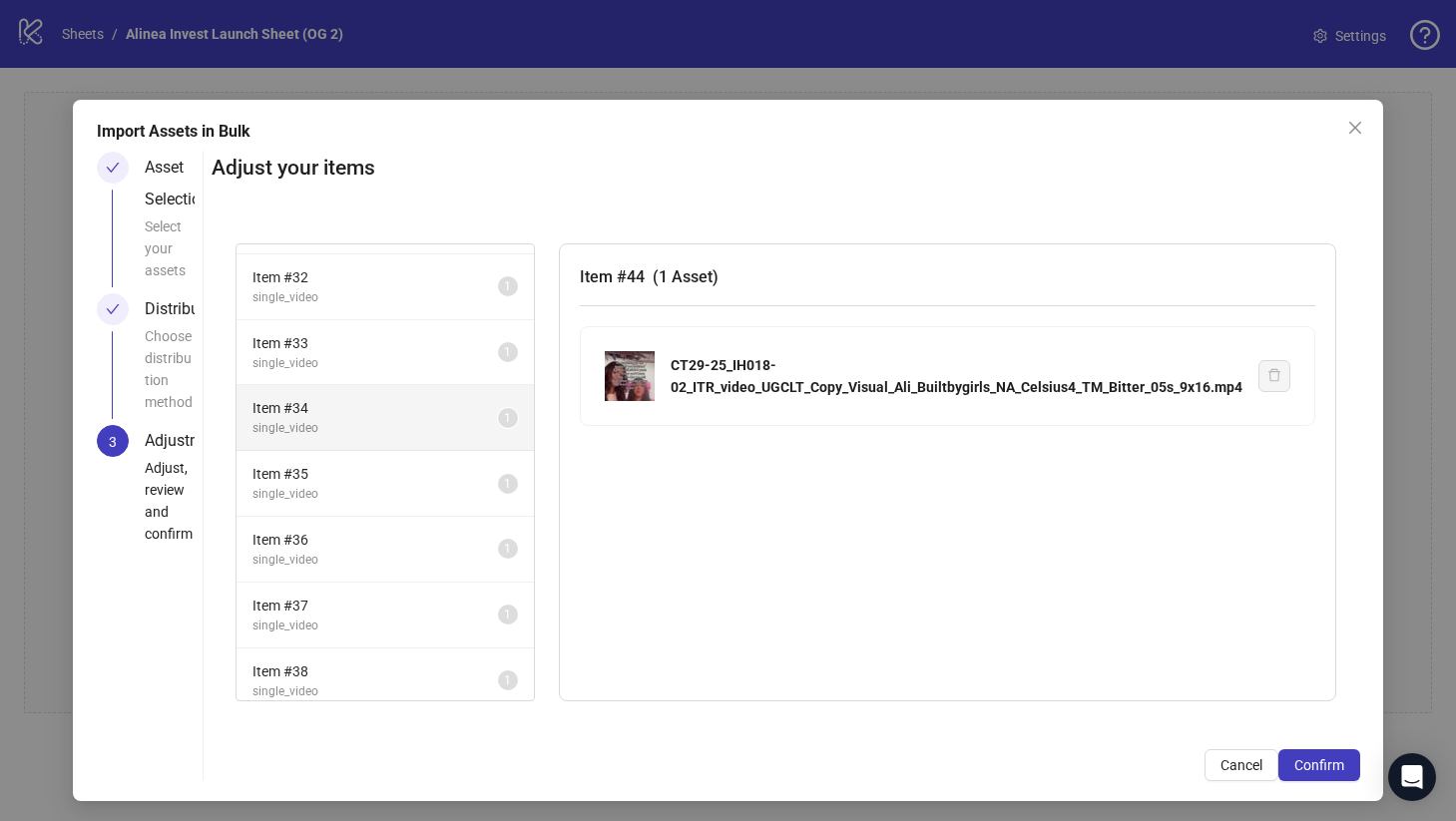 click on "Item # 34" at bounding box center (375, 408) 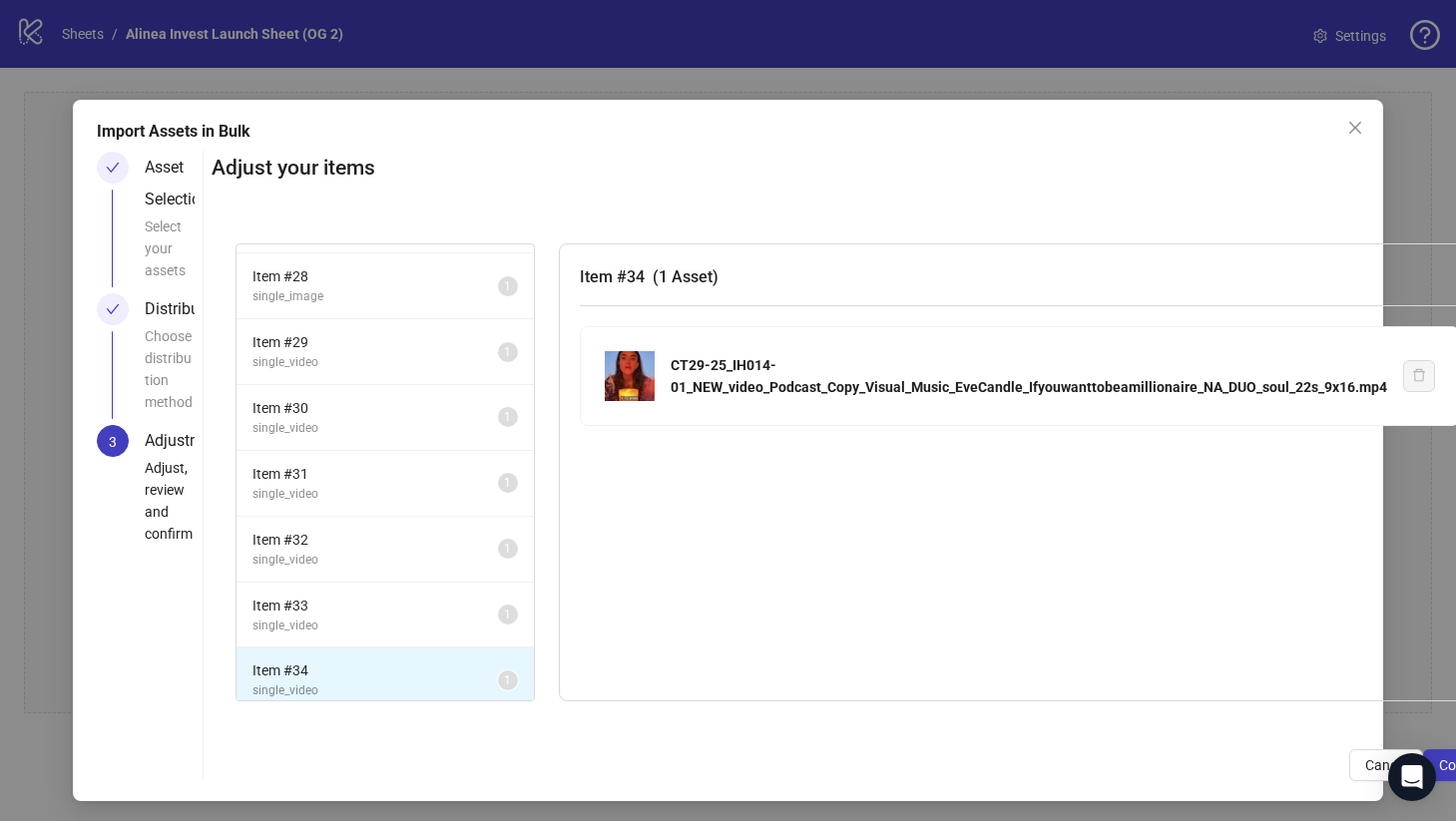 click on "Item # 30" at bounding box center (375, 408) 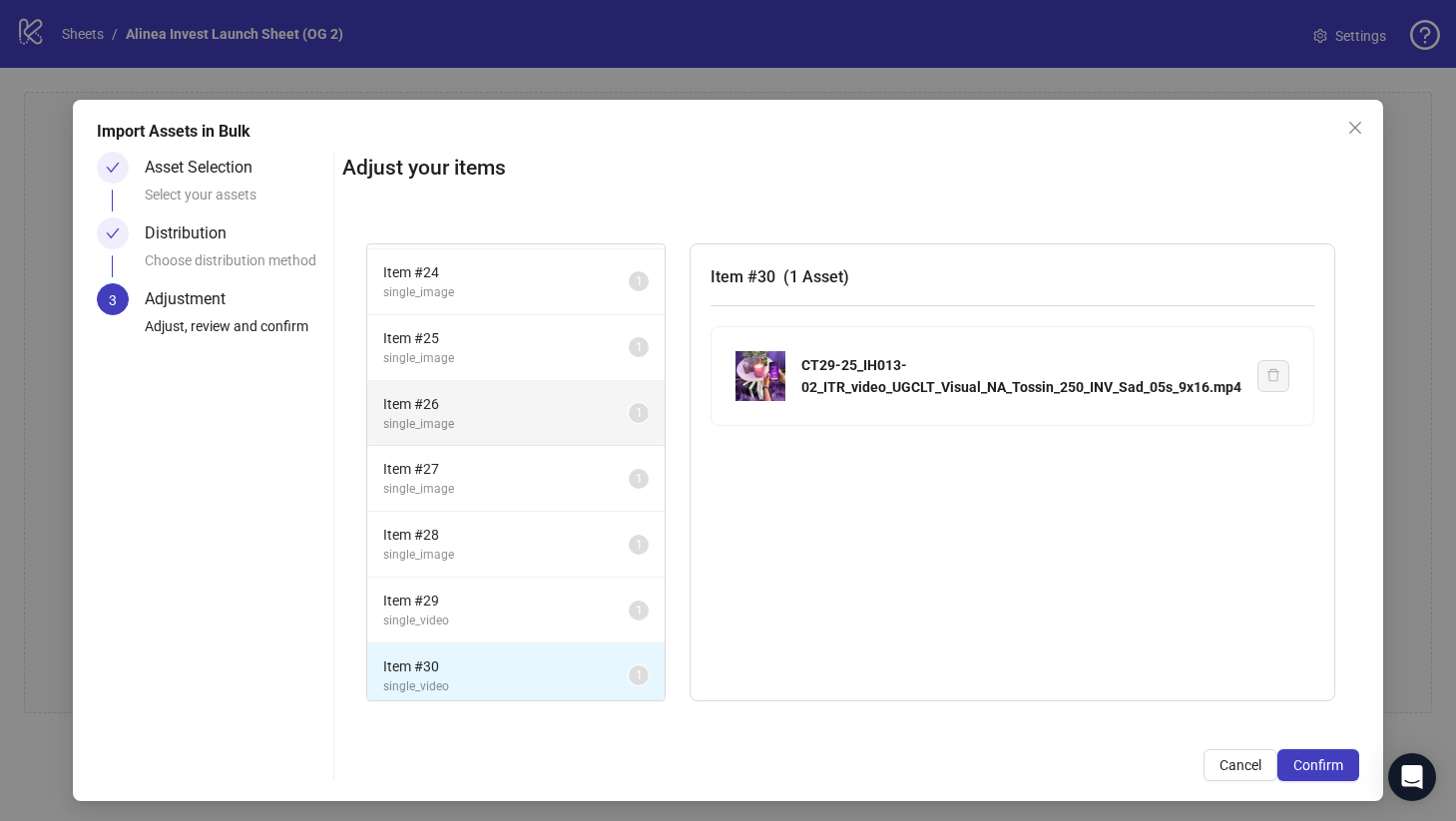 click on "Item # 26" at bounding box center (506, 404) 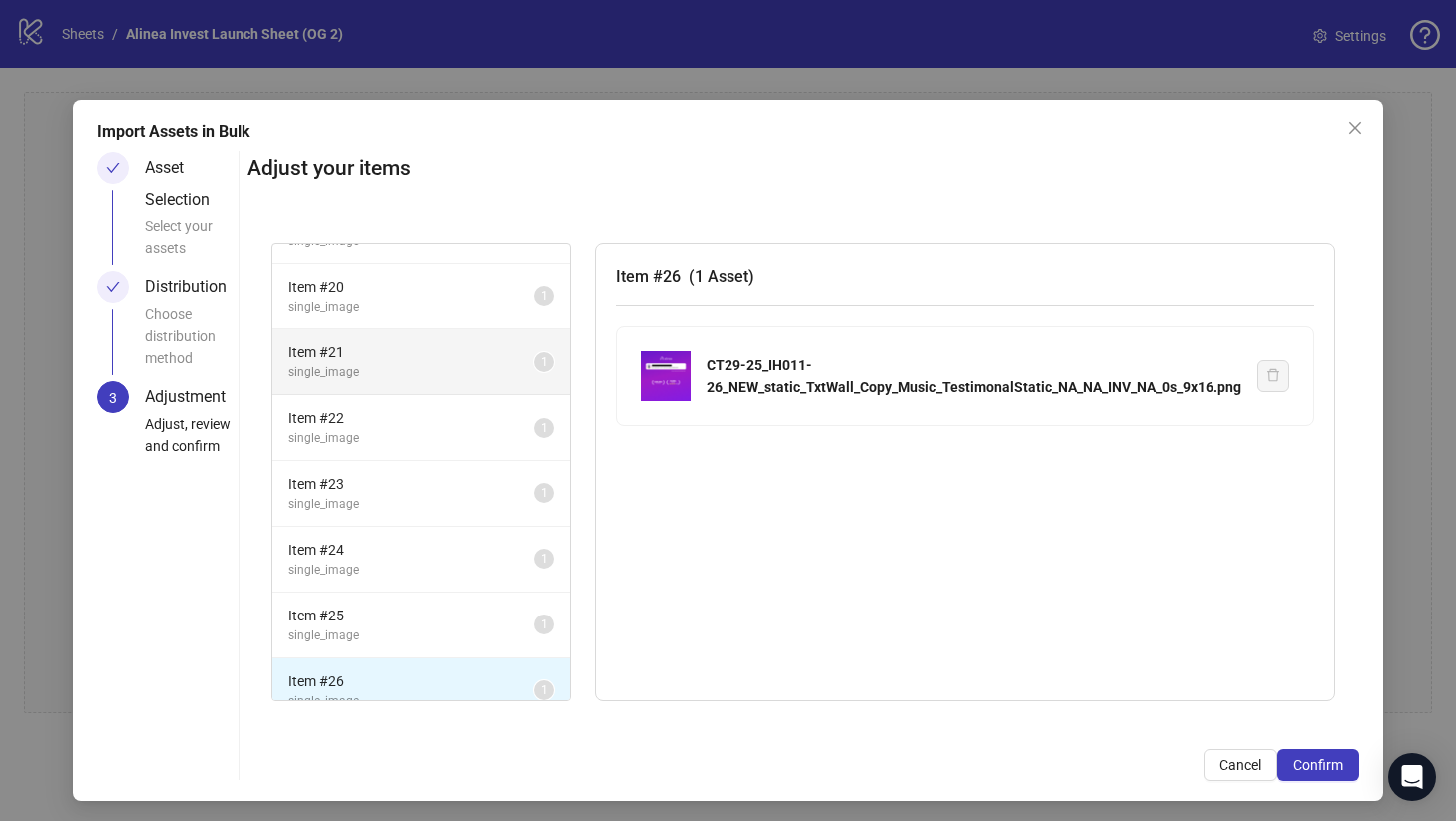 click on "Item # 21 single_image 1" at bounding box center [421, 362] 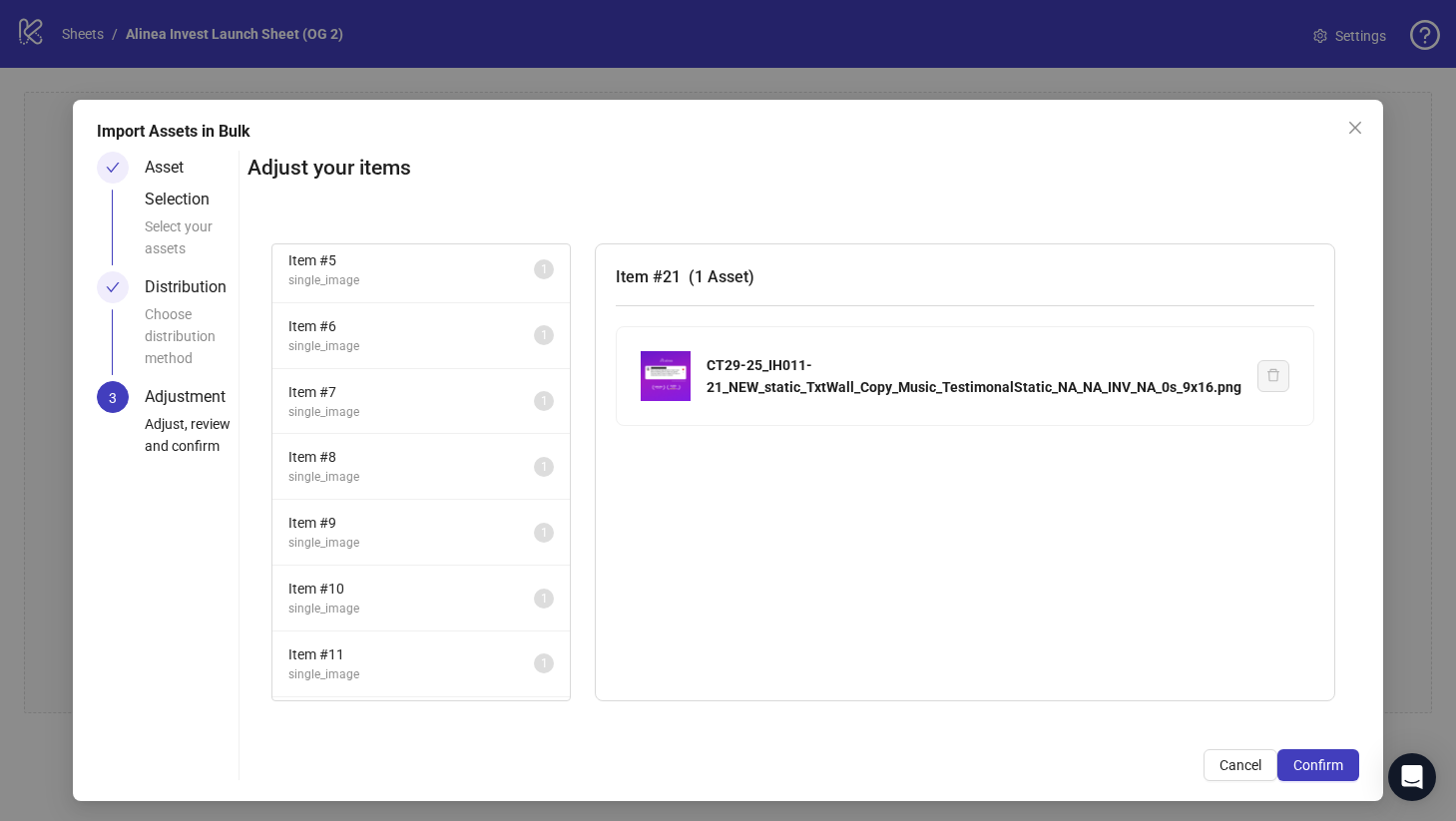 scroll, scrollTop: 161, scrollLeft: 0, axis: vertical 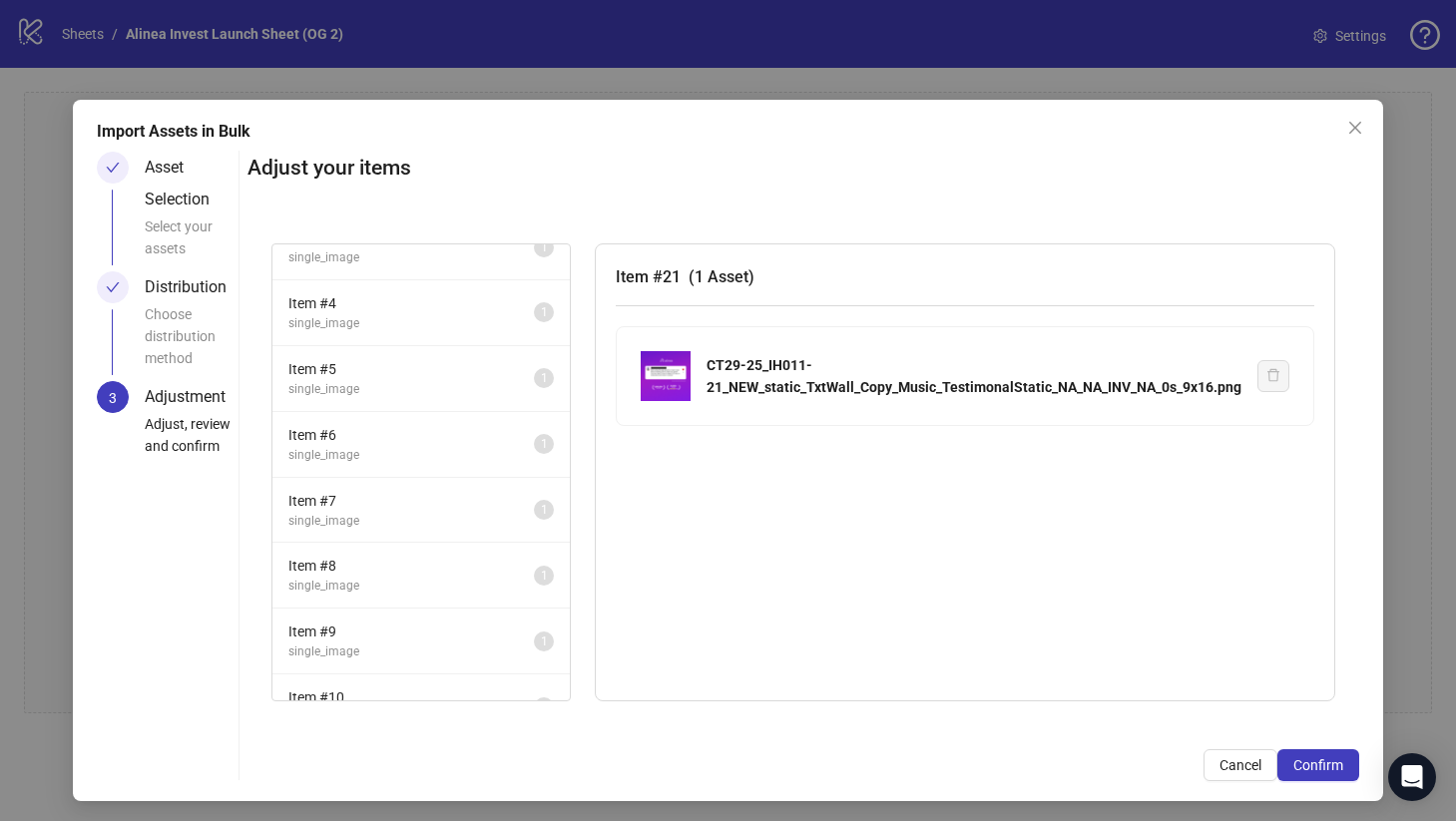 click on "single_image" at bounding box center [411, 389] 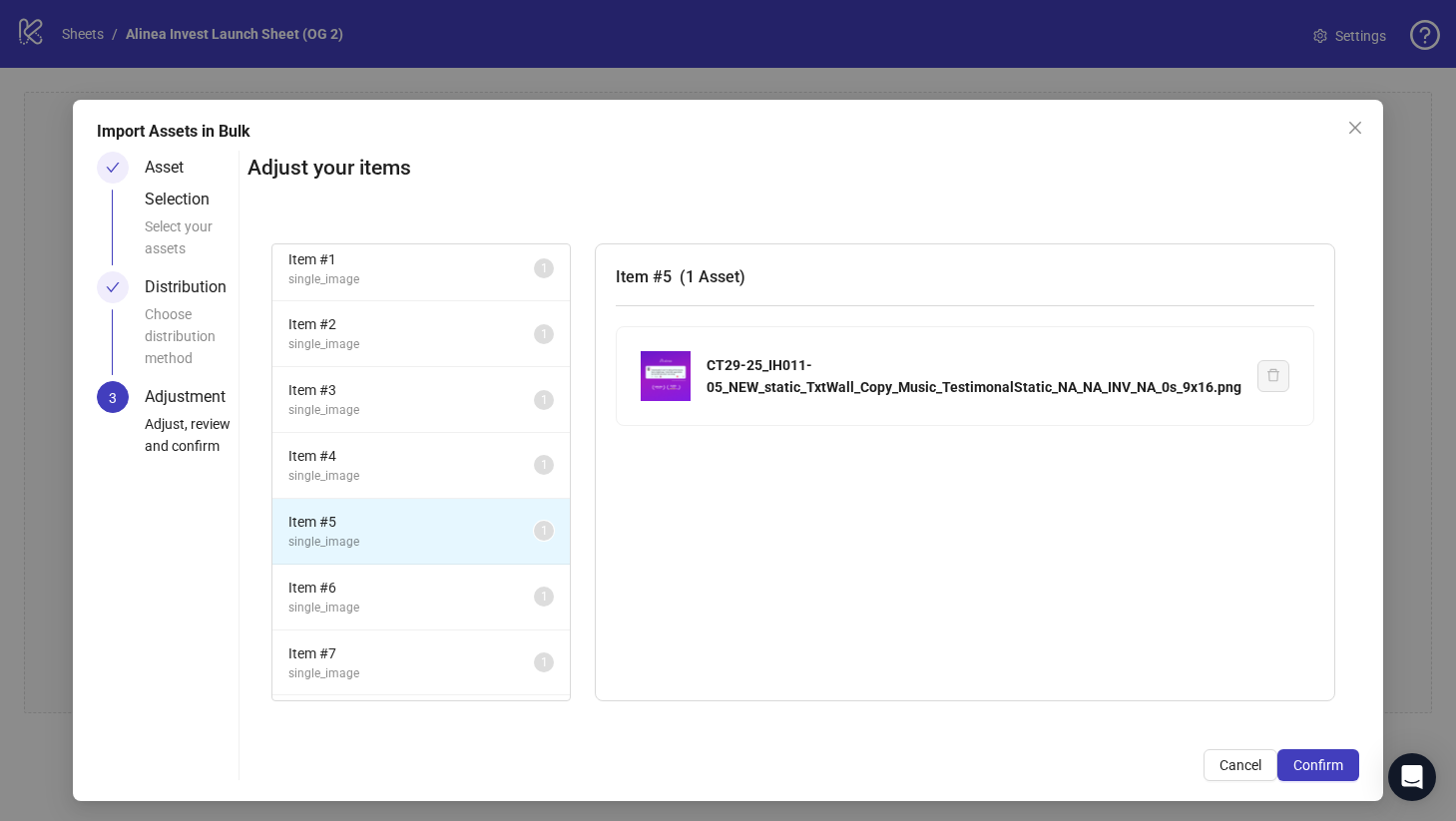 scroll, scrollTop: 0, scrollLeft: 0, axis: both 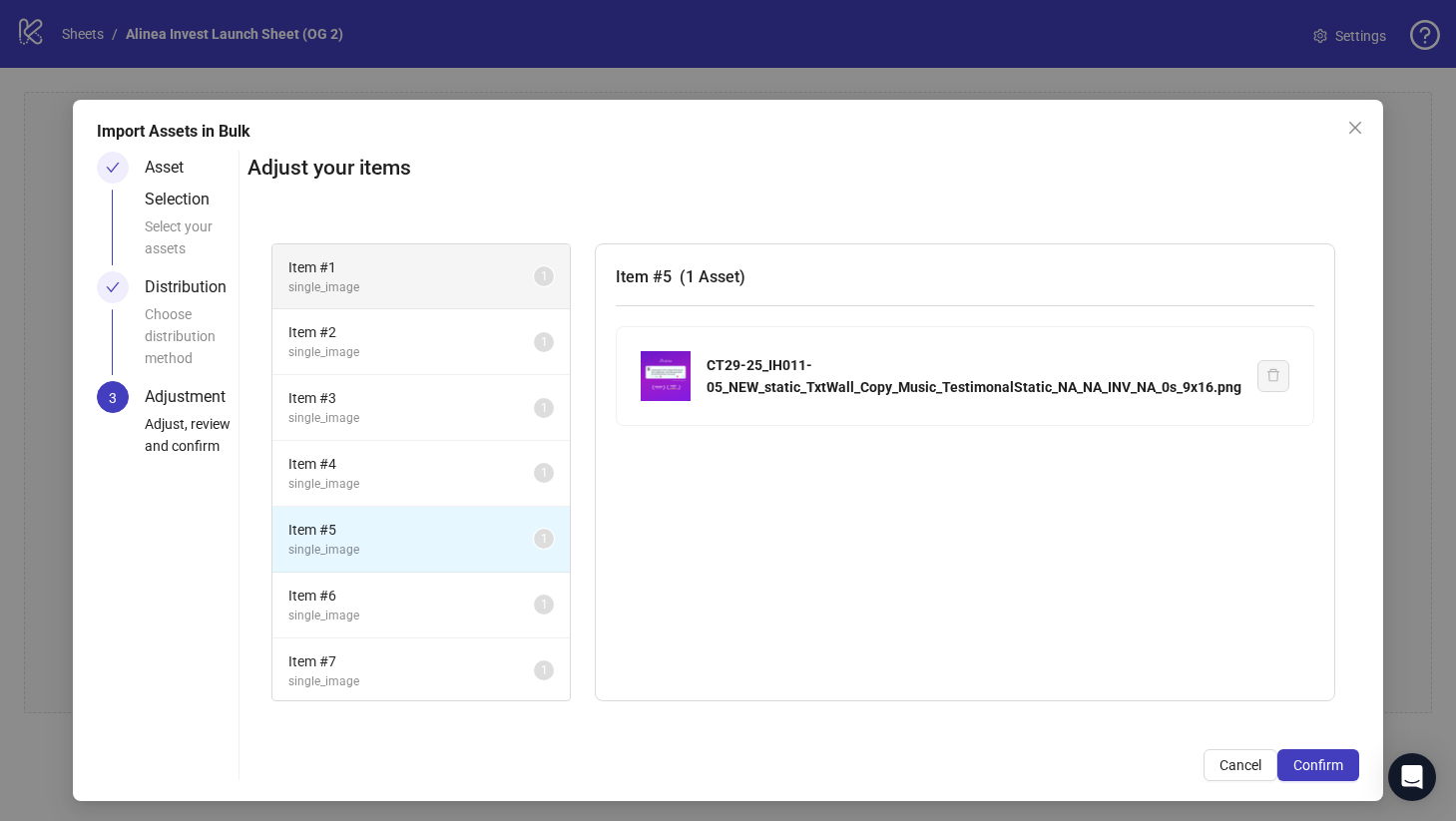 click on "single_image" at bounding box center (411, 287) 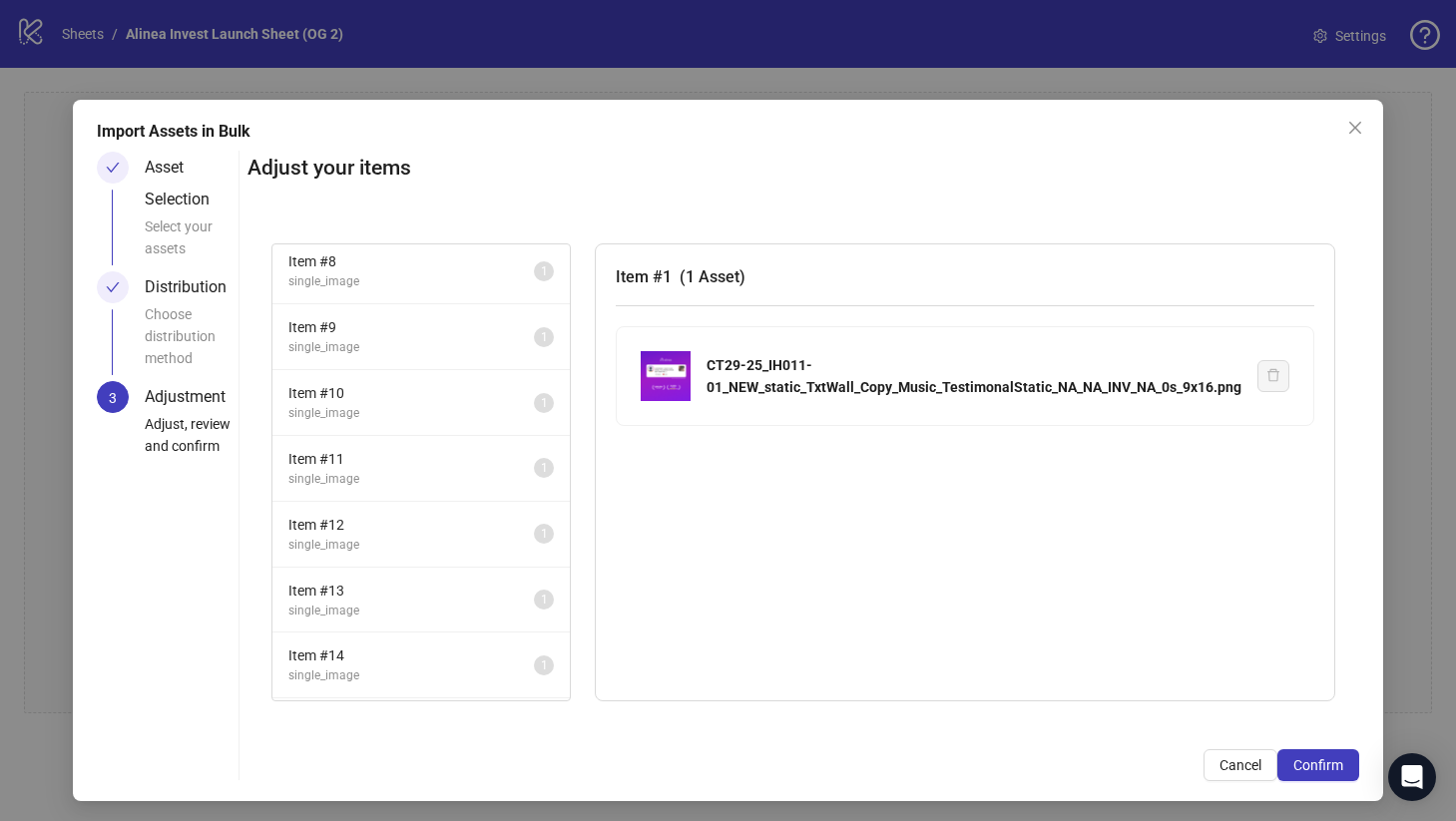 scroll, scrollTop: 497, scrollLeft: 0, axis: vertical 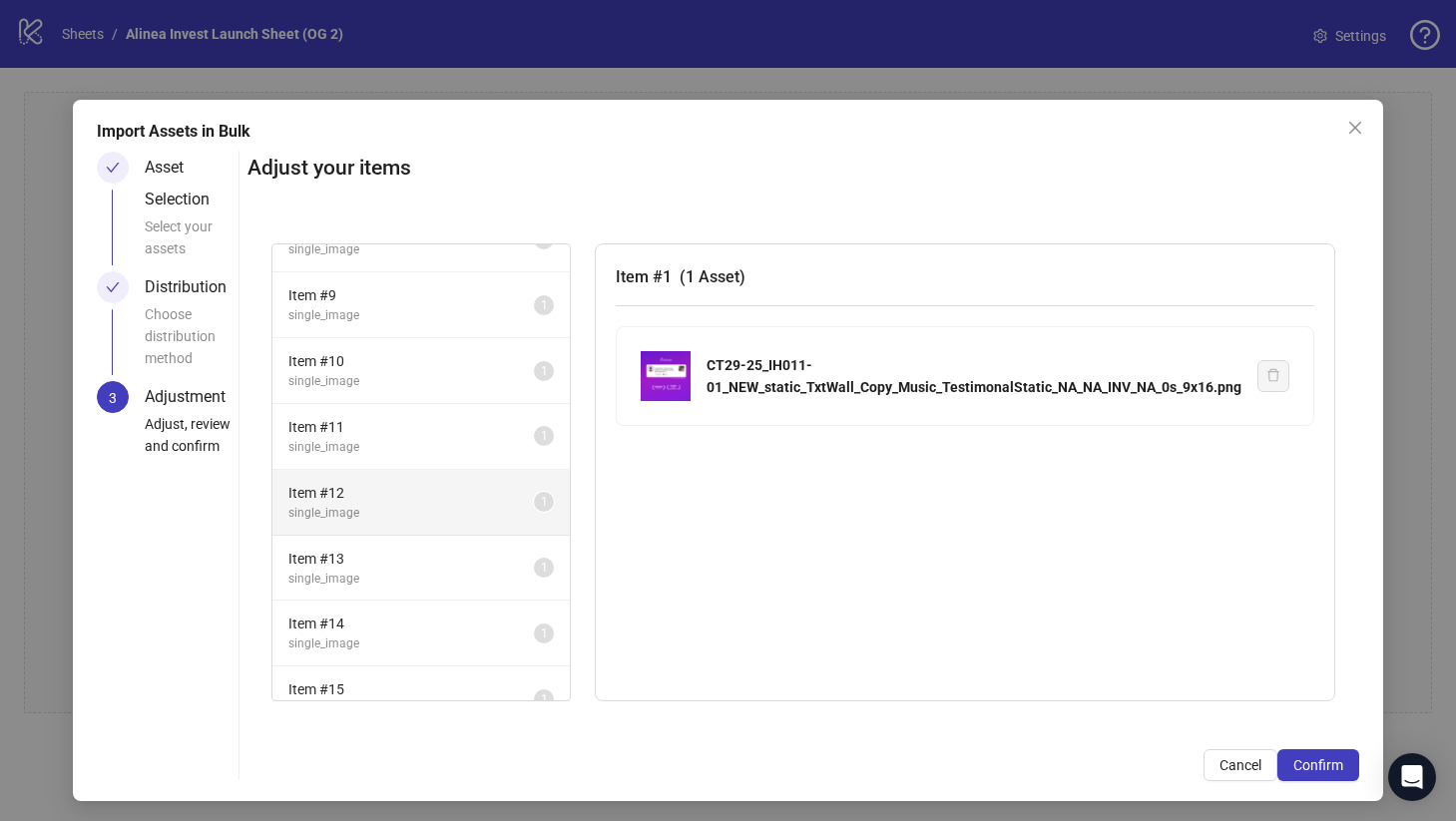 click on "single_image" at bounding box center [411, 513] 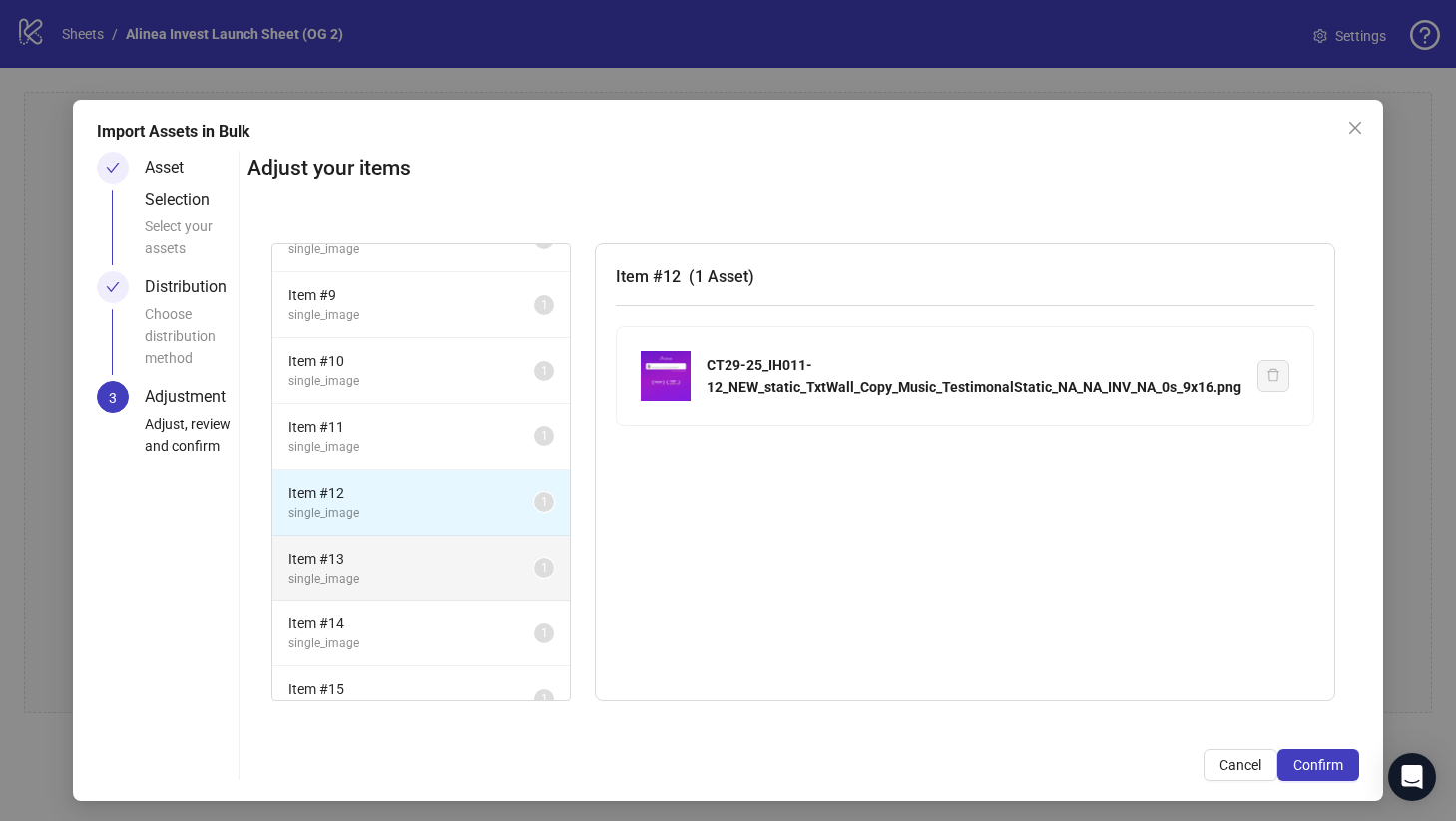 click on "single_image" at bounding box center (411, 579) 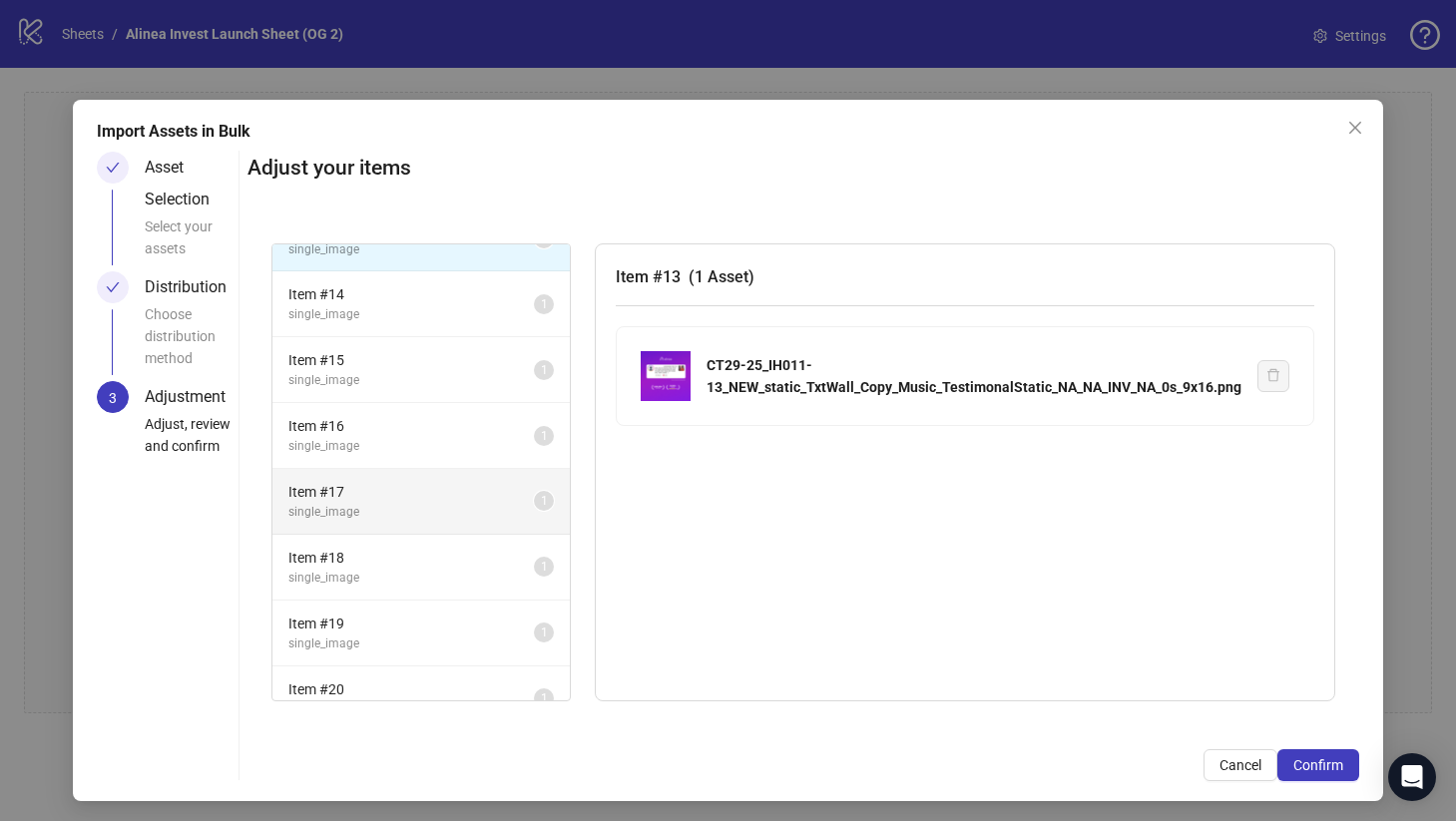 click on "Item # 17 single_image 1" at bounding box center [421, 502] 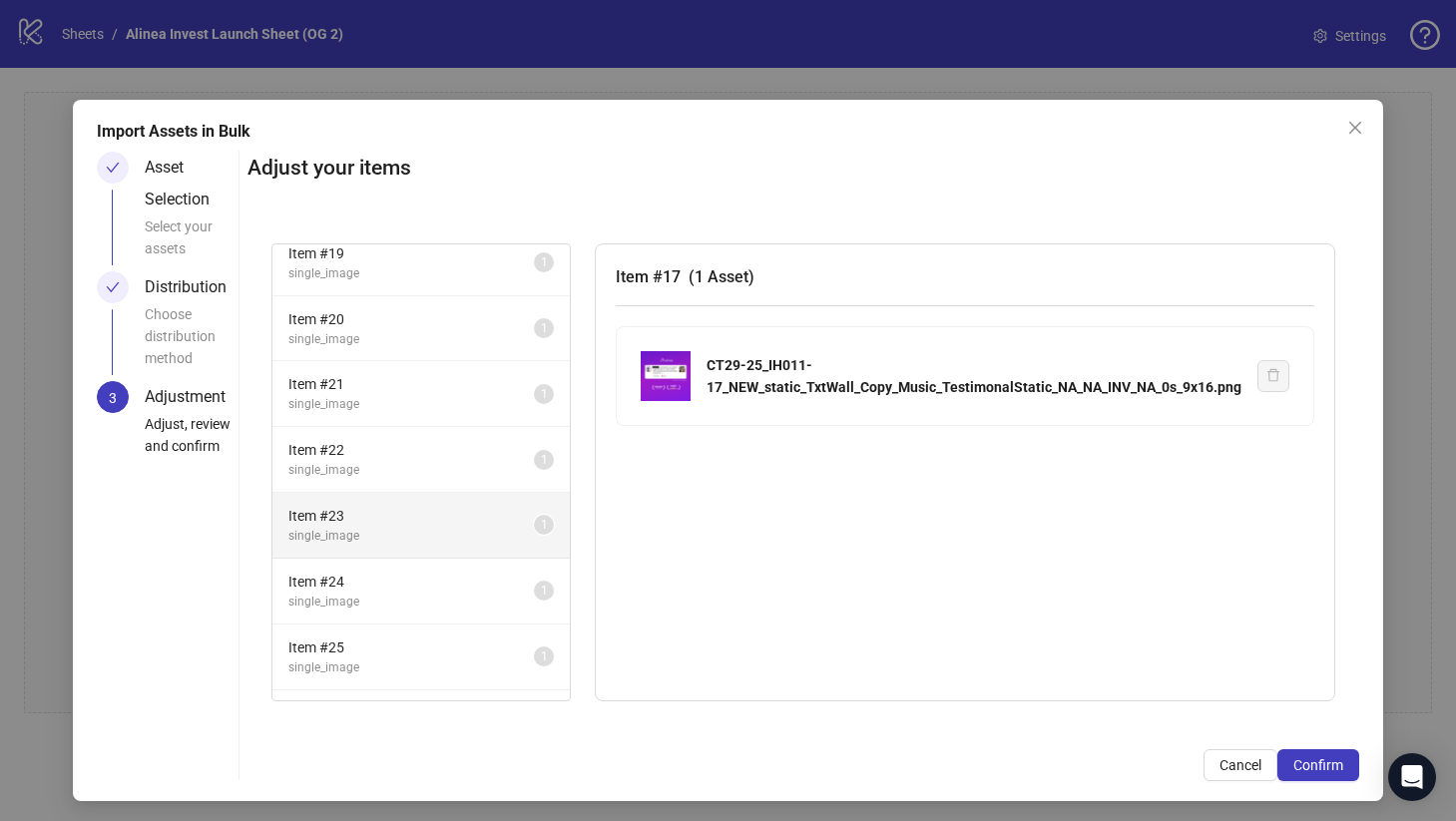 click on "Item # 23 single_image 1" at bounding box center [421, 526] 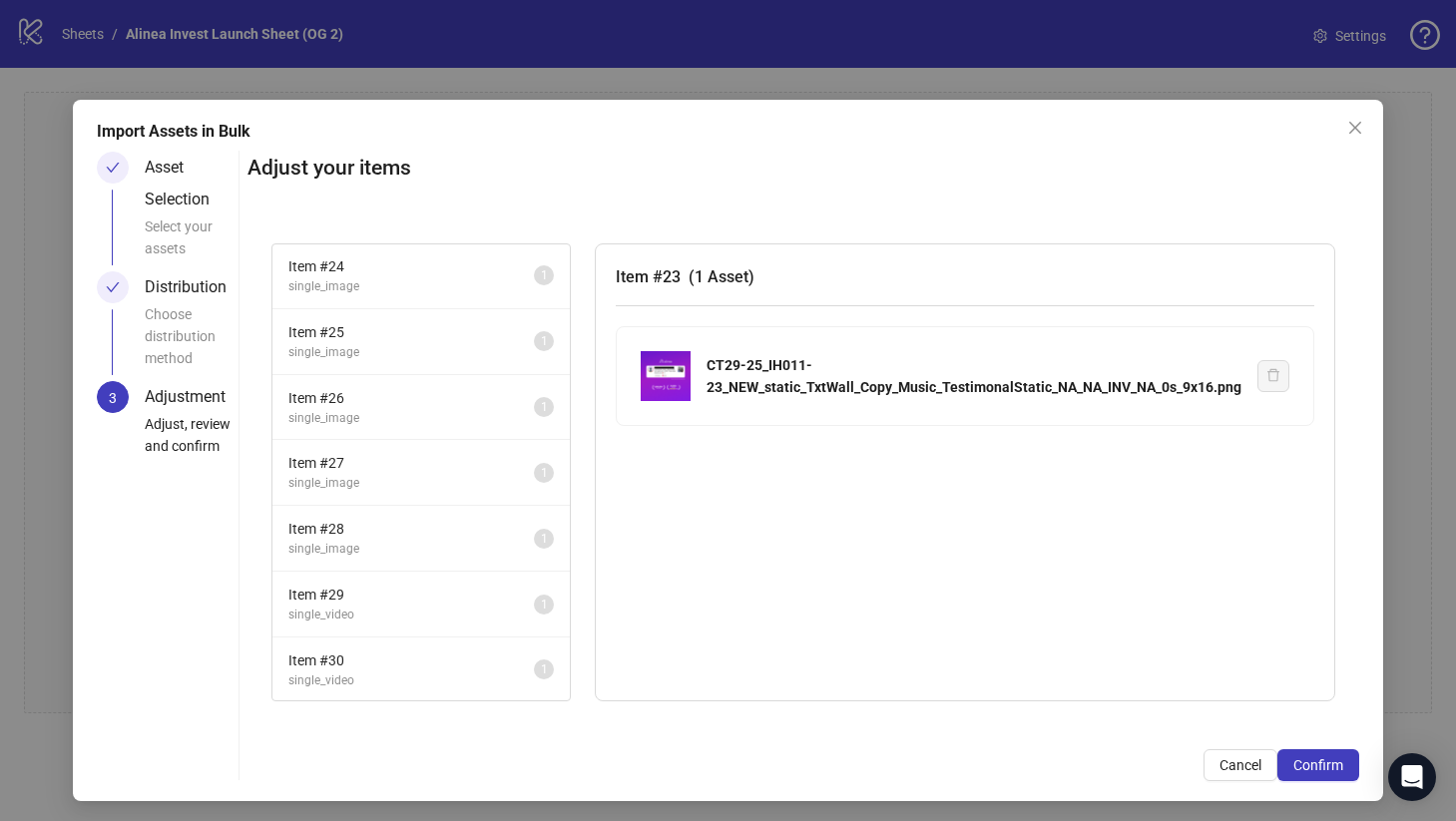 click on "single_image" at bounding box center [411, 483] 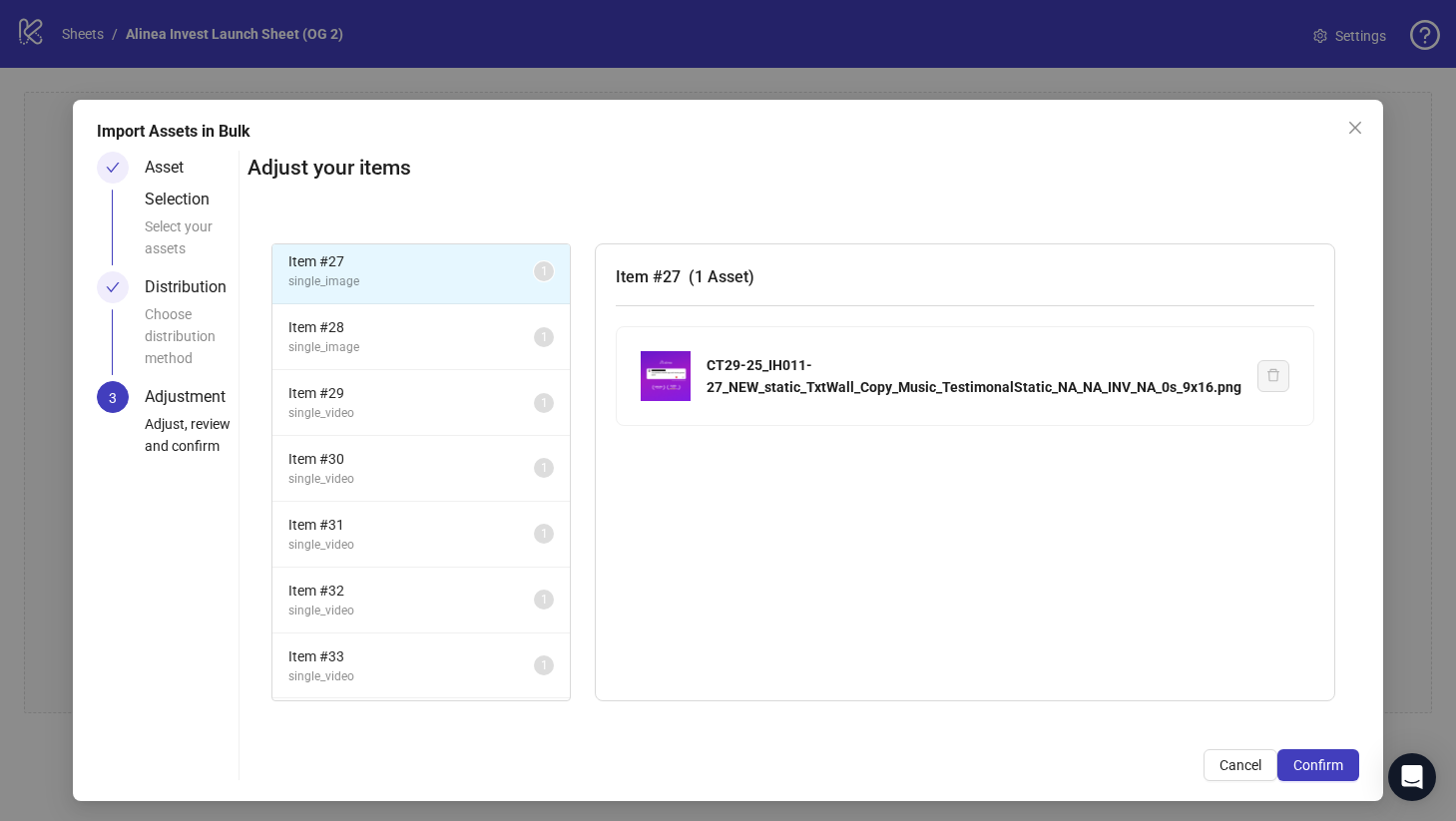 click on "Item # 30 single_video 1" at bounding box center (421, 469) 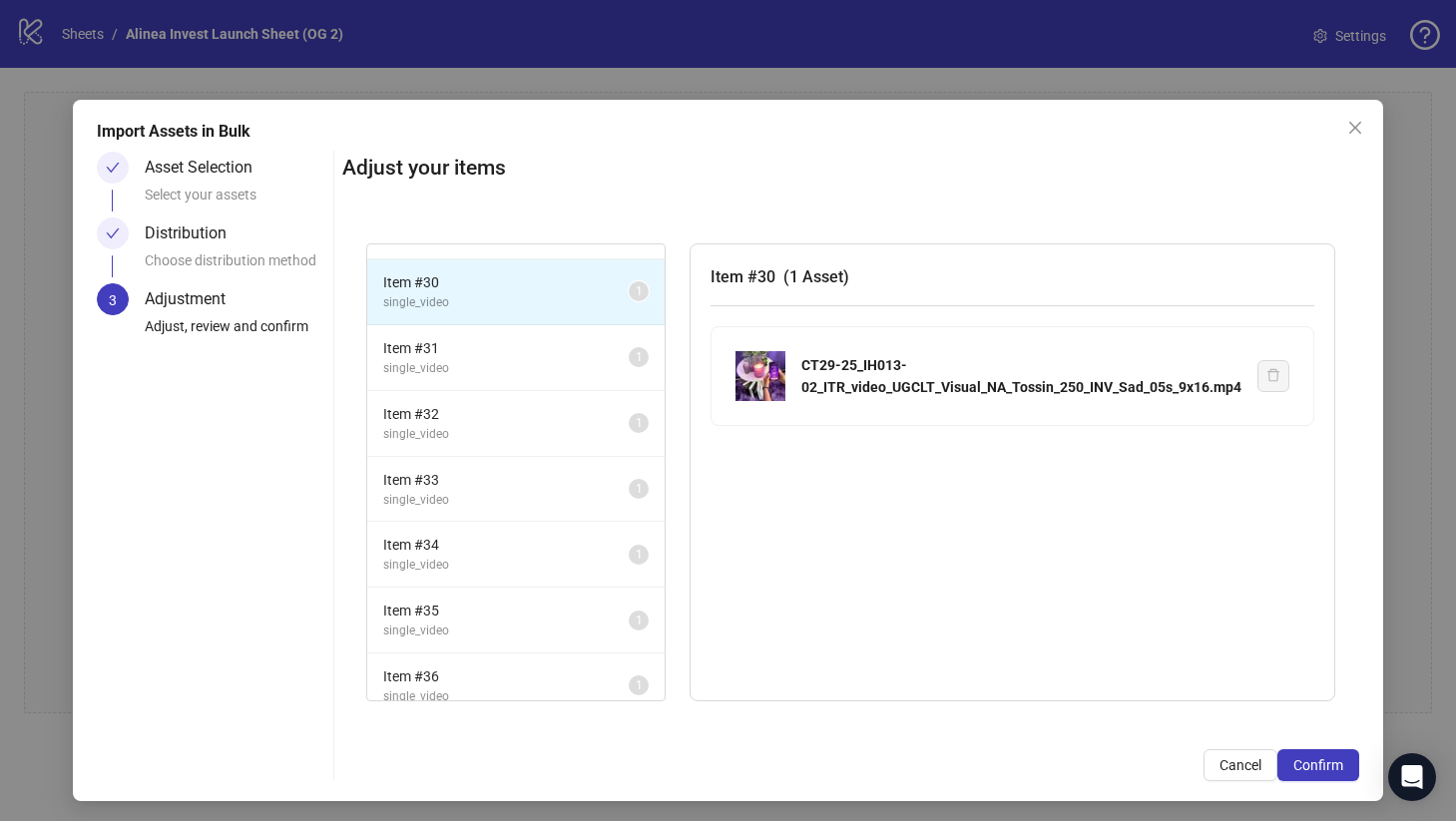 scroll, scrollTop: 2122, scrollLeft: 0, axis: vertical 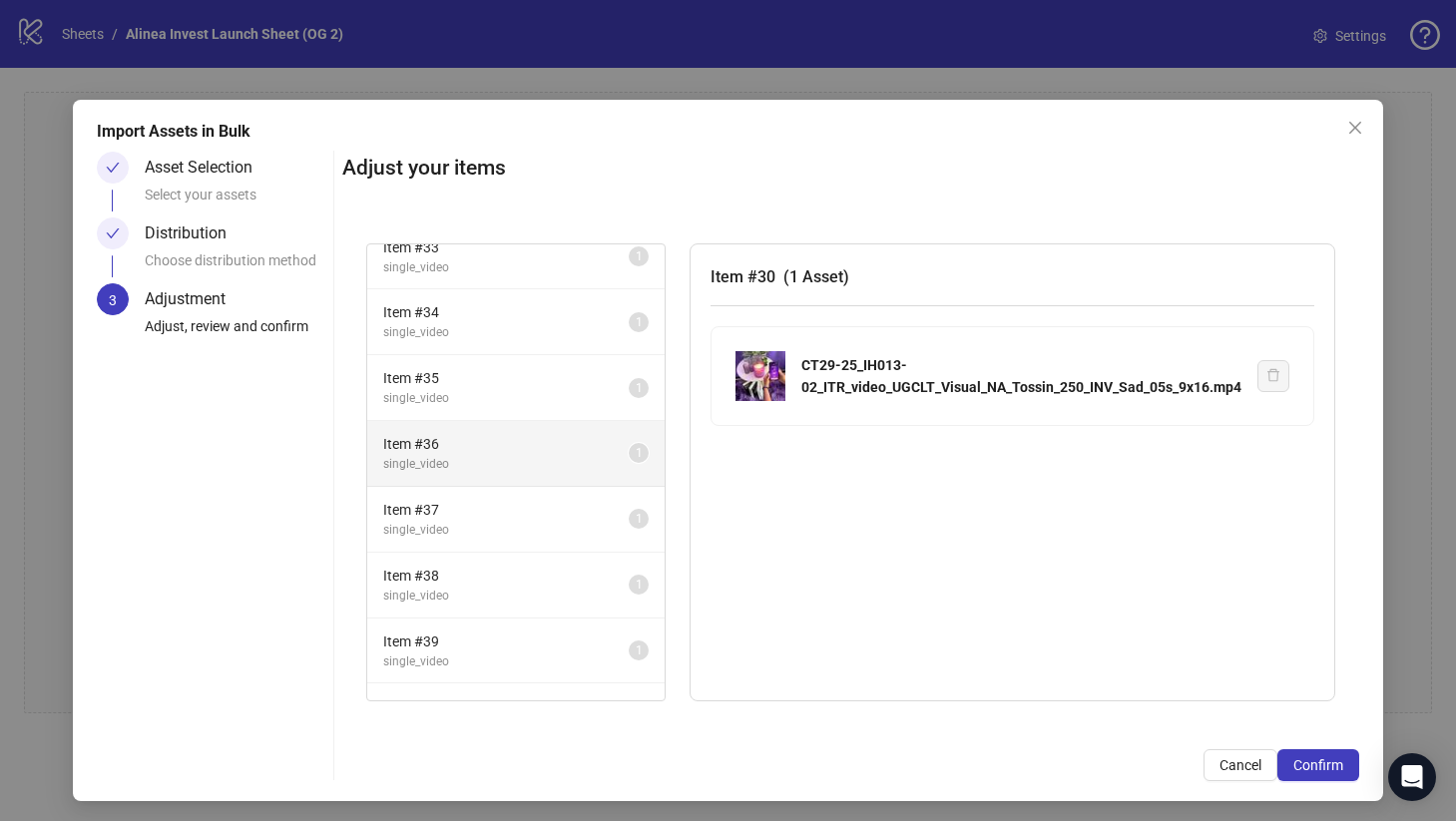click on "Item # 36" at bounding box center (506, 444) 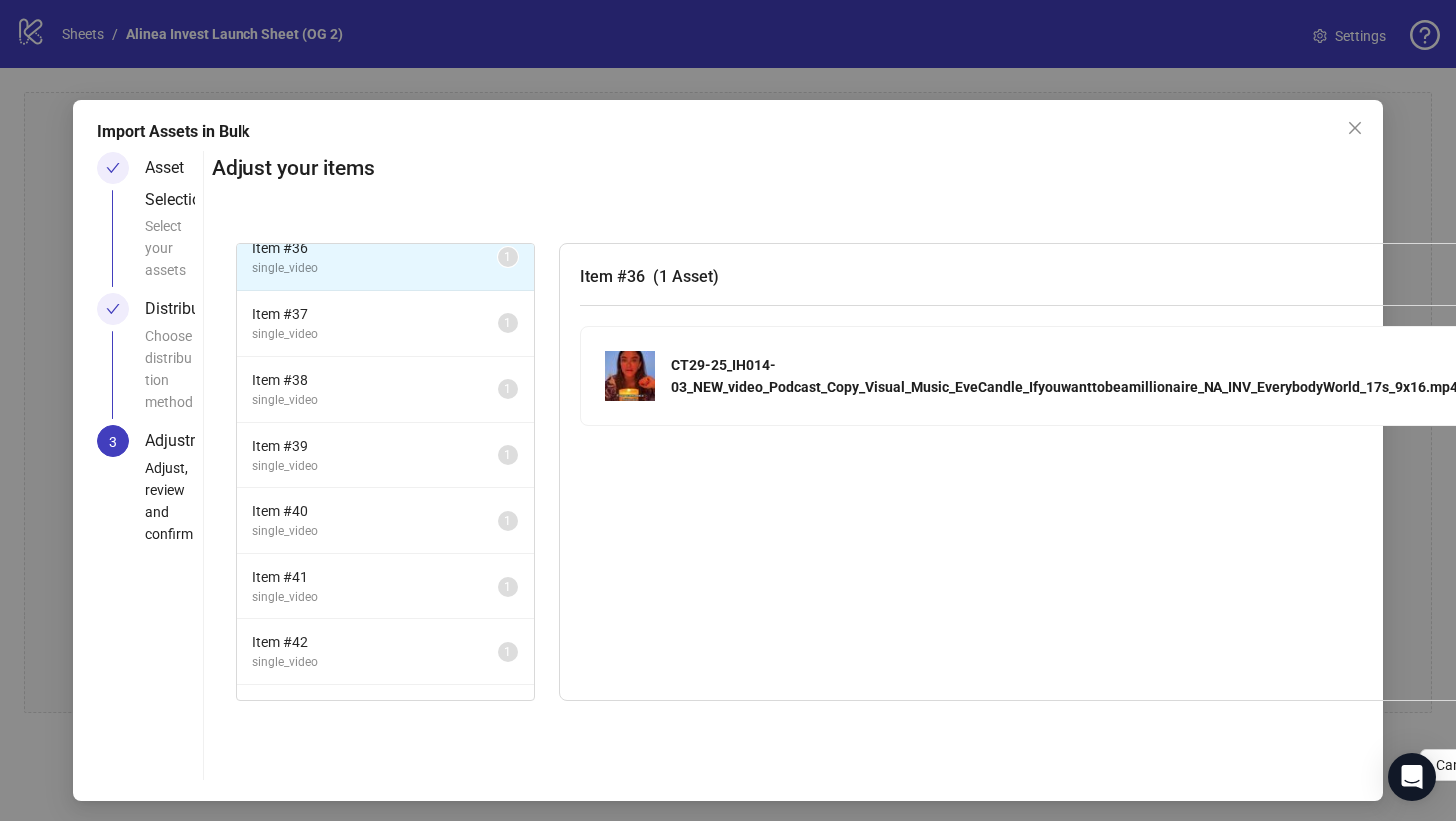 click on "Item # 39" at bounding box center (375, 446) 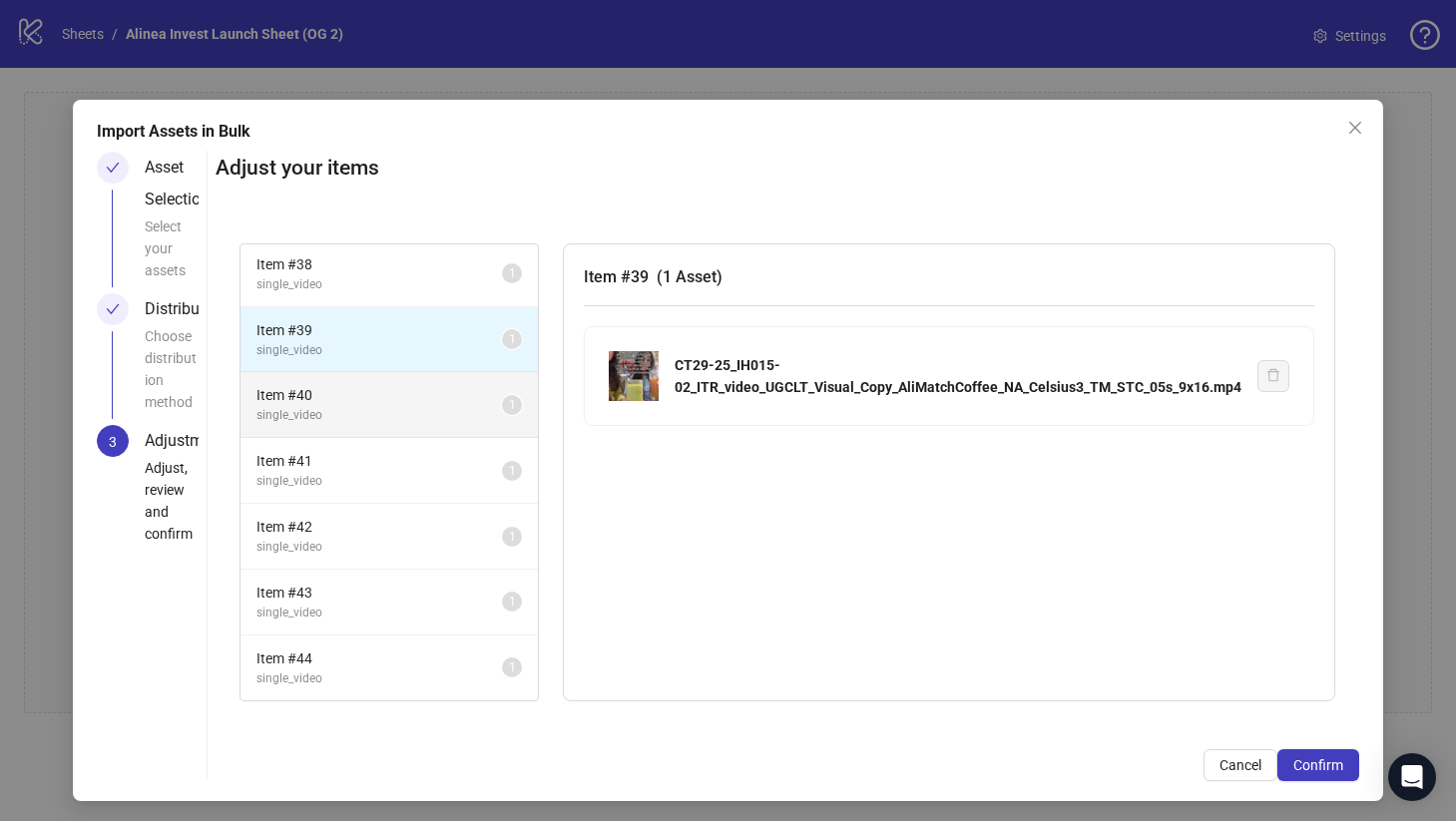 scroll, scrollTop: 2607, scrollLeft: 0, axis: vertical 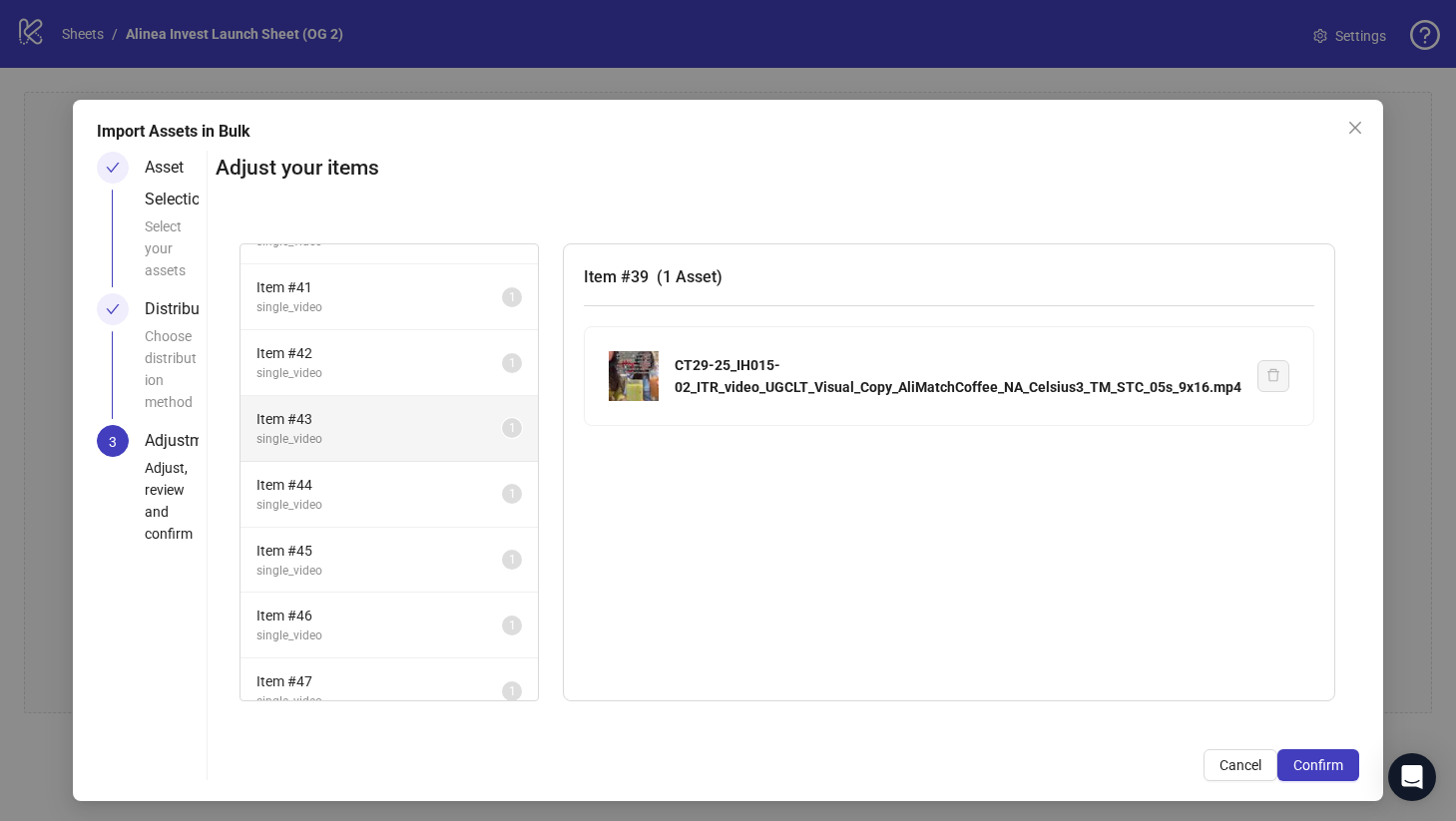 click on "Item # 43 single_video 1" at bounding box center [389, 429] 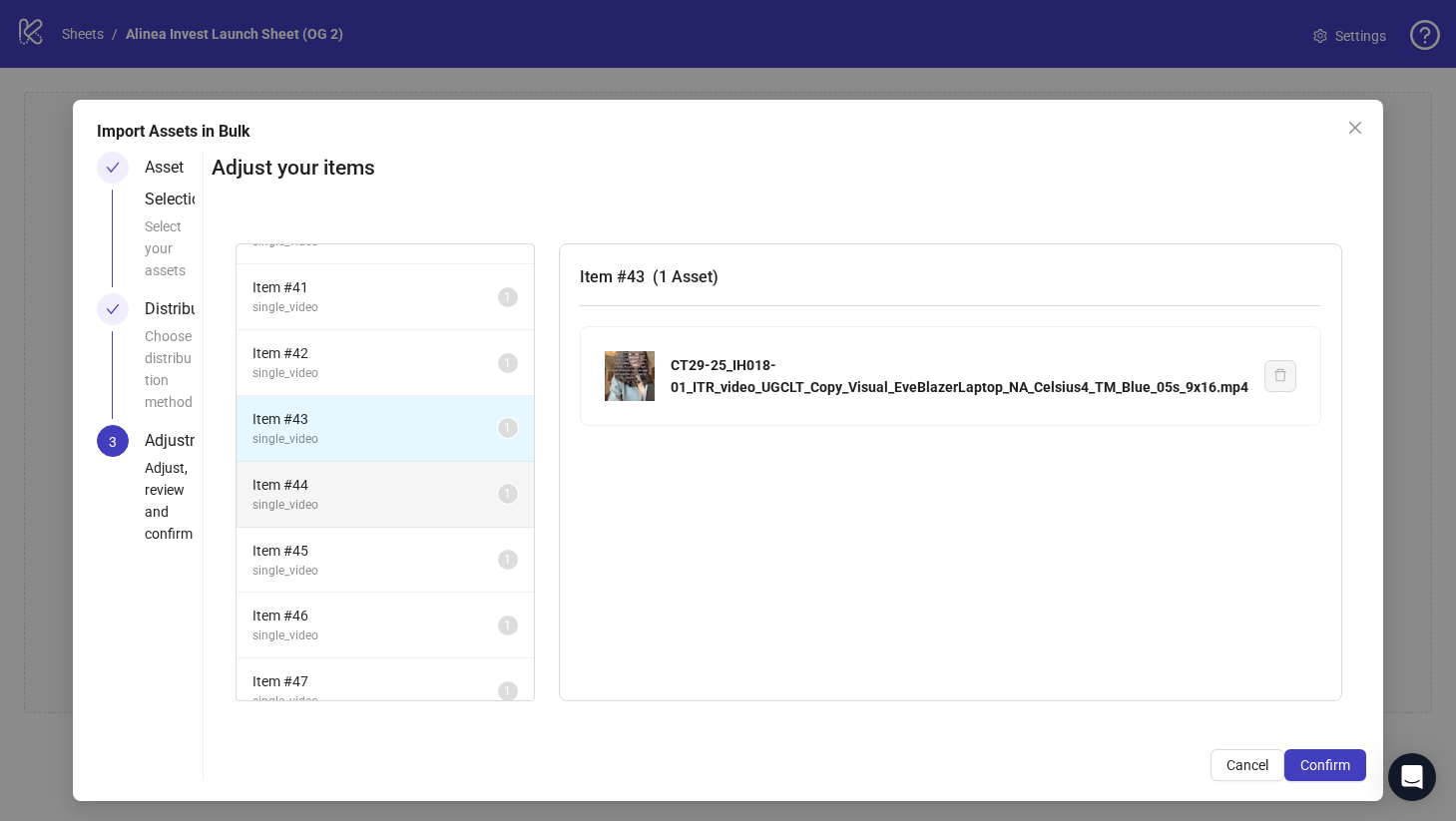 click on "single_video" at bounding box center (375, 505) 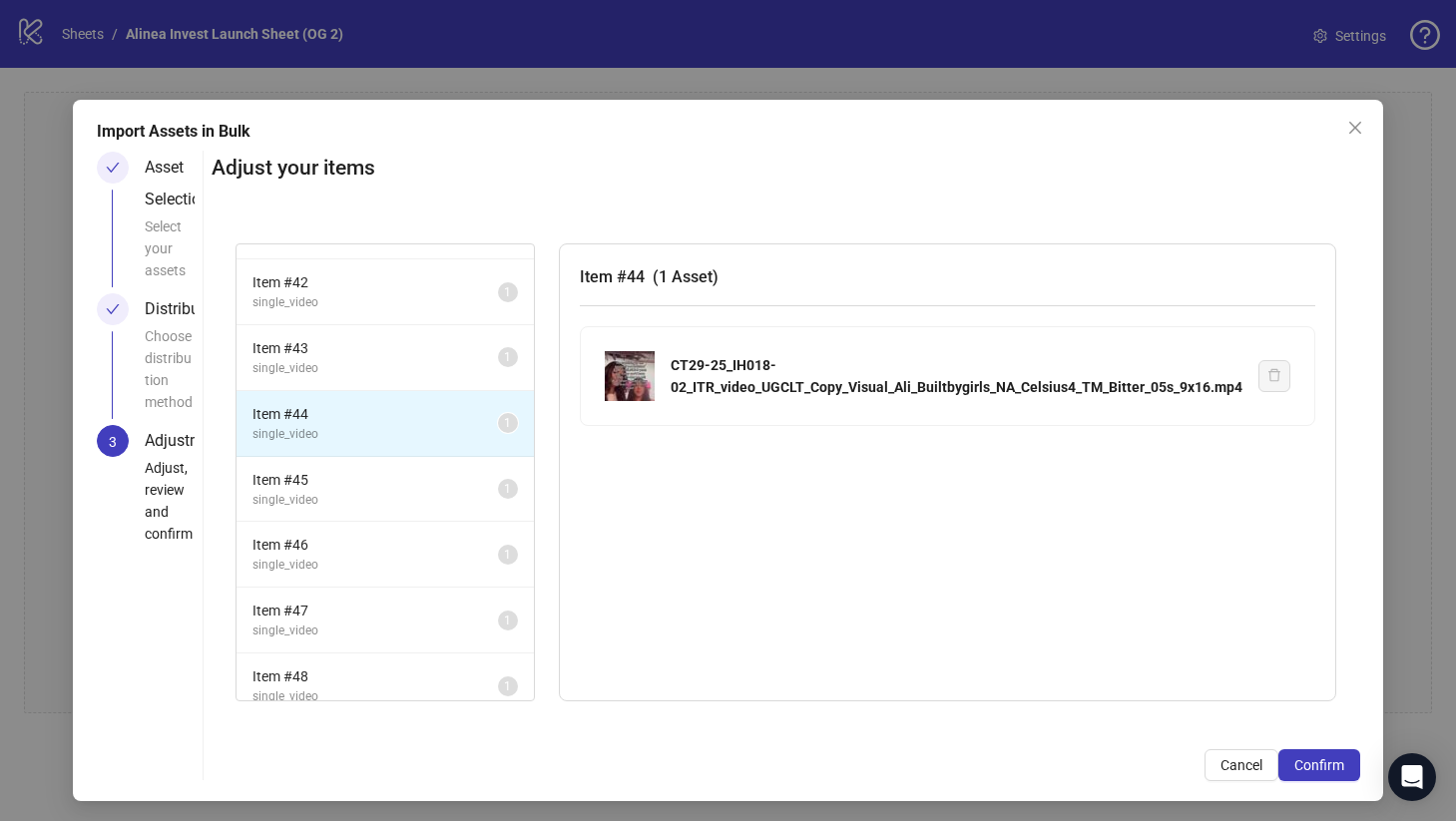 scroll, scrollTop: 2696, scrollLeft: 0, axis: vertical 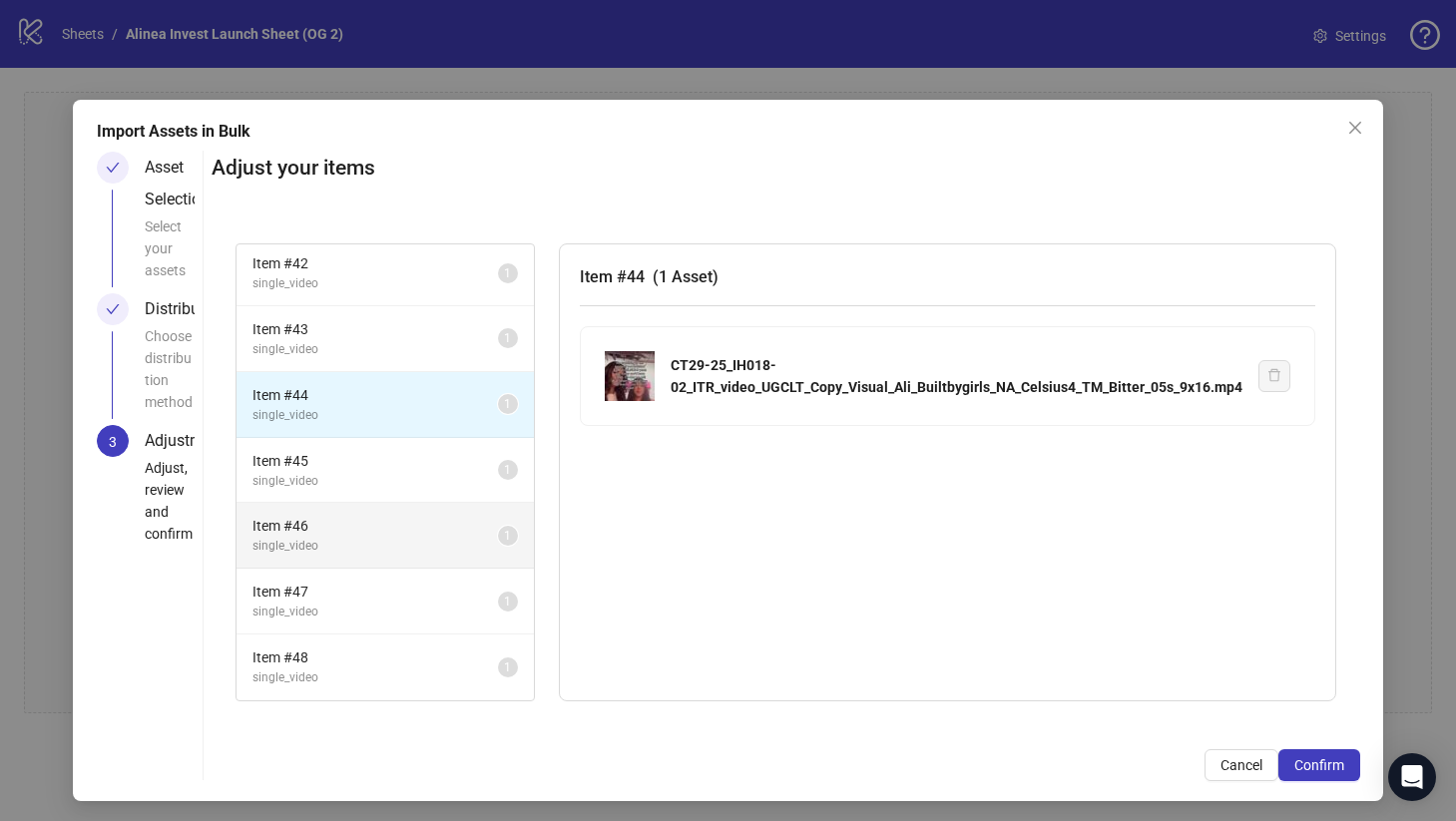 click on "Item # 46" at bounding box center (375, 526) 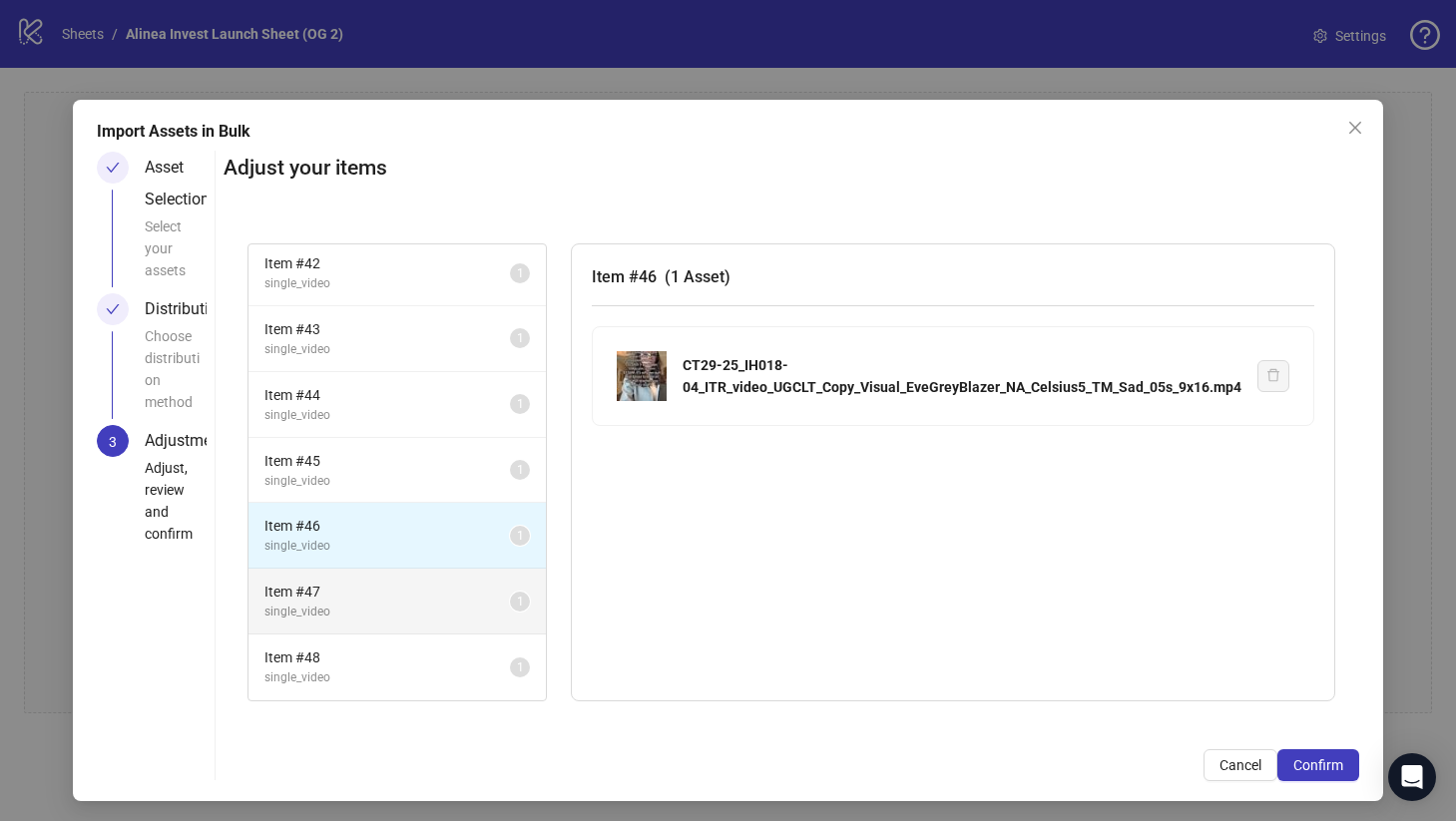 click on "single_video" at bounding box center (387, 612) 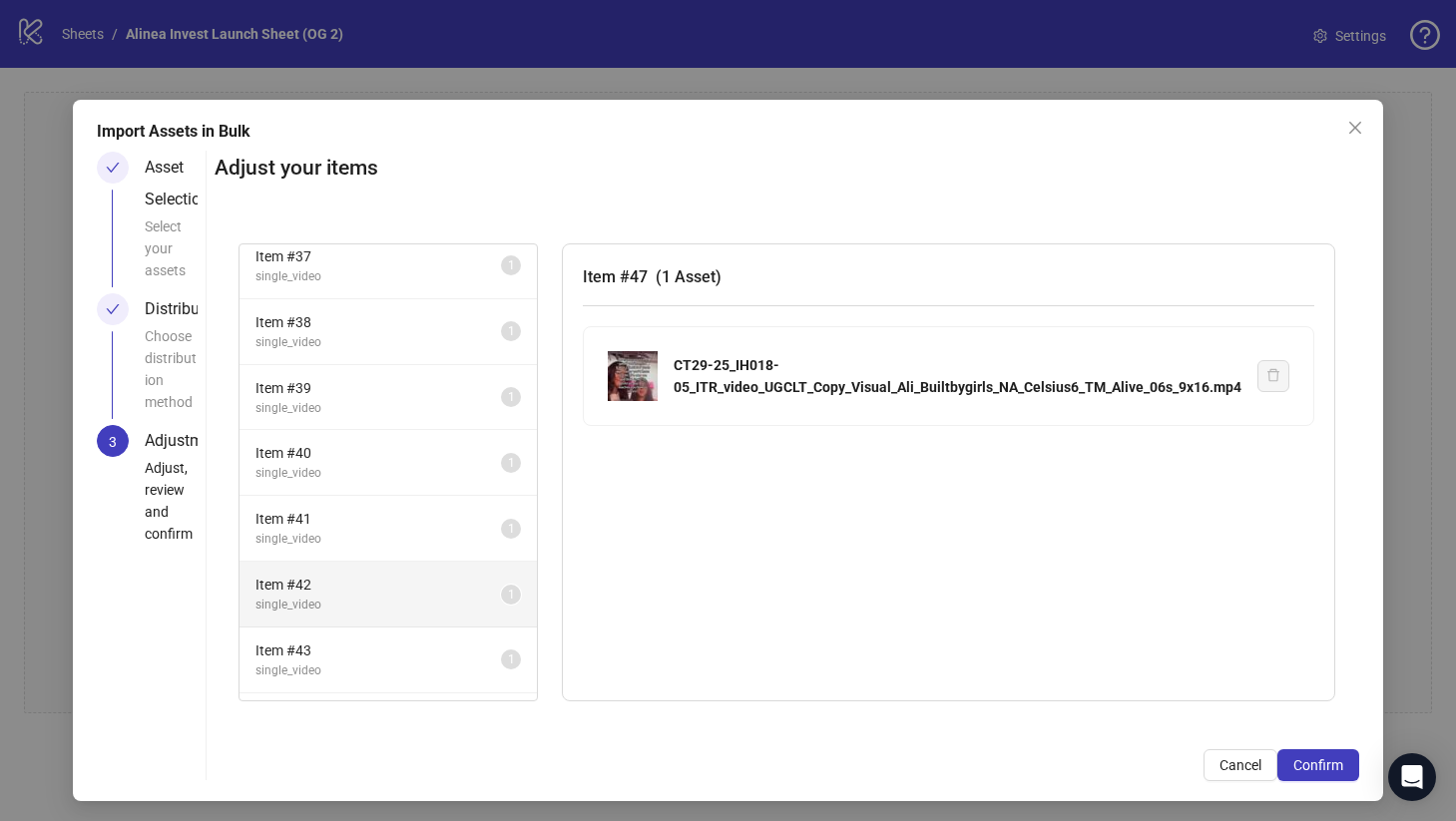 scroll, scrollTop: 2369, scrollLeft: 0, axis: vertical 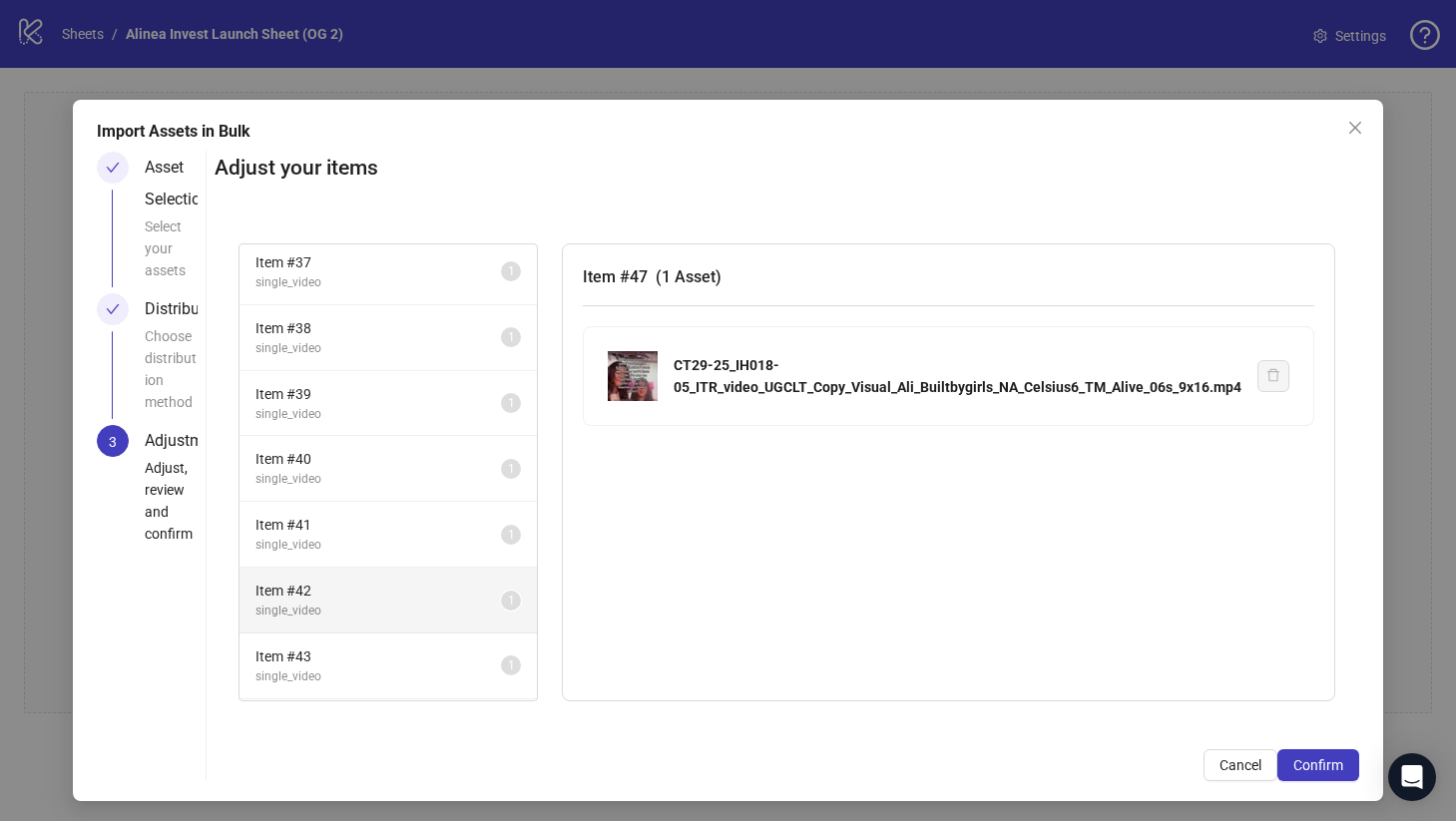 click on "Item # 42 single_video 1" at bounding box center [388, 601] 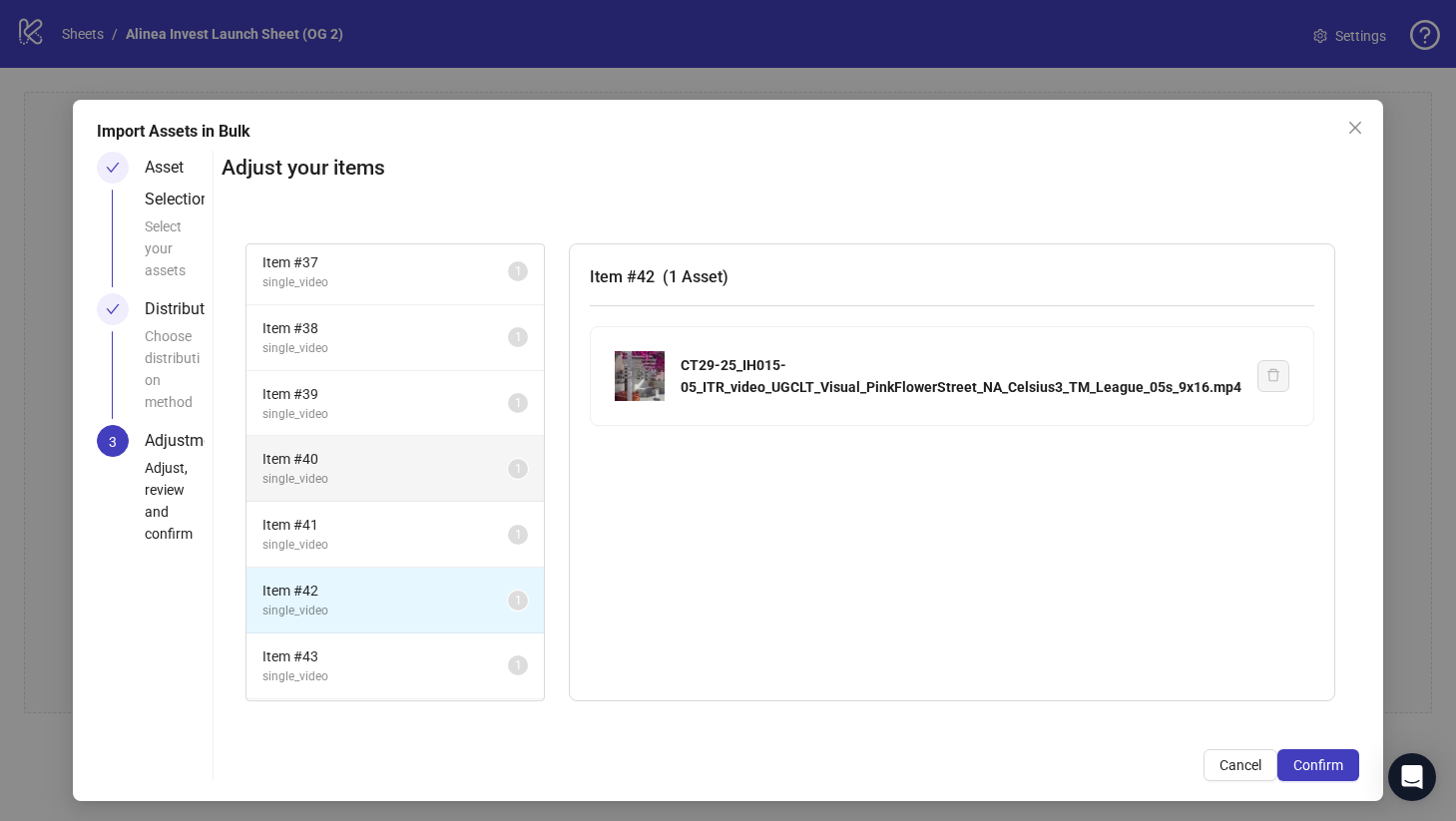 click on "Item # 40 single_video 1" at bounding box center [395, 469] 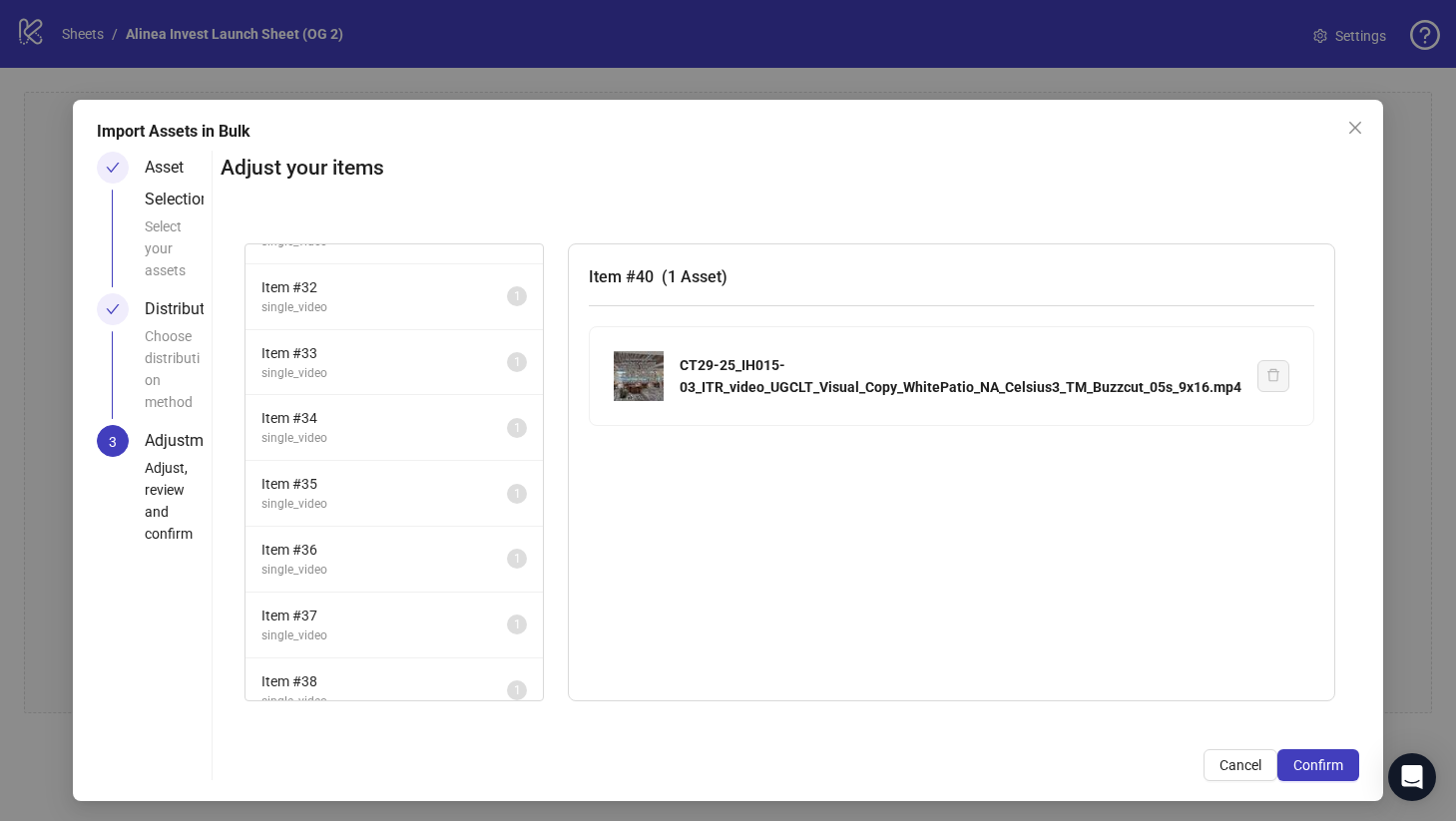 click on "Item # 35" at bounding box center [384, 484] 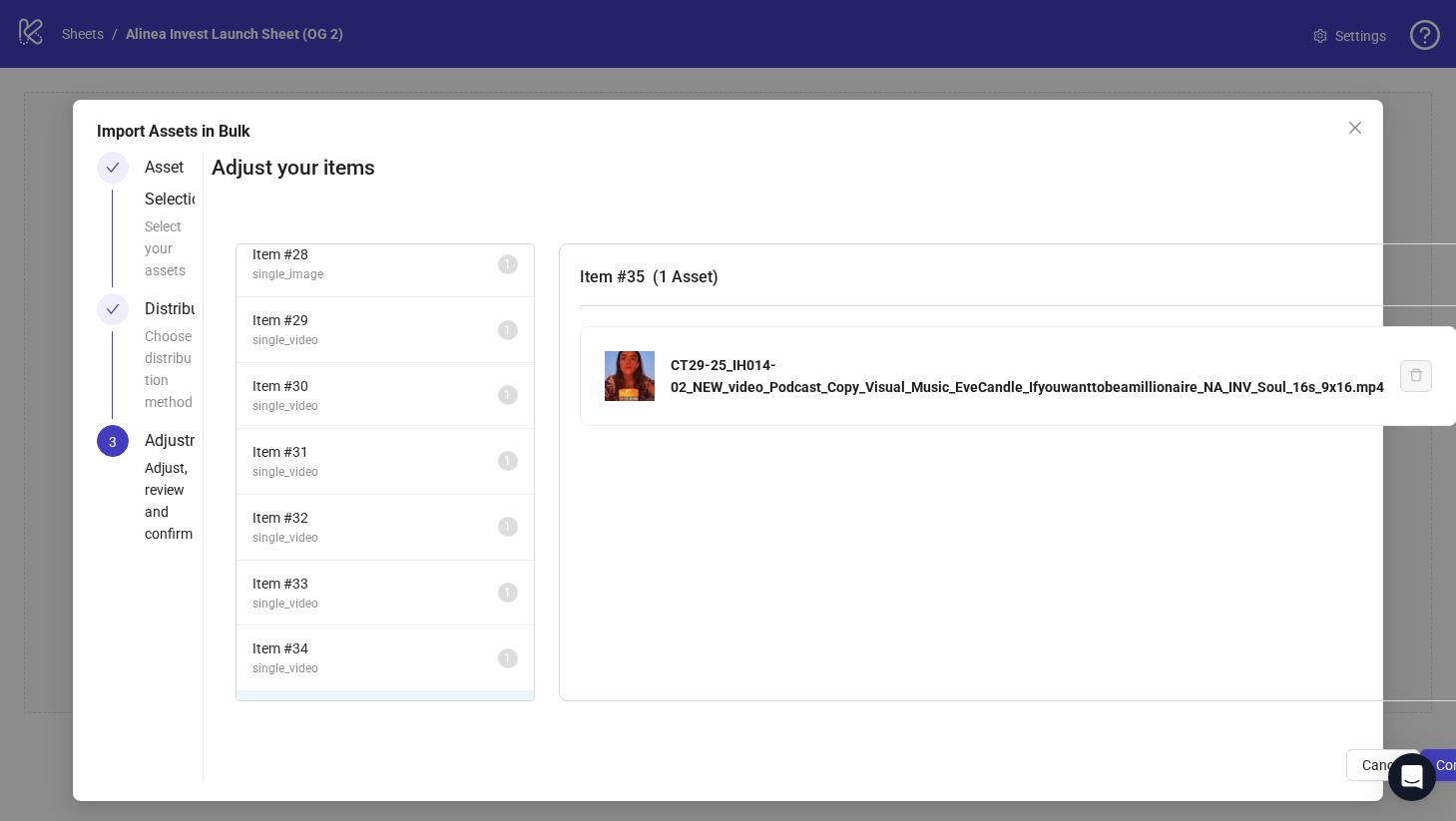 click on "Item # 31 single_video 1" at bounding box center [385, 462] 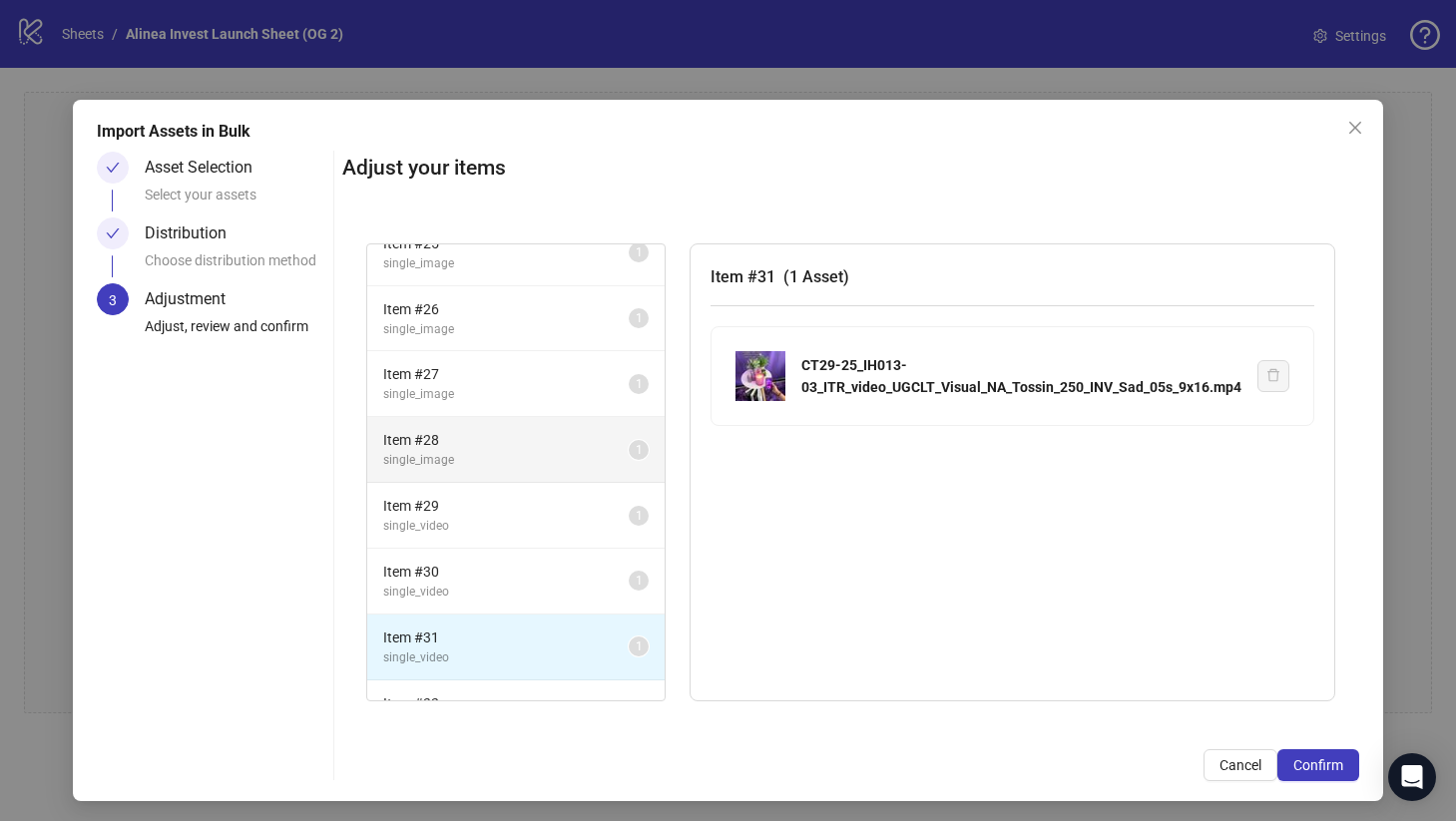 click on "single_image" at bounding box center (506, 460) 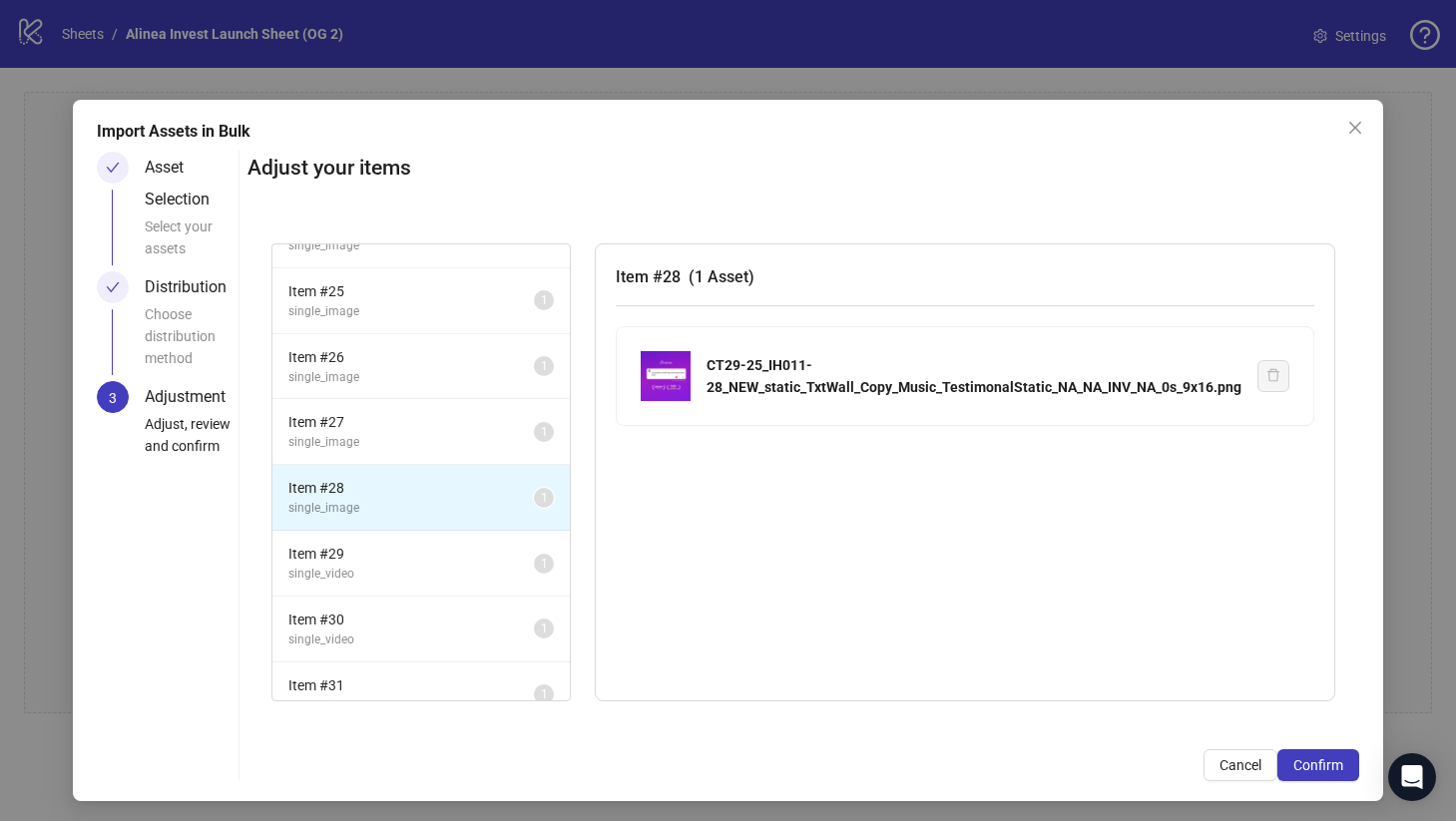 scroll, scrollTop: 1548, scrollLeft: 0, axis: vertical 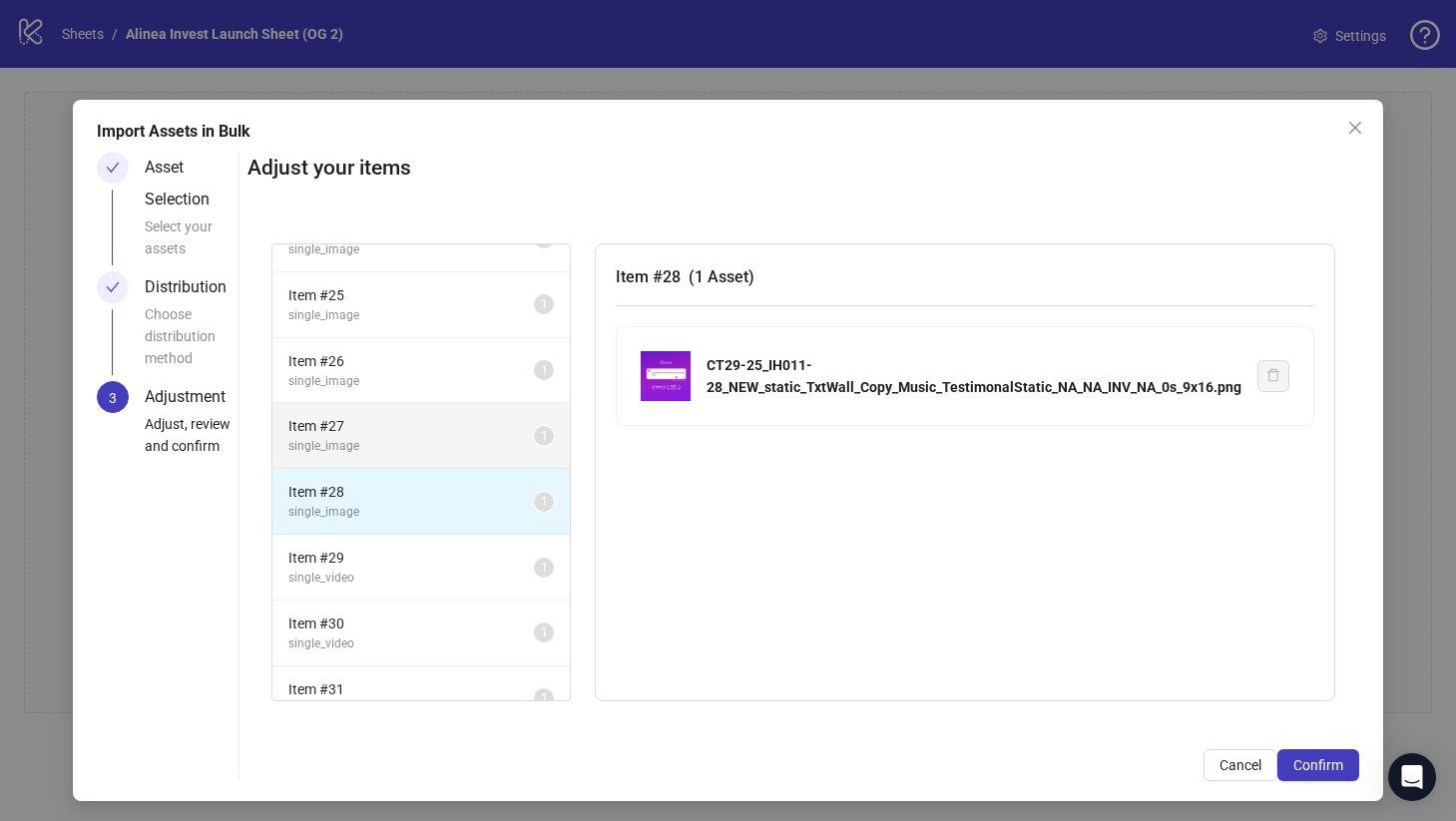 click on "Item # 27" at bounding box center (411, 426) 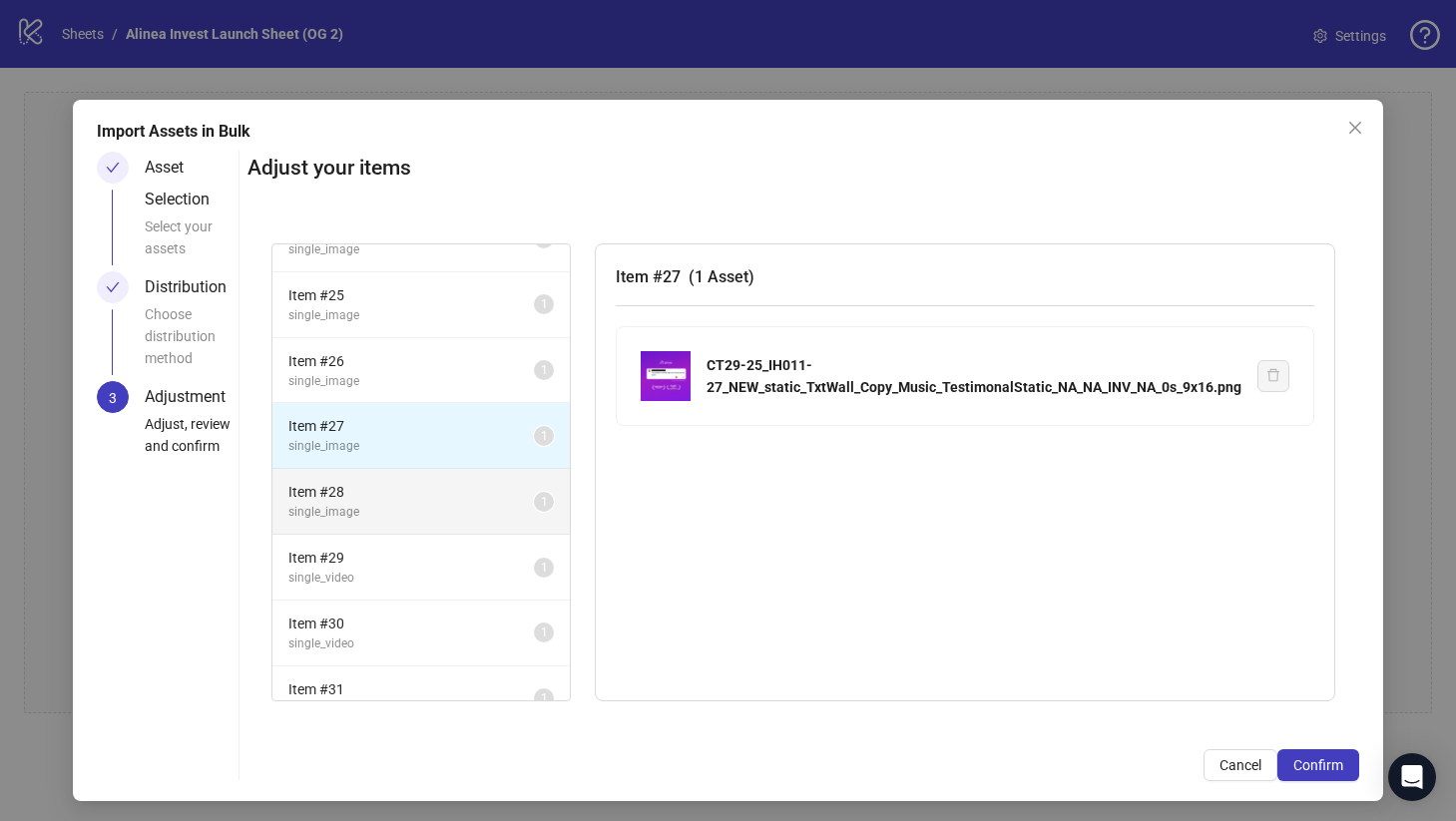 click on "Item # 28" at bounding box center (411, 492) 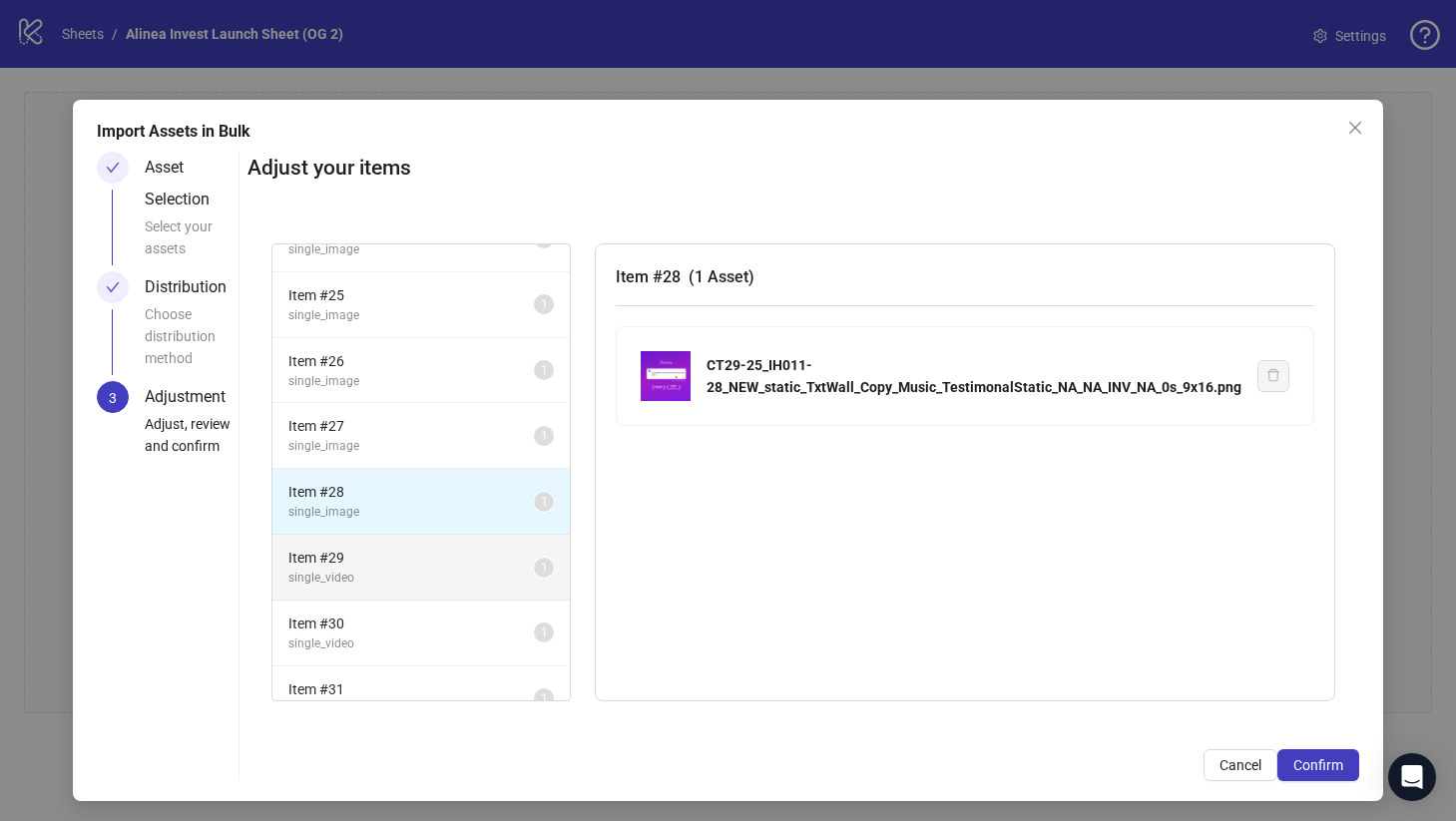 click on "Item # 29 single_video 1" at bounding box center (421, 568) 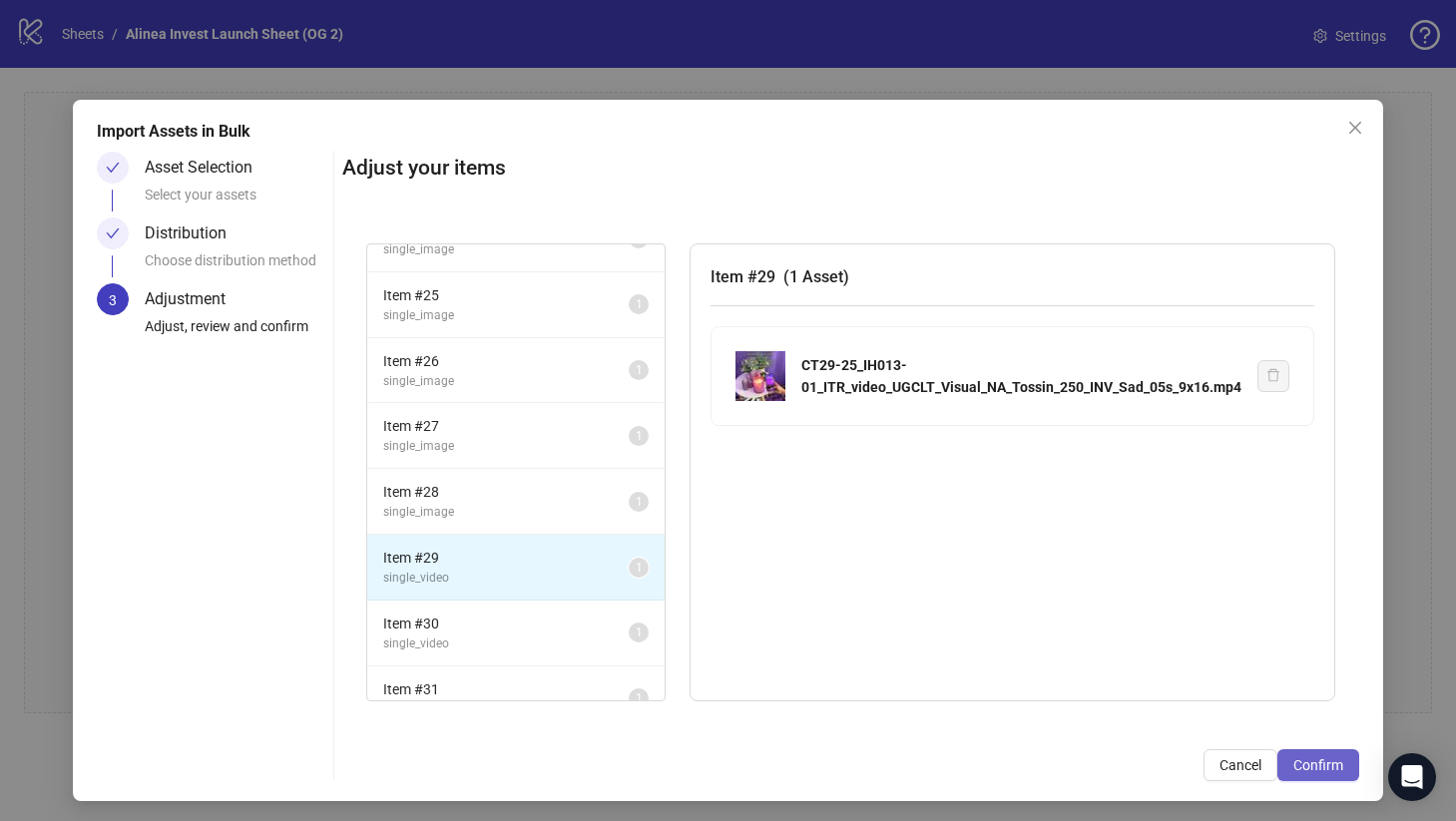 click on "Confirm" at bounding box center (1318, 765) 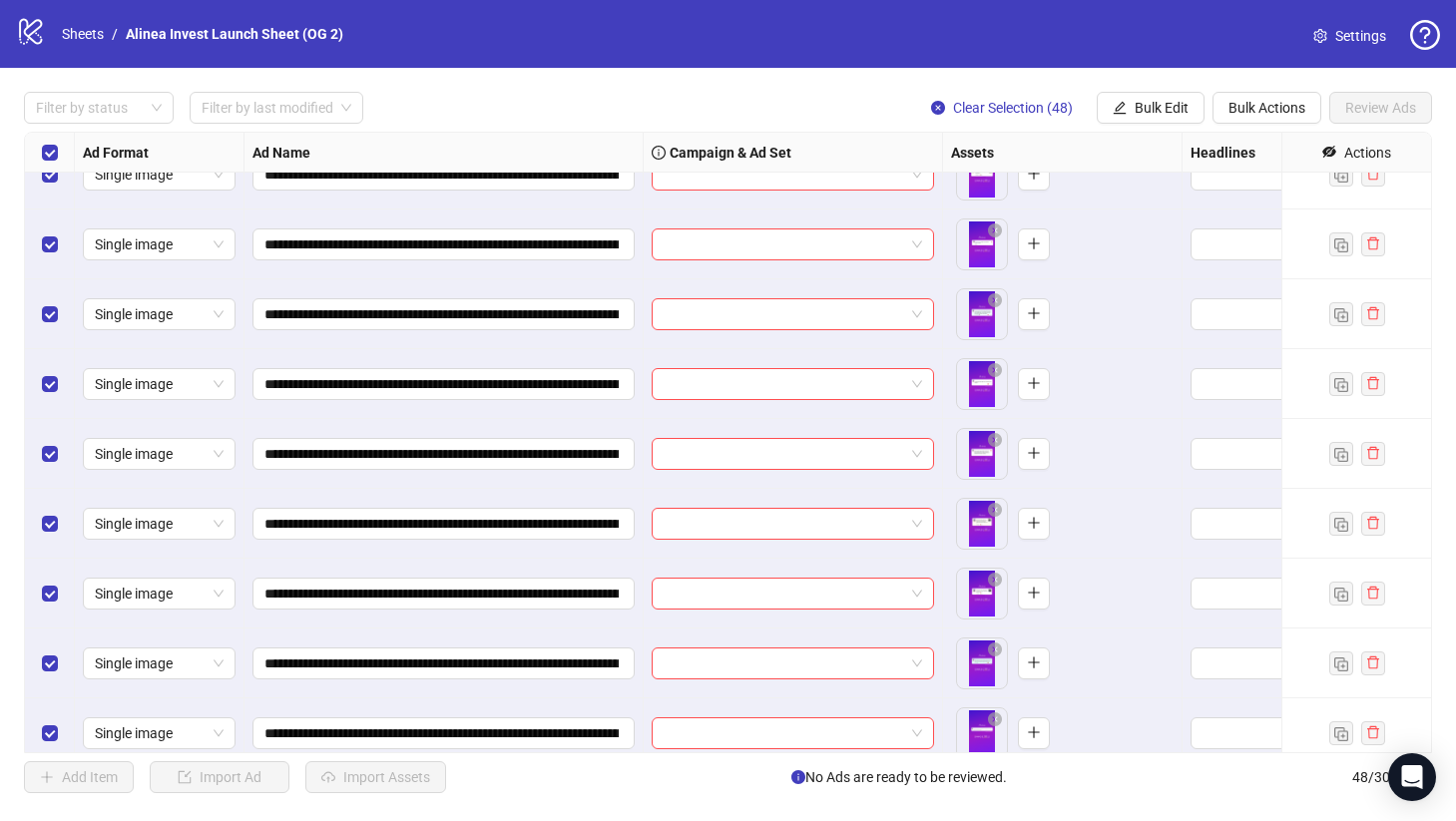 scroll, scrollTop: 0, scrollLeft: 0, axis: both 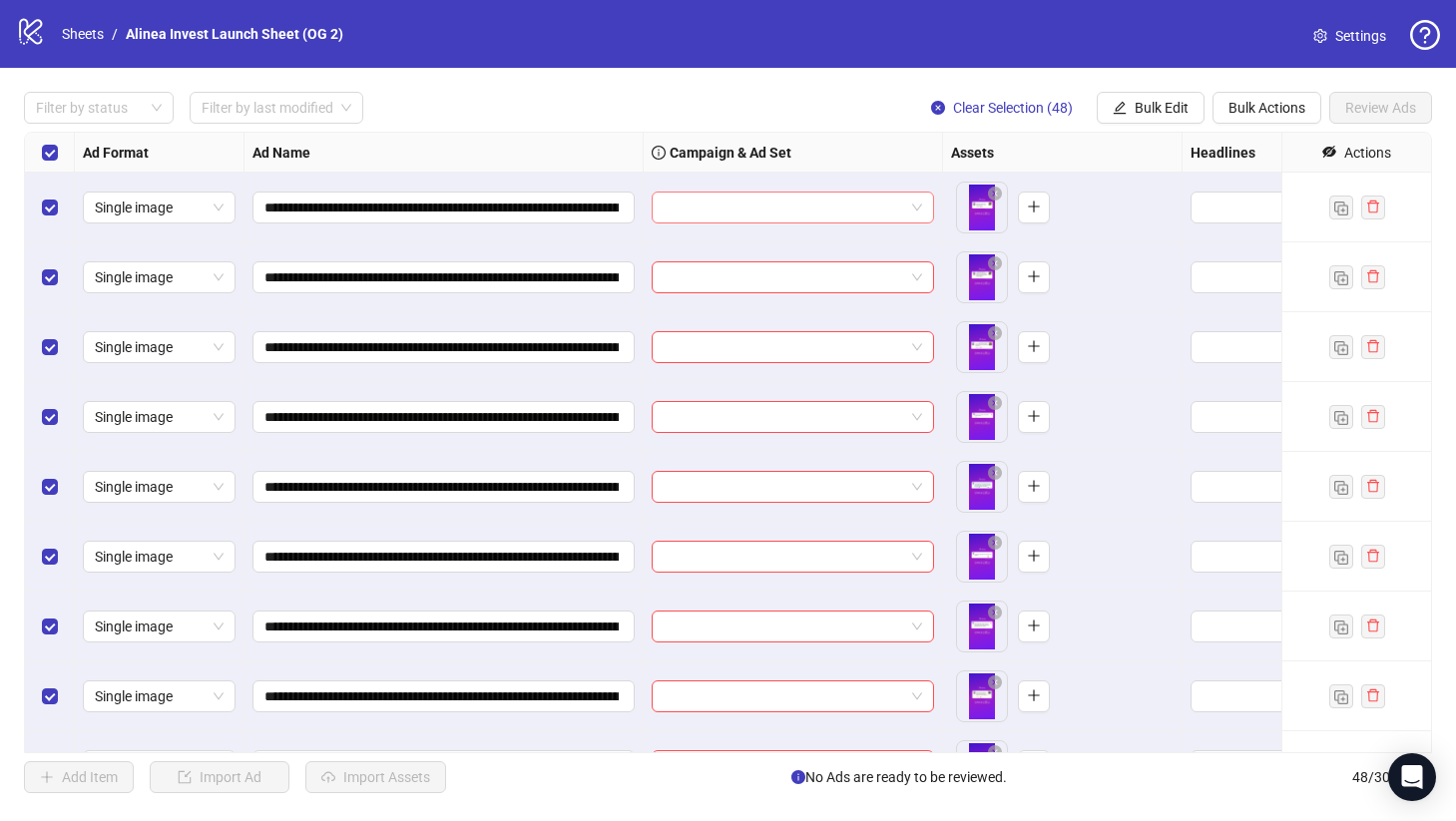 click at bounding box center [783, 207] 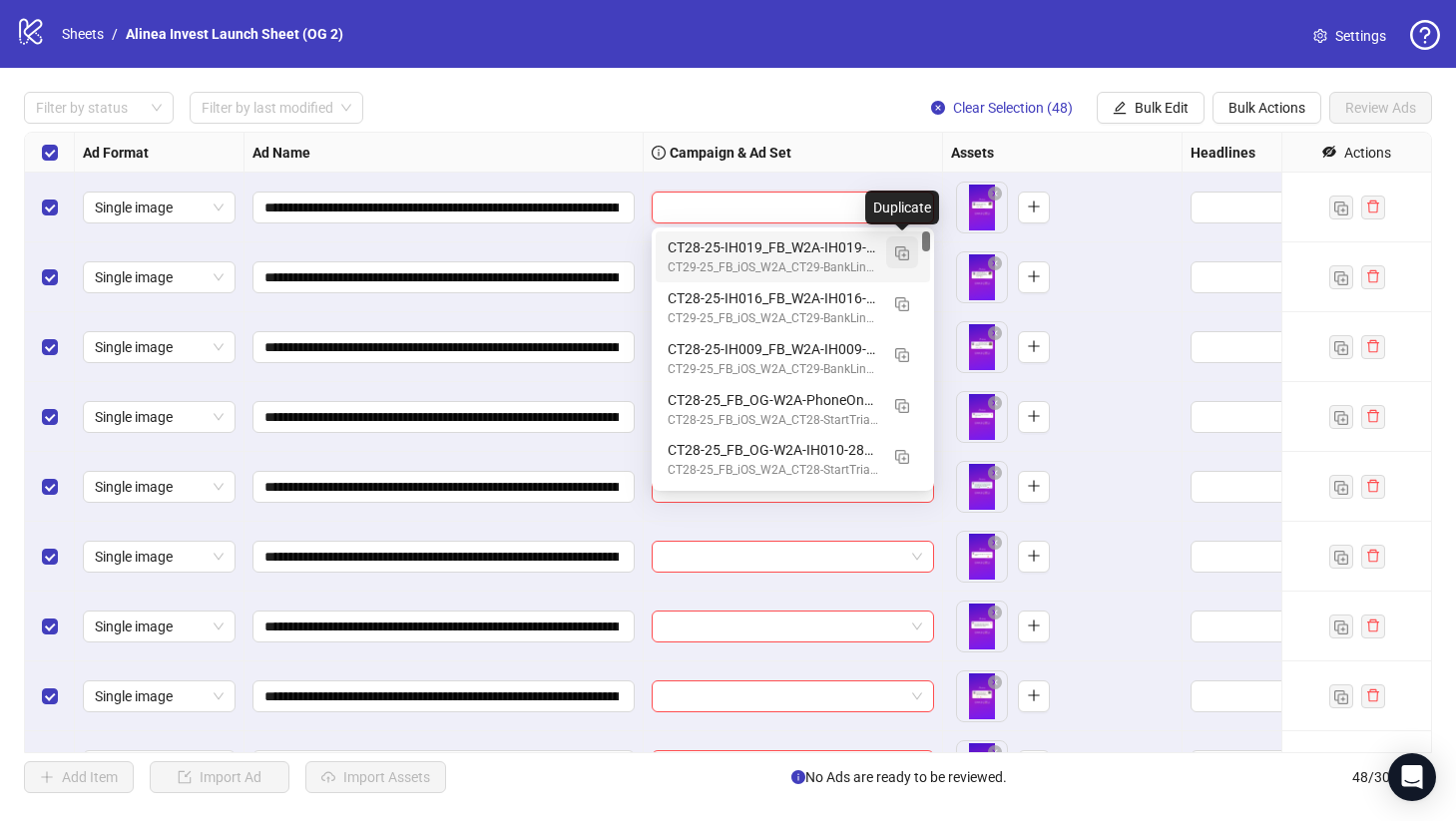 click at bounding box center (902, 253) 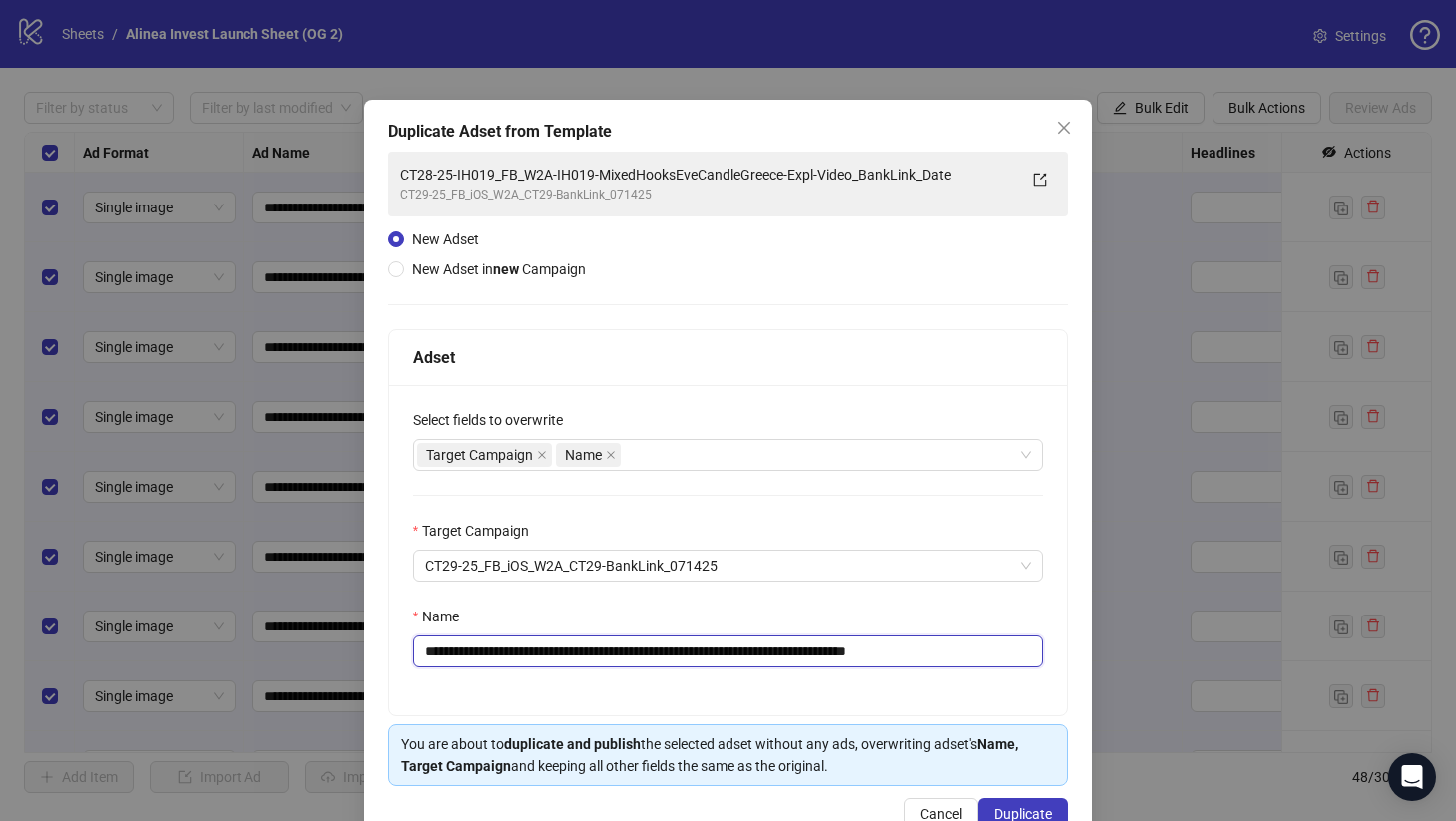 click on "**********" at bounding box center (728, 651) 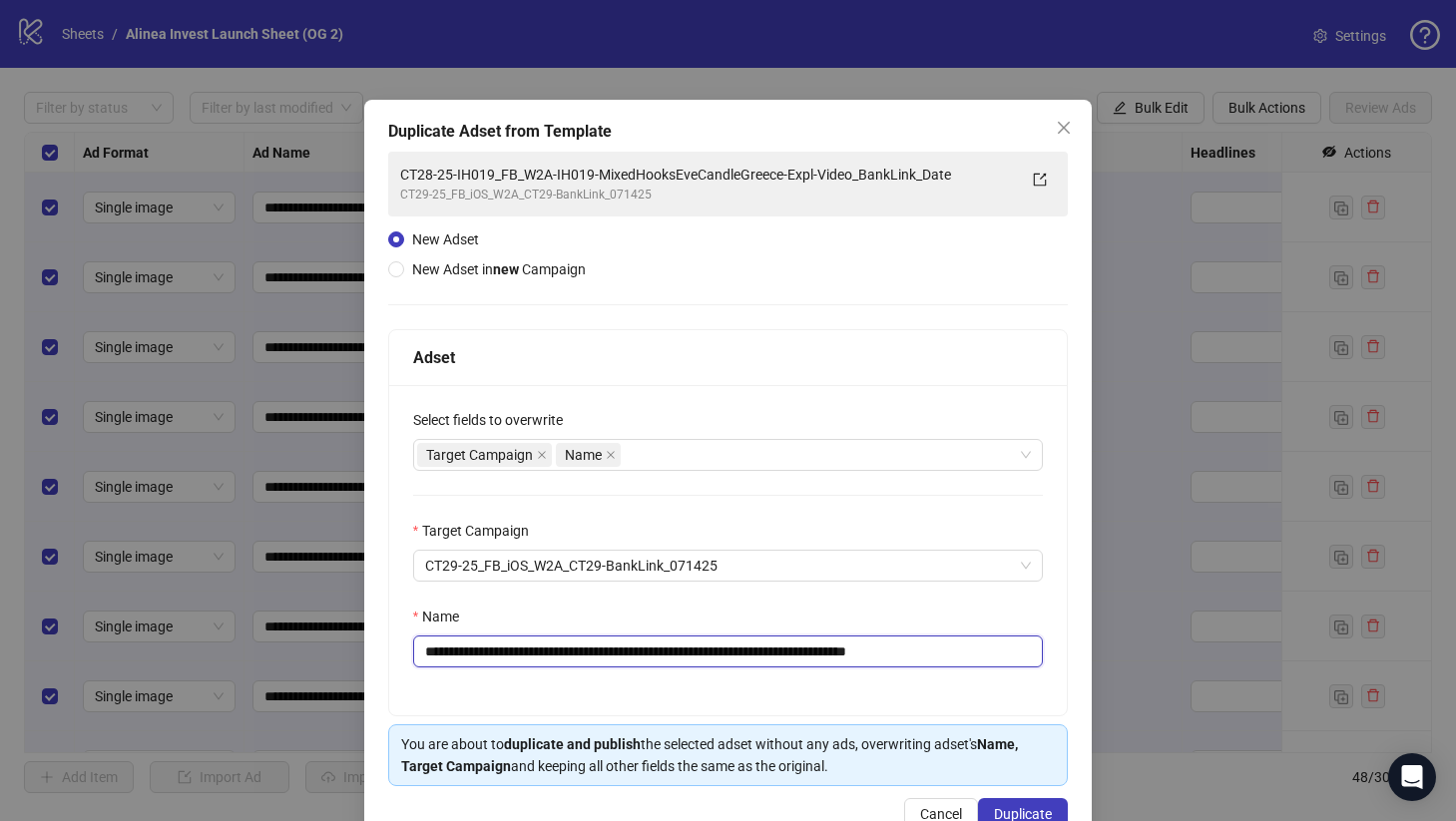 click on "**********" at bounding box center (728, 651) 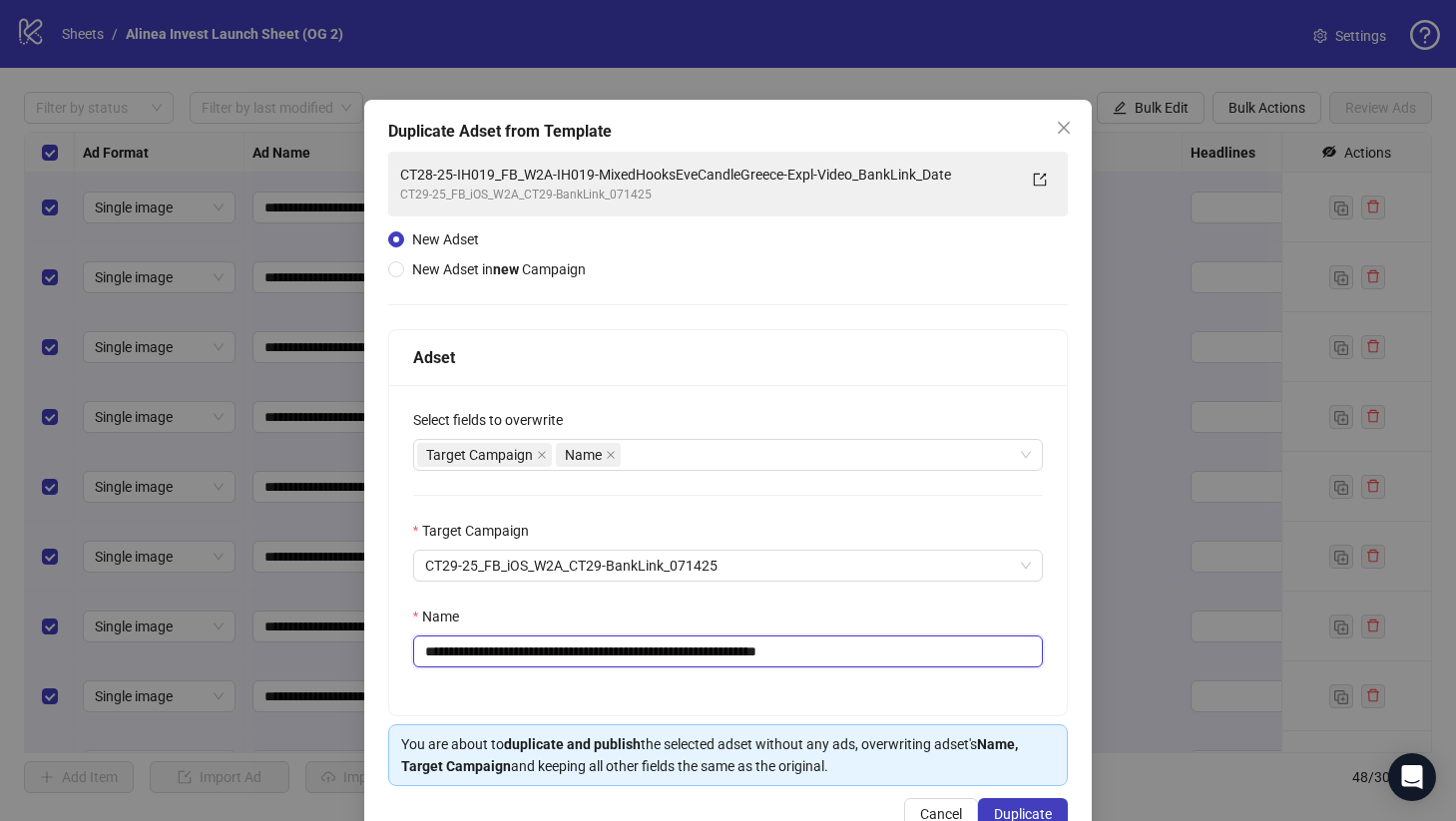 drag, startPoint x: 899, startPoint y: 656, endPoint x: 845, endPoint y: 654, distance: 54.037024 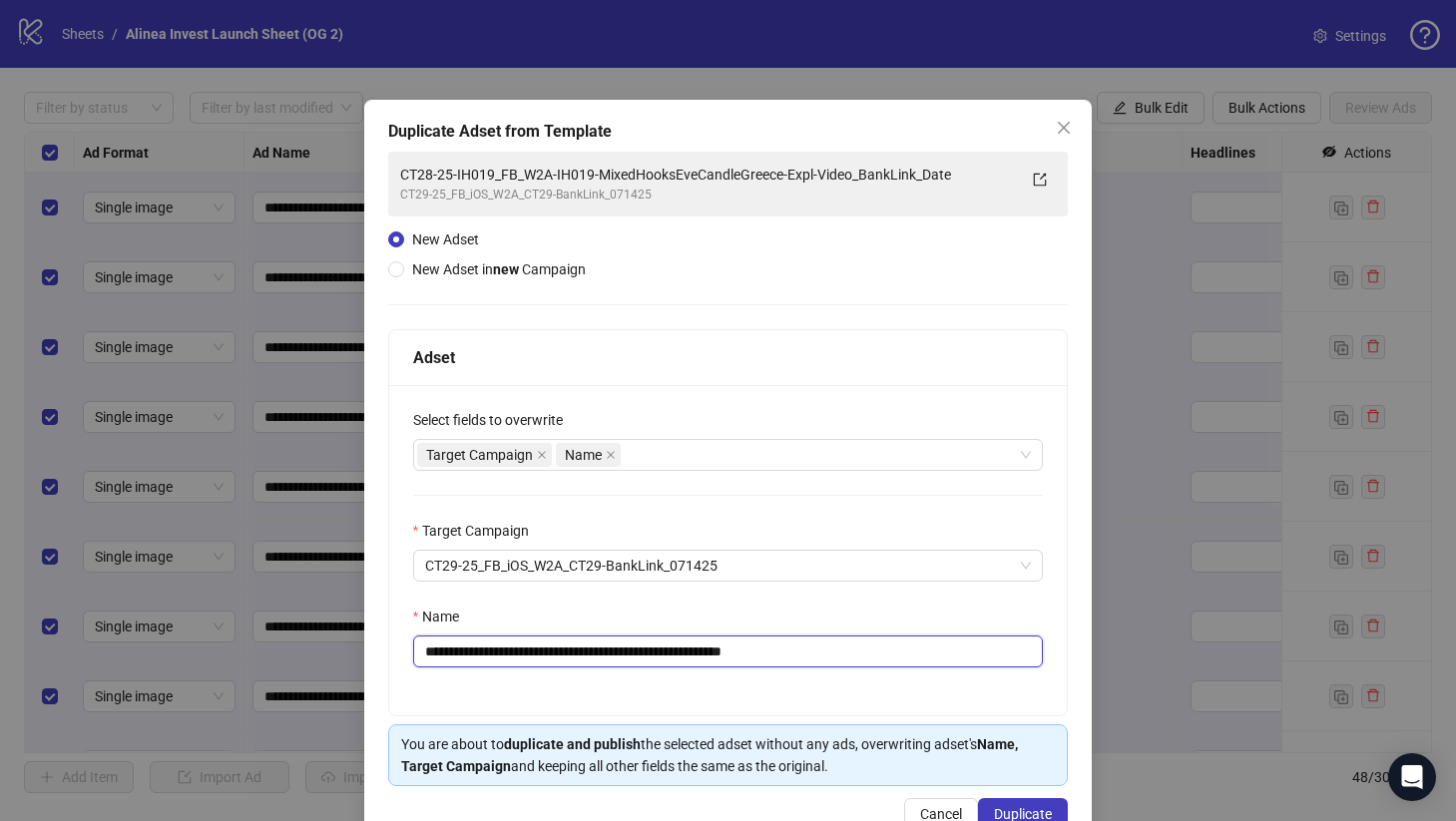 type on "**********" 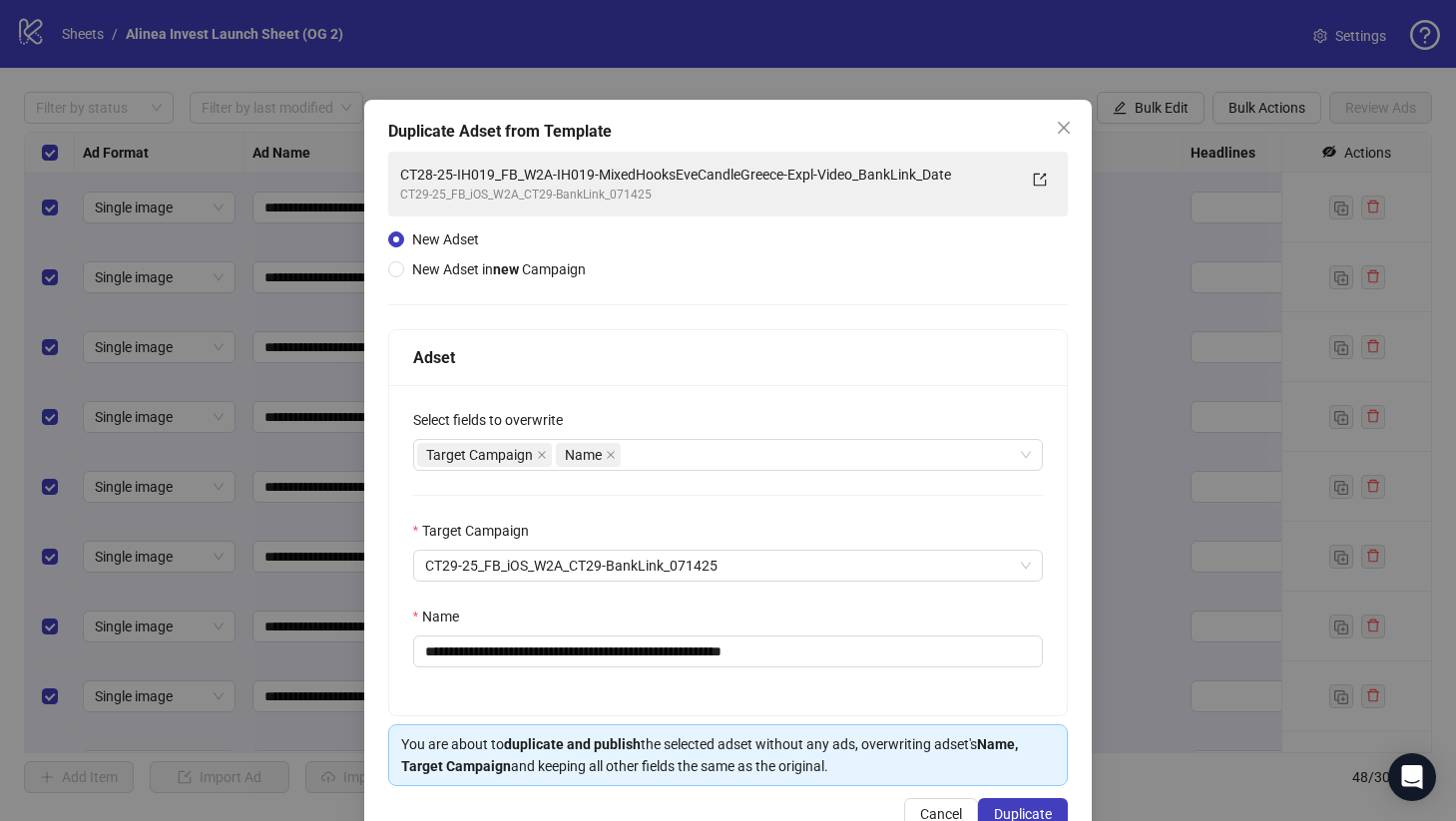 click on "**********" at bounding box center (728, 550) 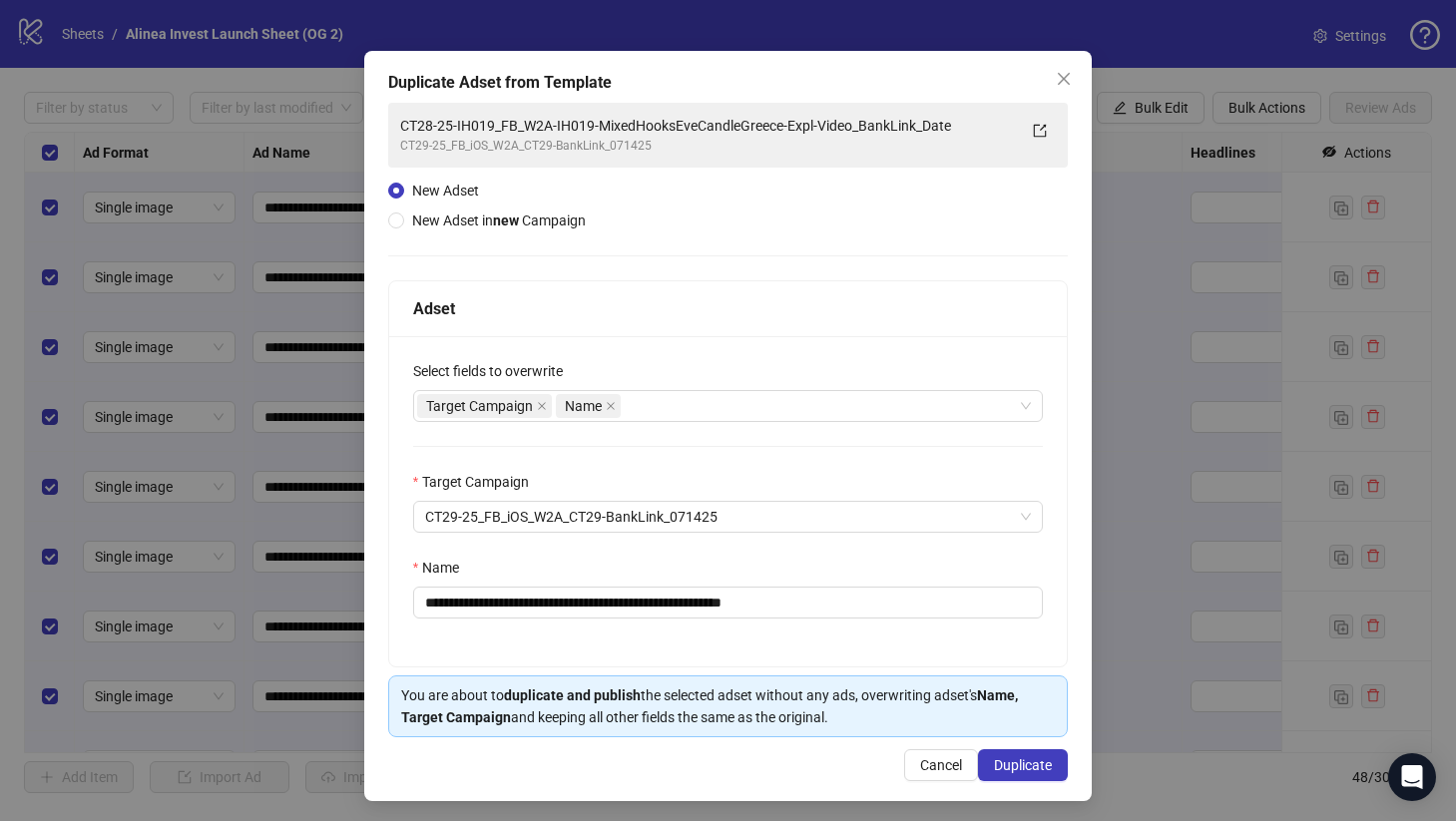 scroll, scrollTop: 54, scrollLeft: 0, axis: vertical 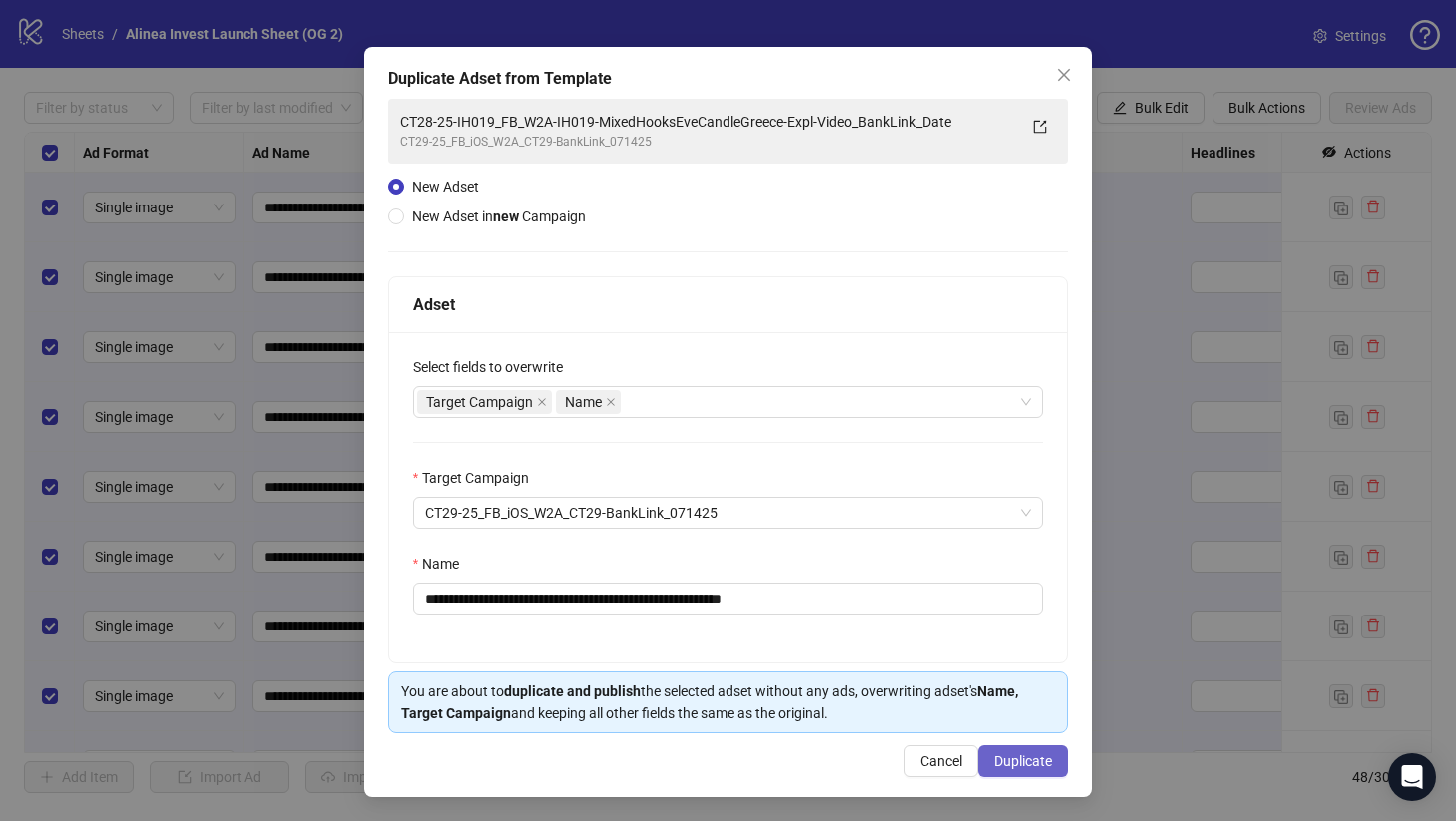 click on "Duplicate" at bounding box center [1023, 761] 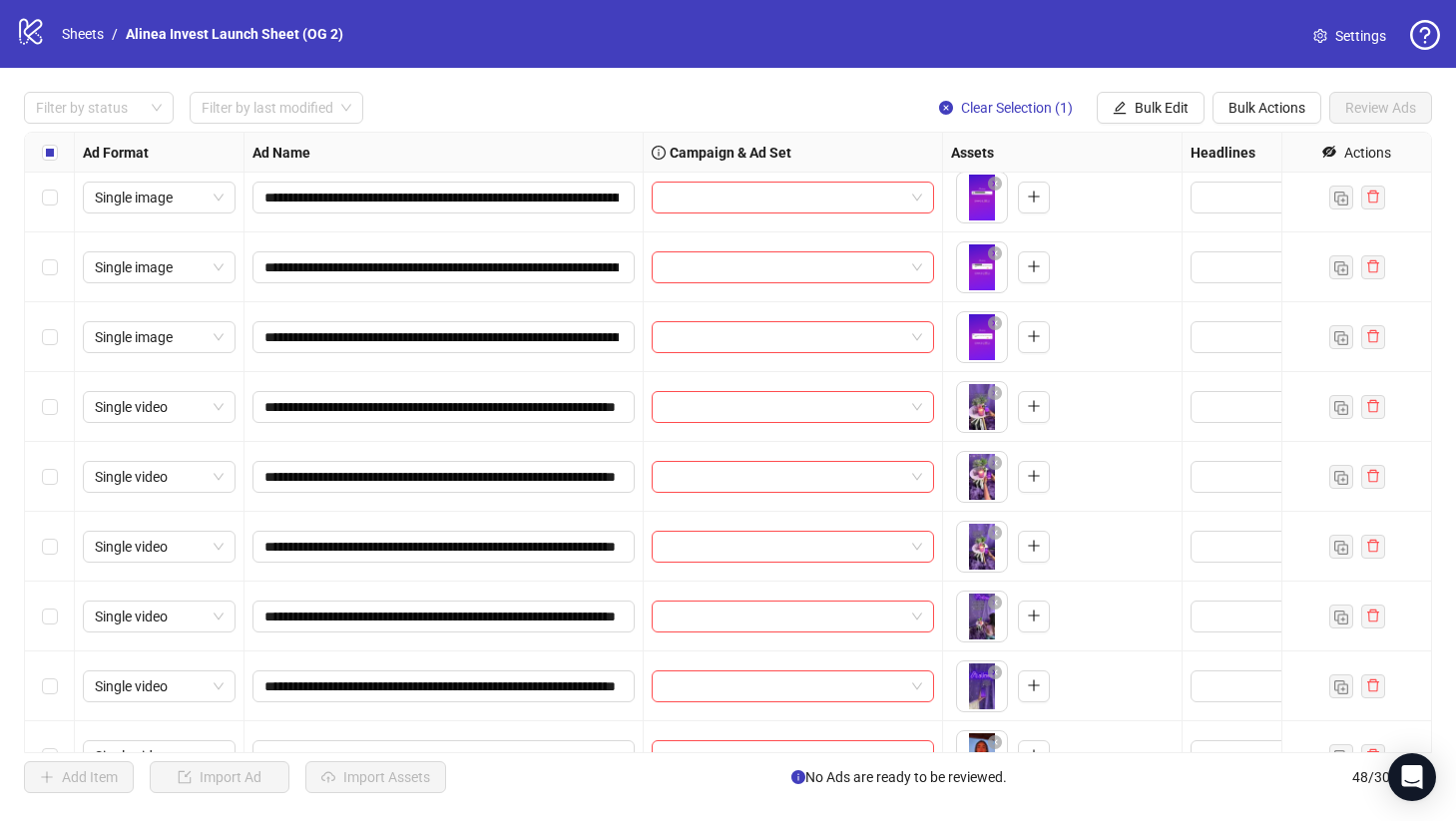 scroll, scrollTop: 1701, scrollLeft: 0, axis: vertical 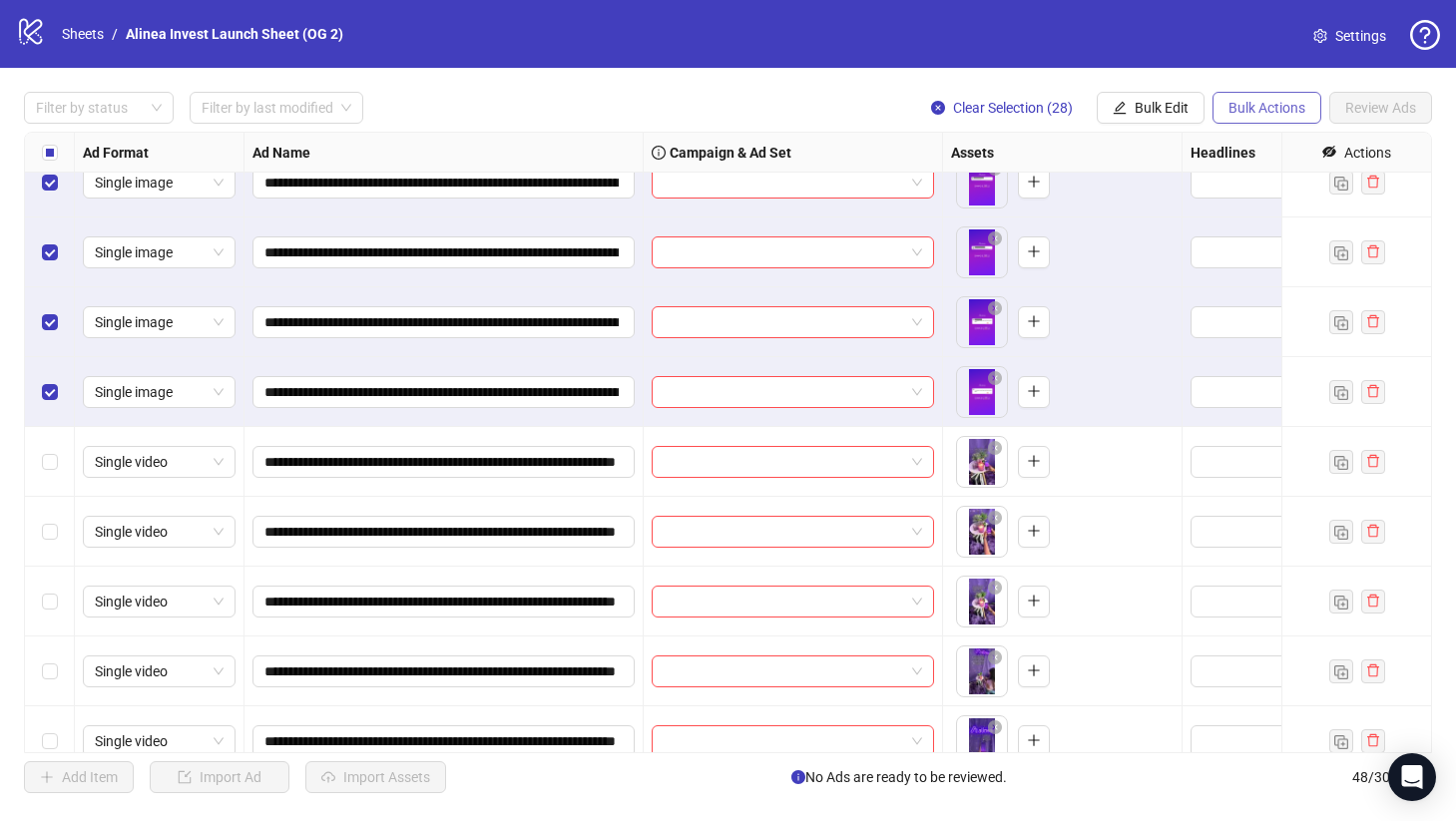 click on "Bulk Actions" at bounding box center [1266, 108] 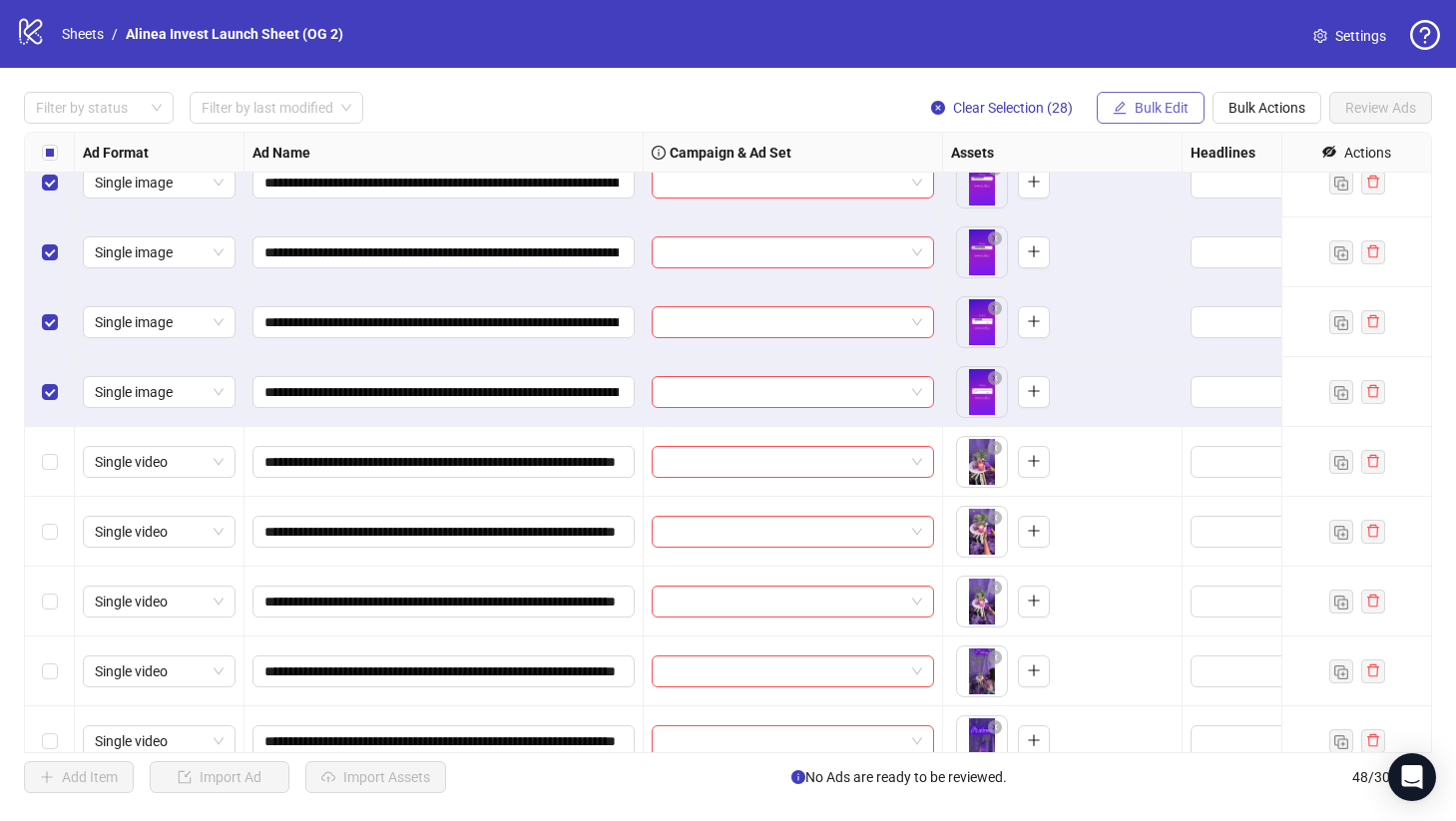 click on "Bulk Edit" at bounding box center (1162, 108) 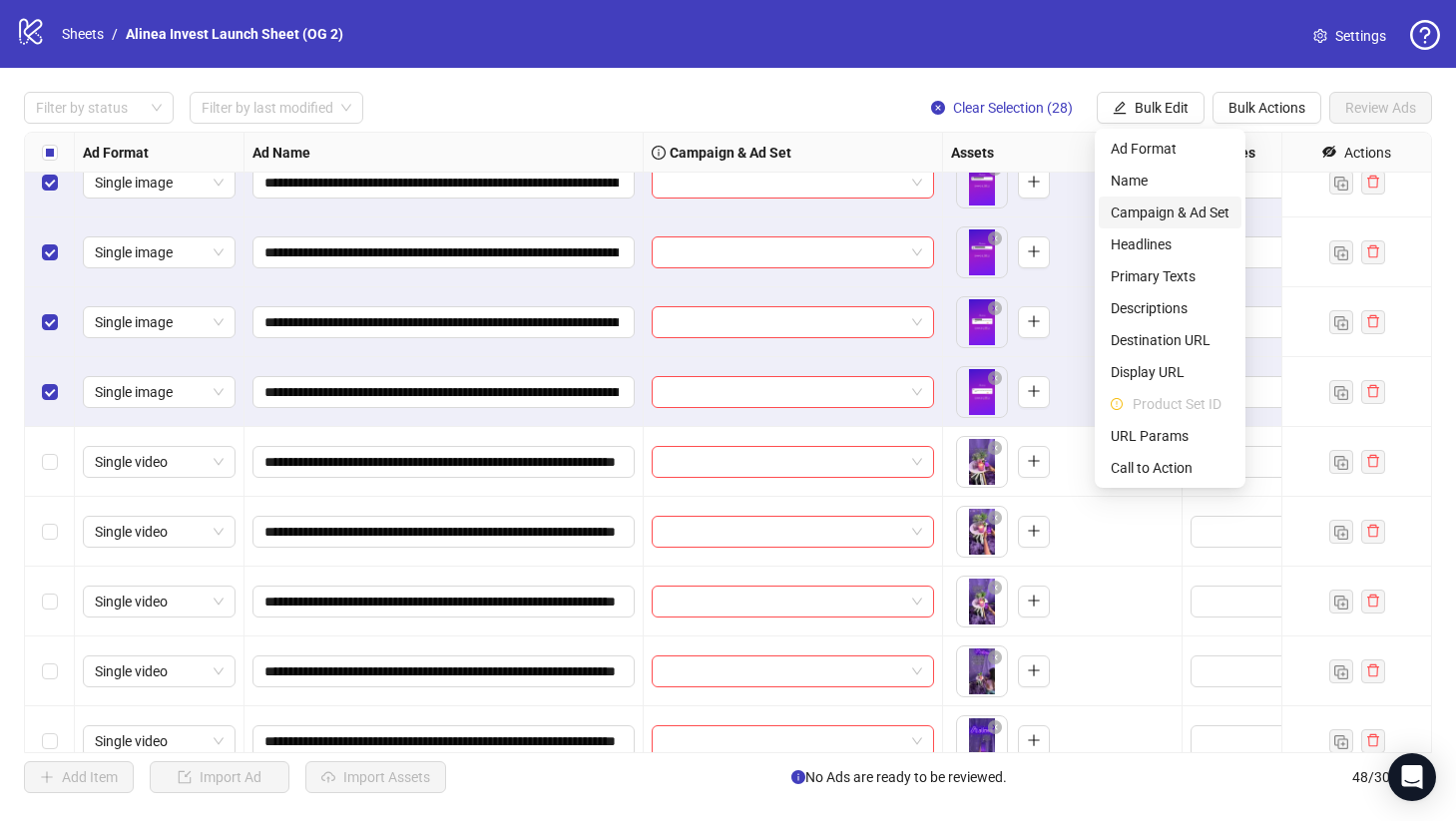 click on "Campaign & Ad Set" at bounding box center [1170, 212] 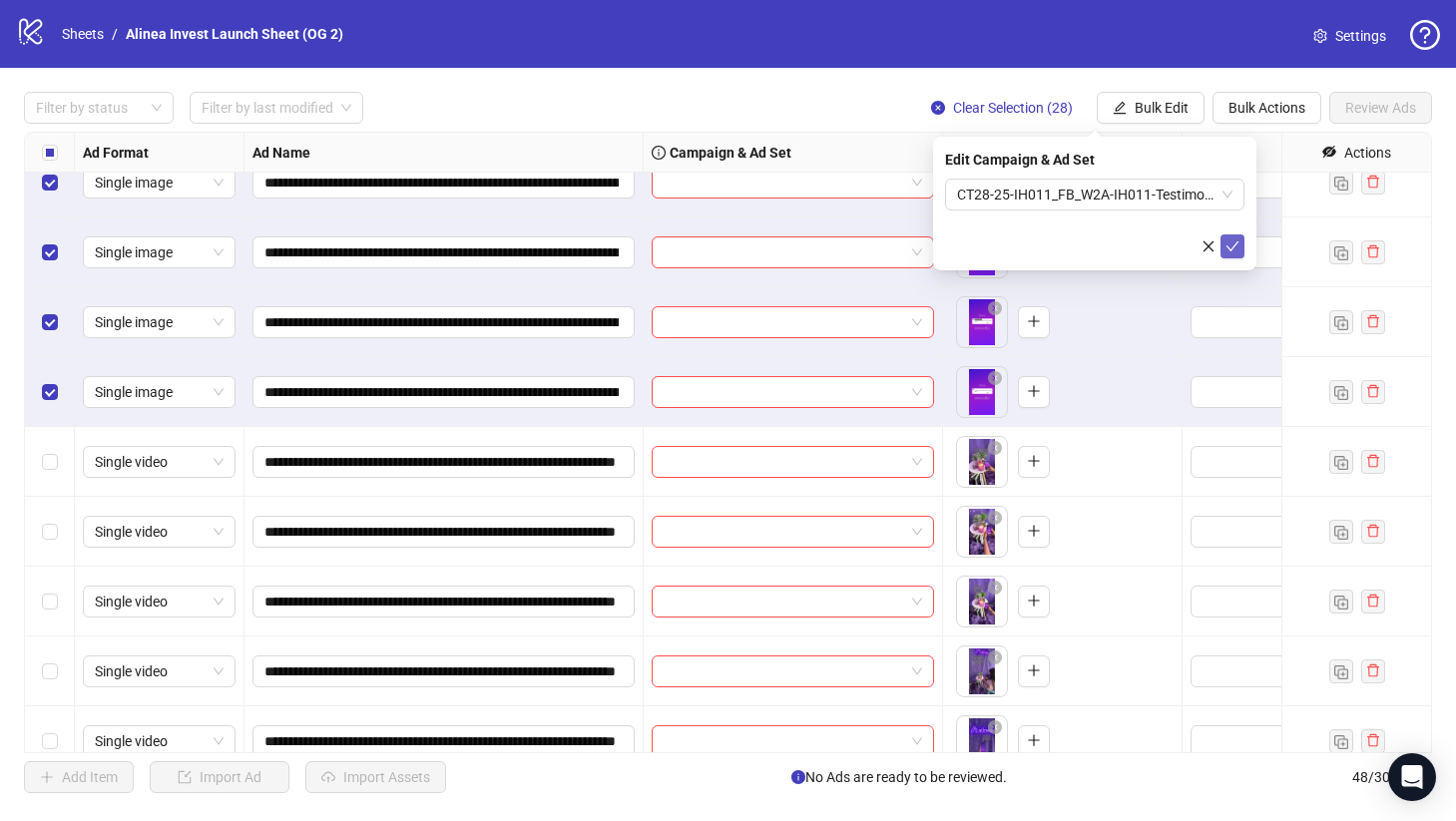 click 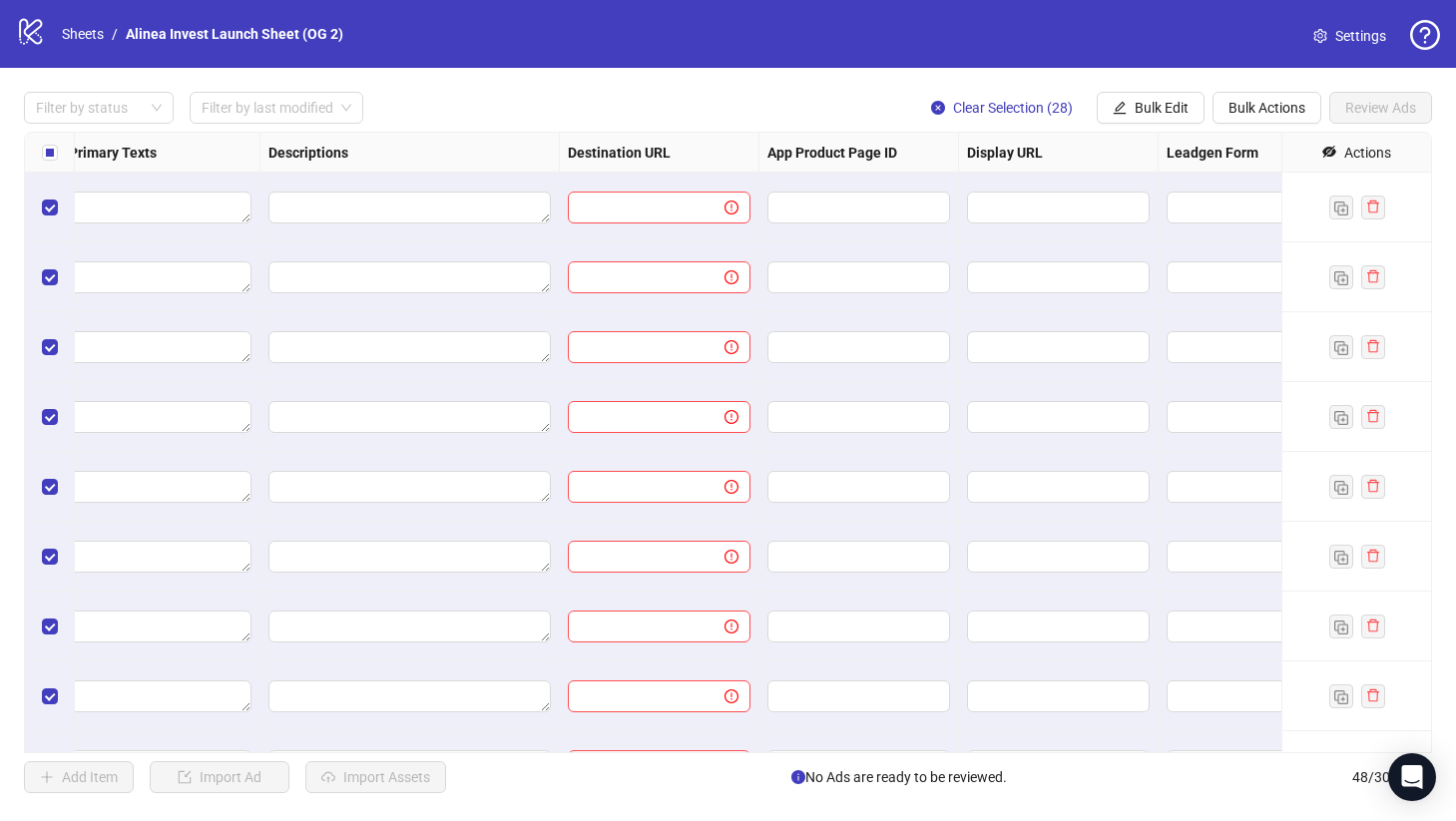 scroll, scrollTop: 0, scrollLeft: 1362, axis: horizontal 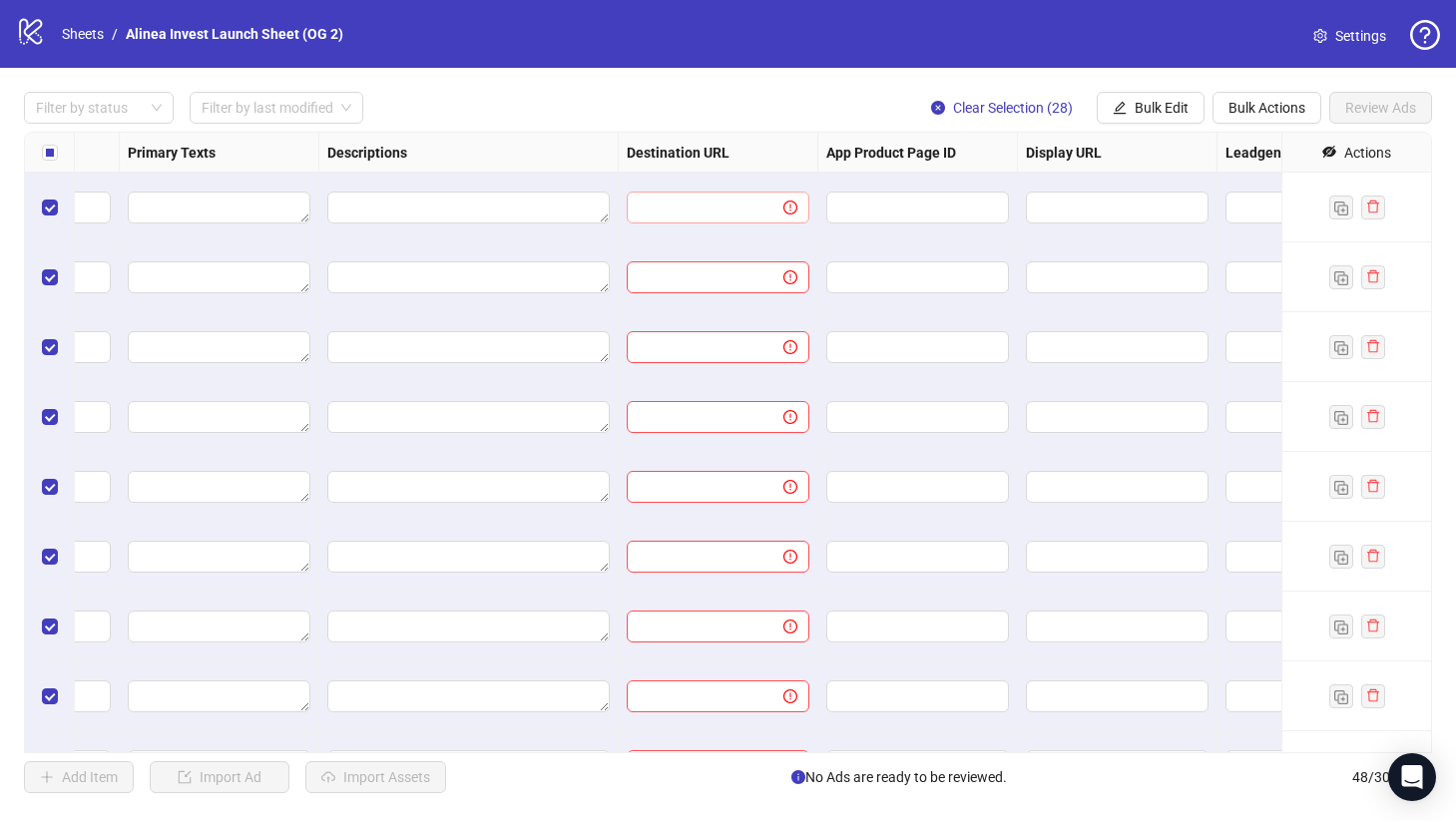 click at bounding box center [778, 207] 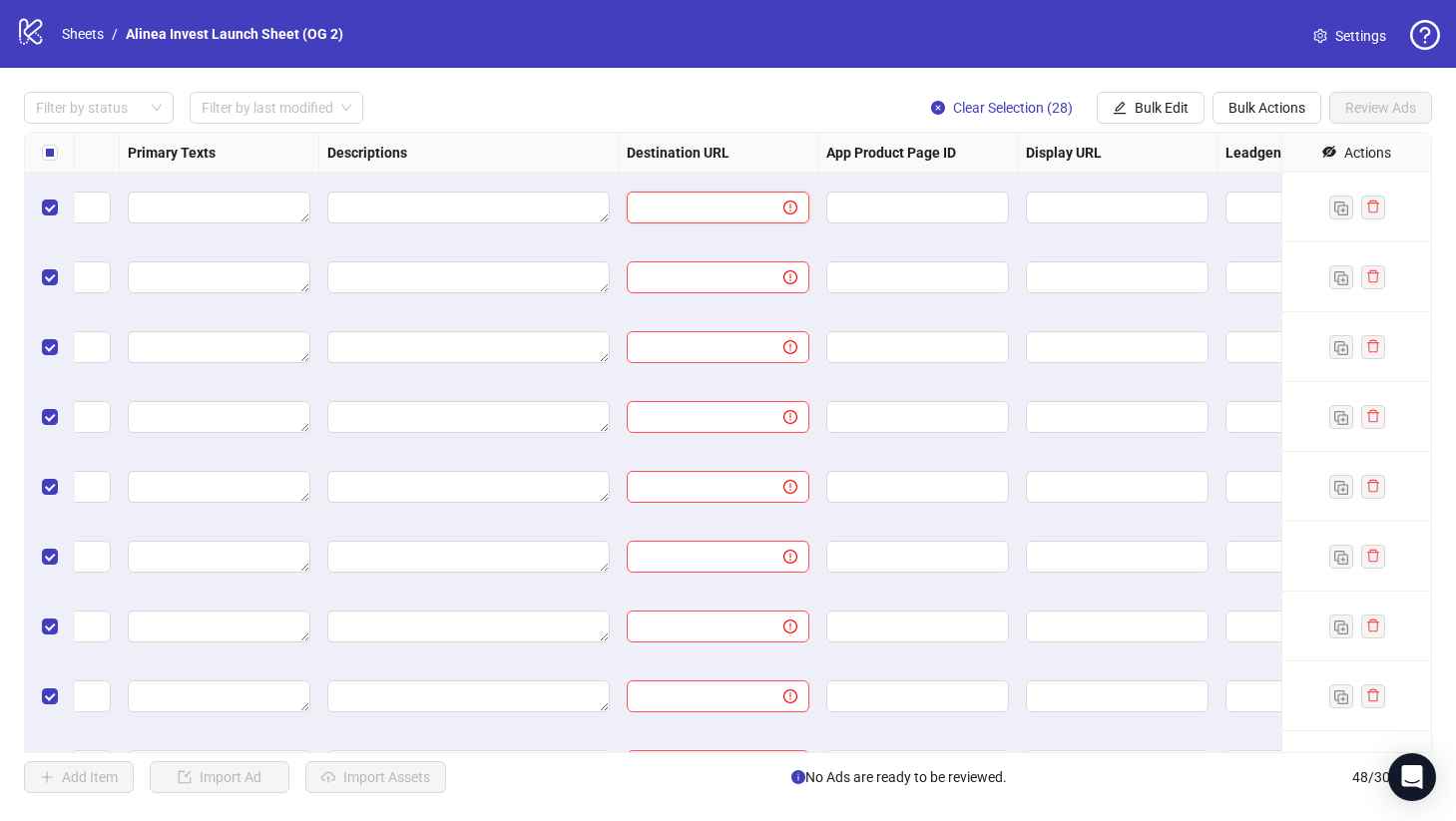 click at bounding box center (697, 207) 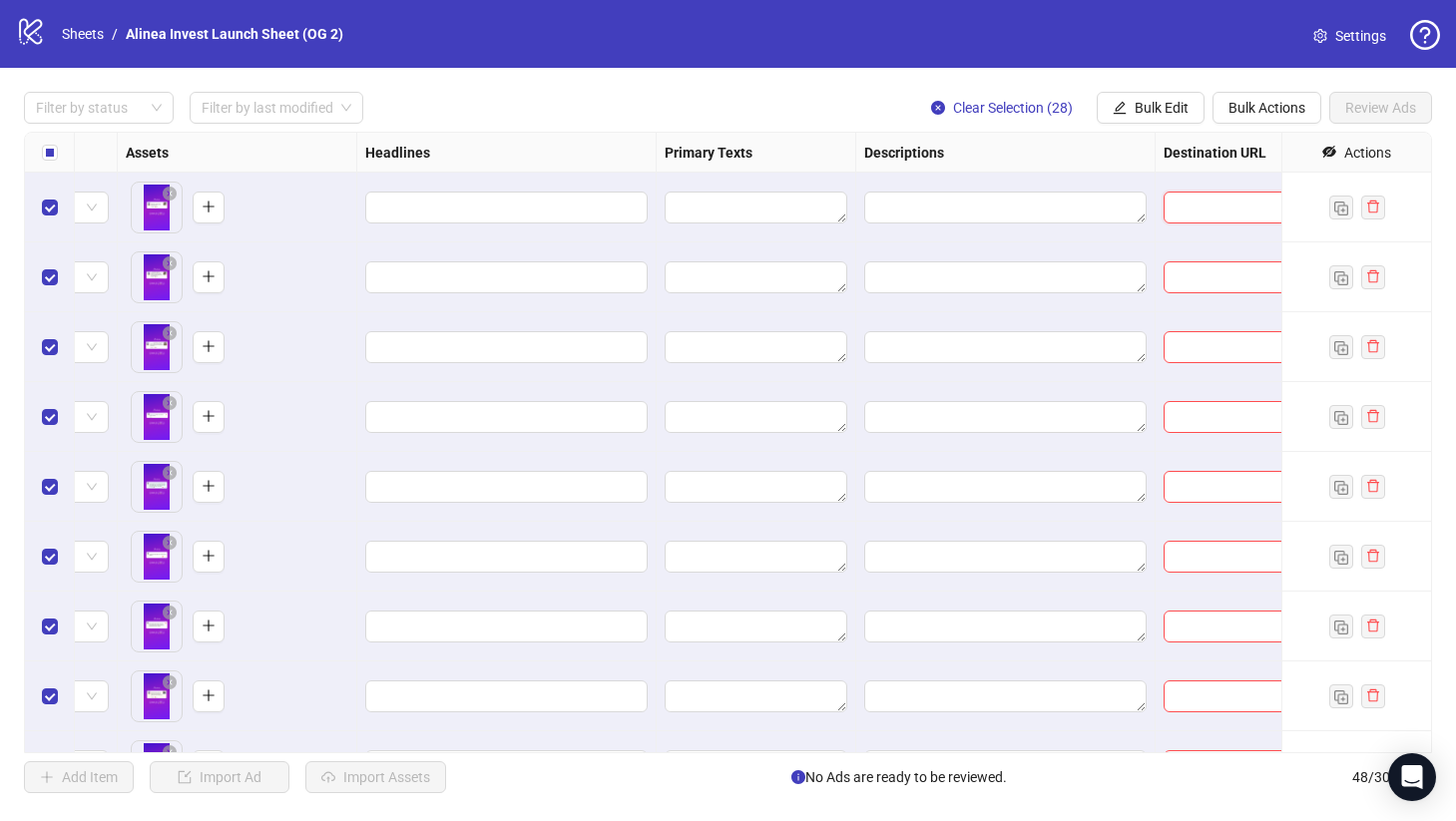 scroll, scrollTop: 0, scrollLeft: 816, axis: horizontal 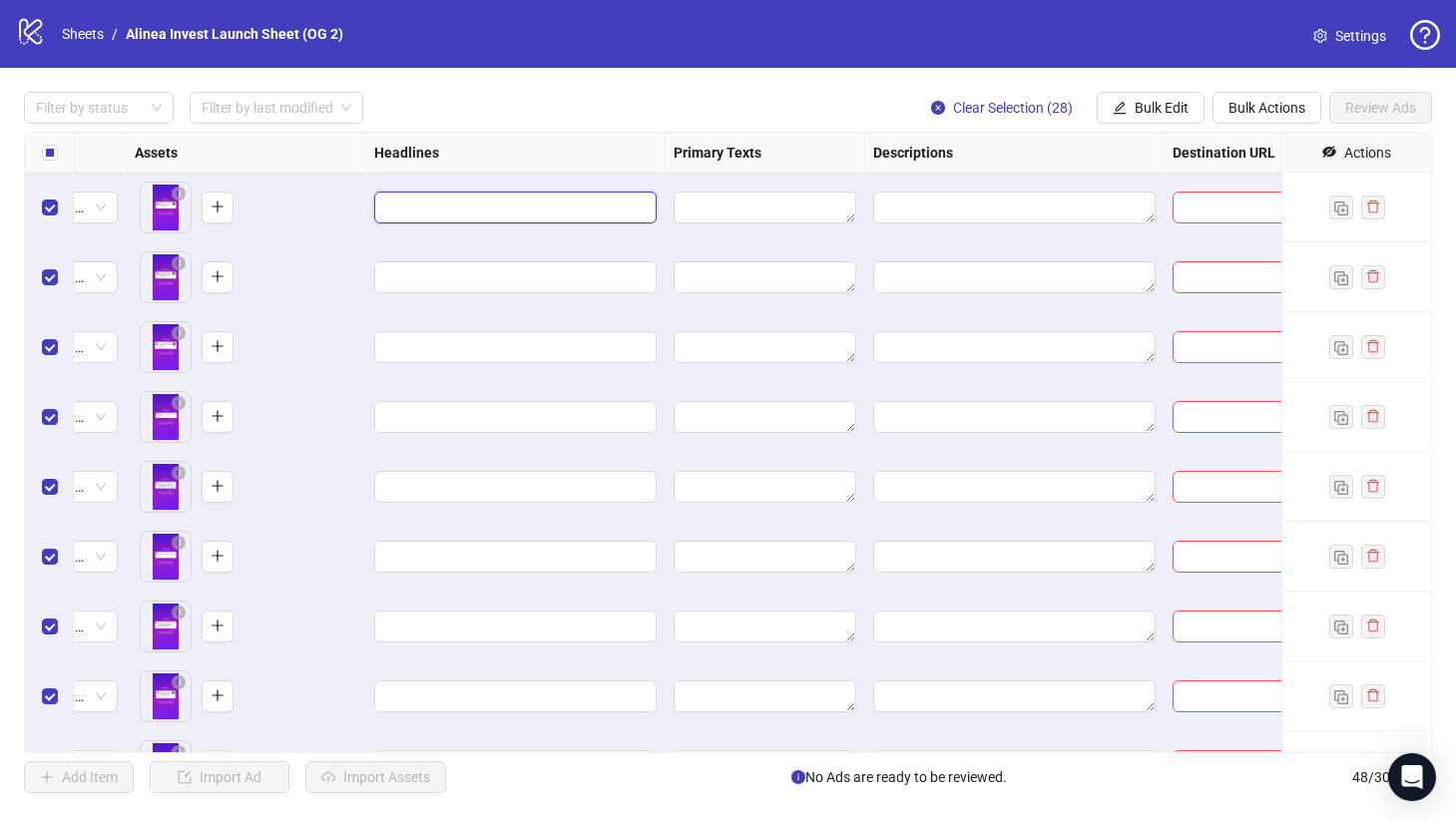 click at bounding box center (513, 207) 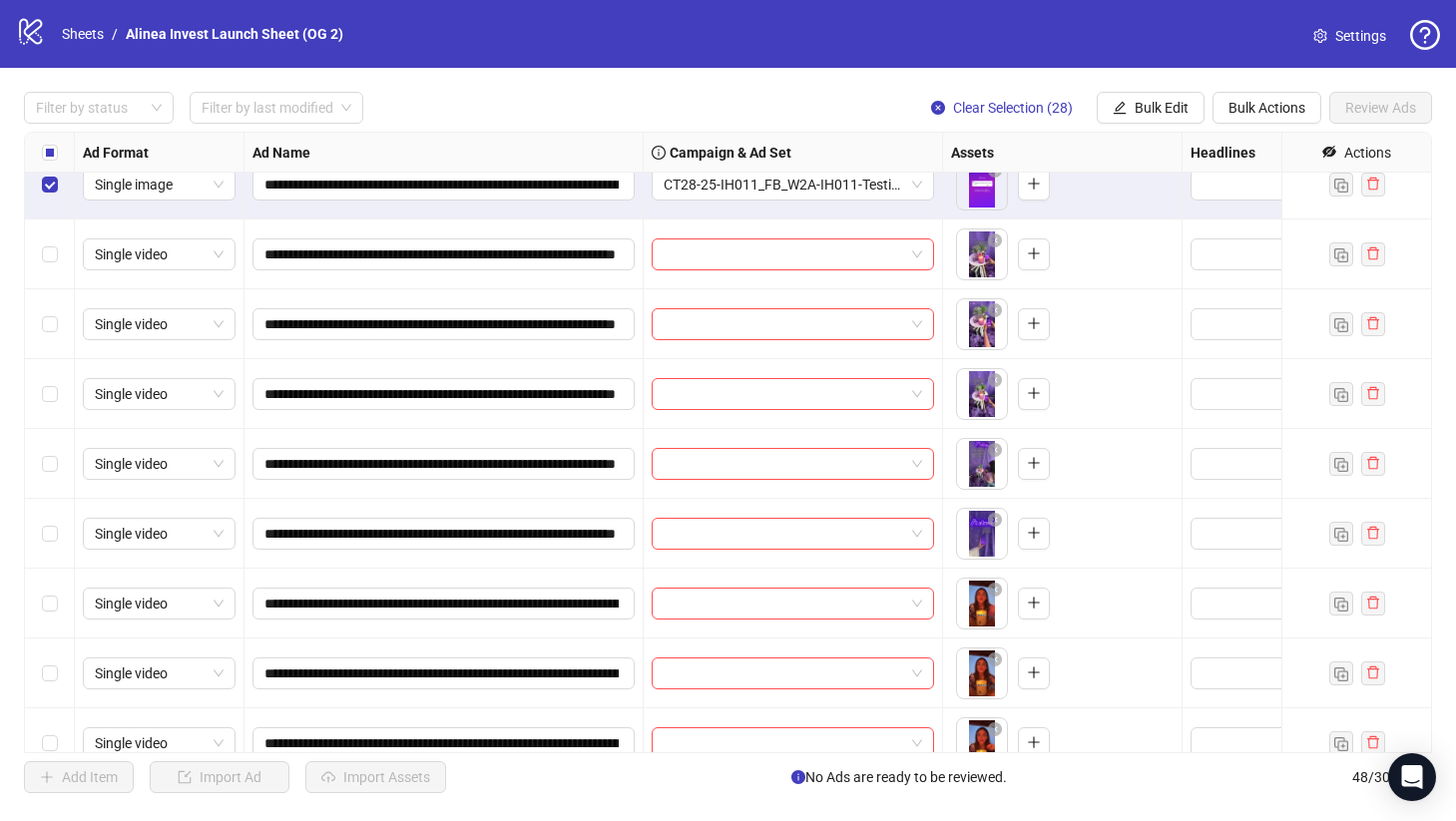 scroll, scrollTop: 1924, scrollLeft: 0, axis: vertical 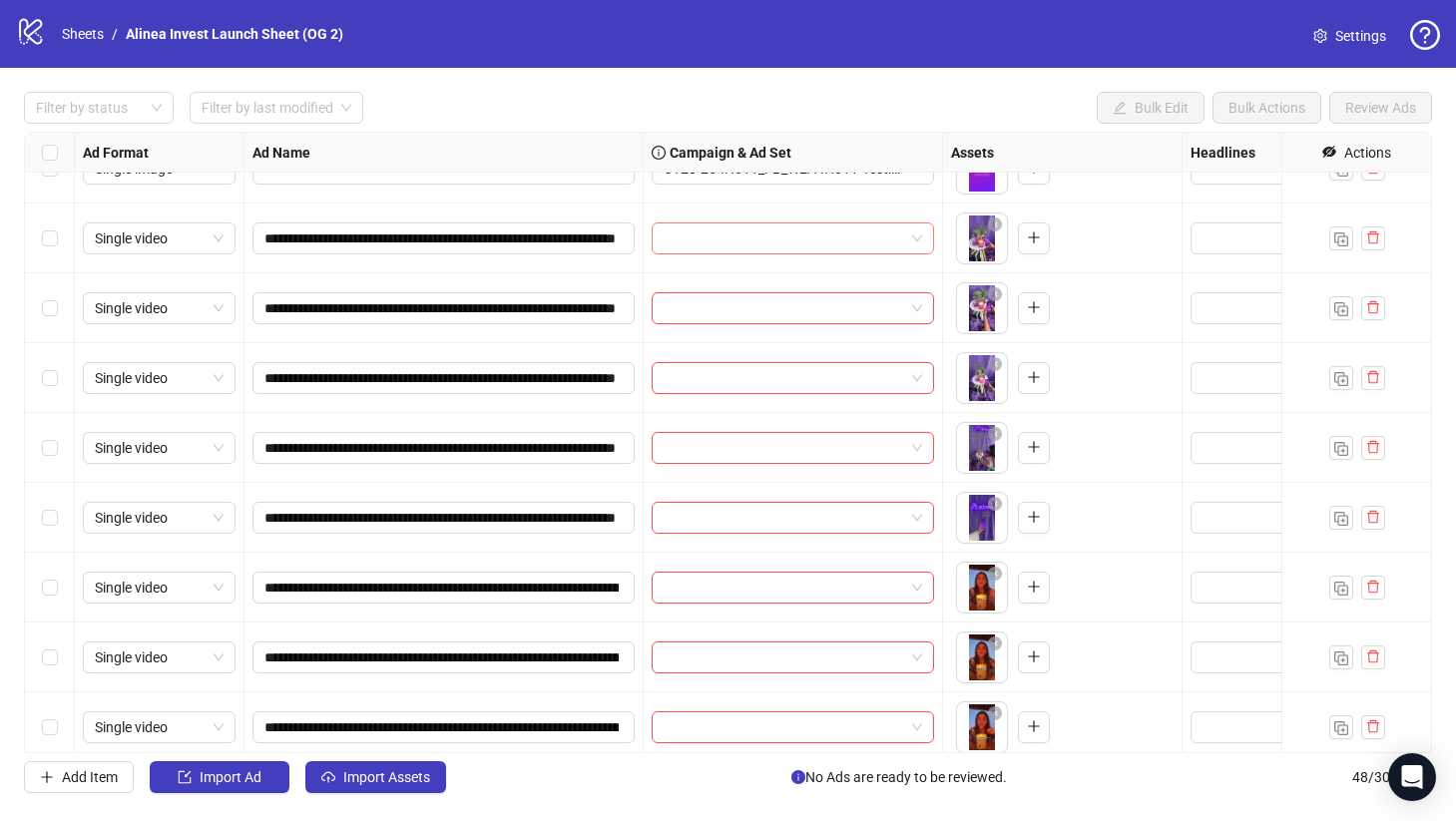 click at bounding box center (792, 238) 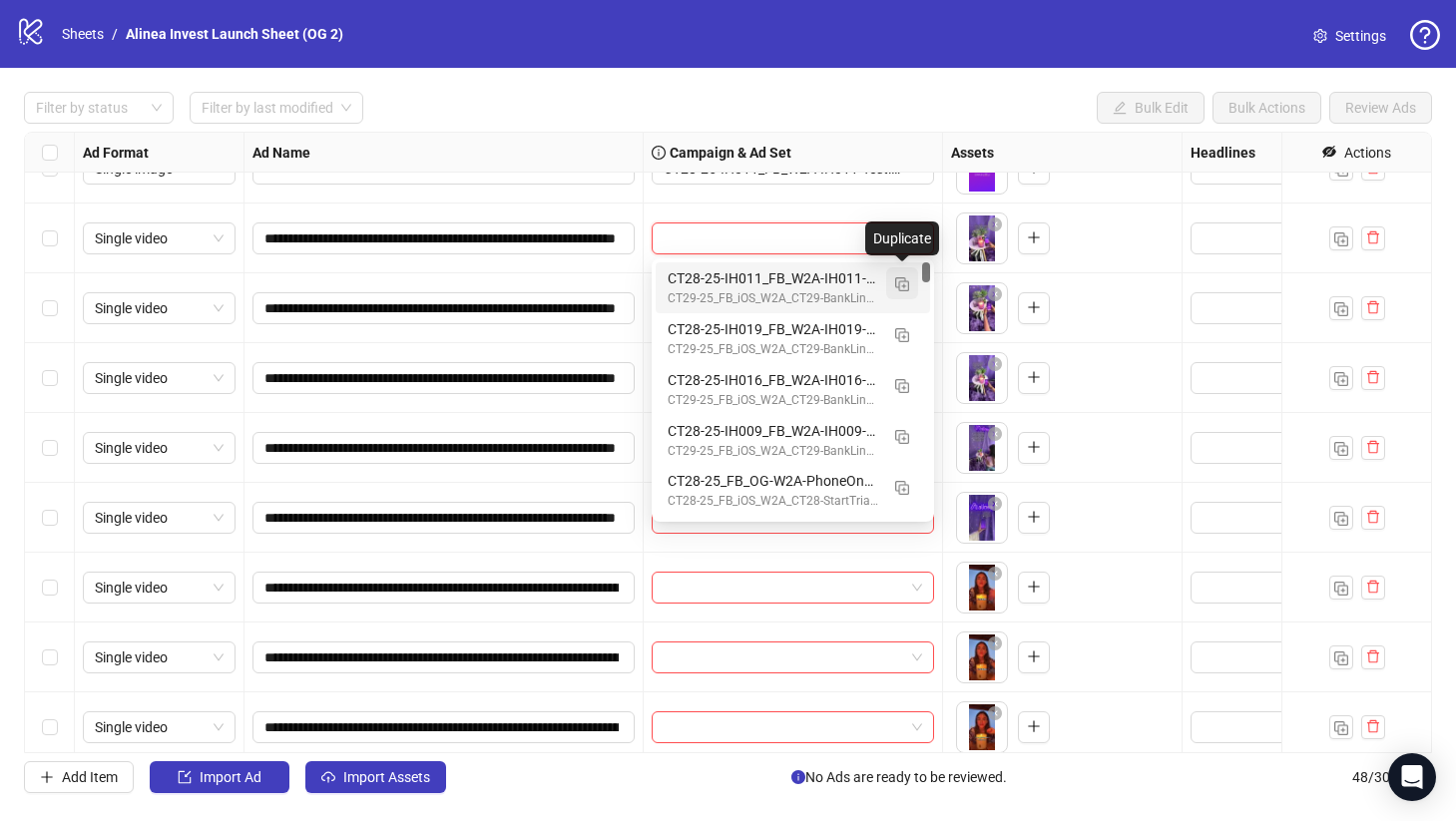 click at bounding box center [902, 284] 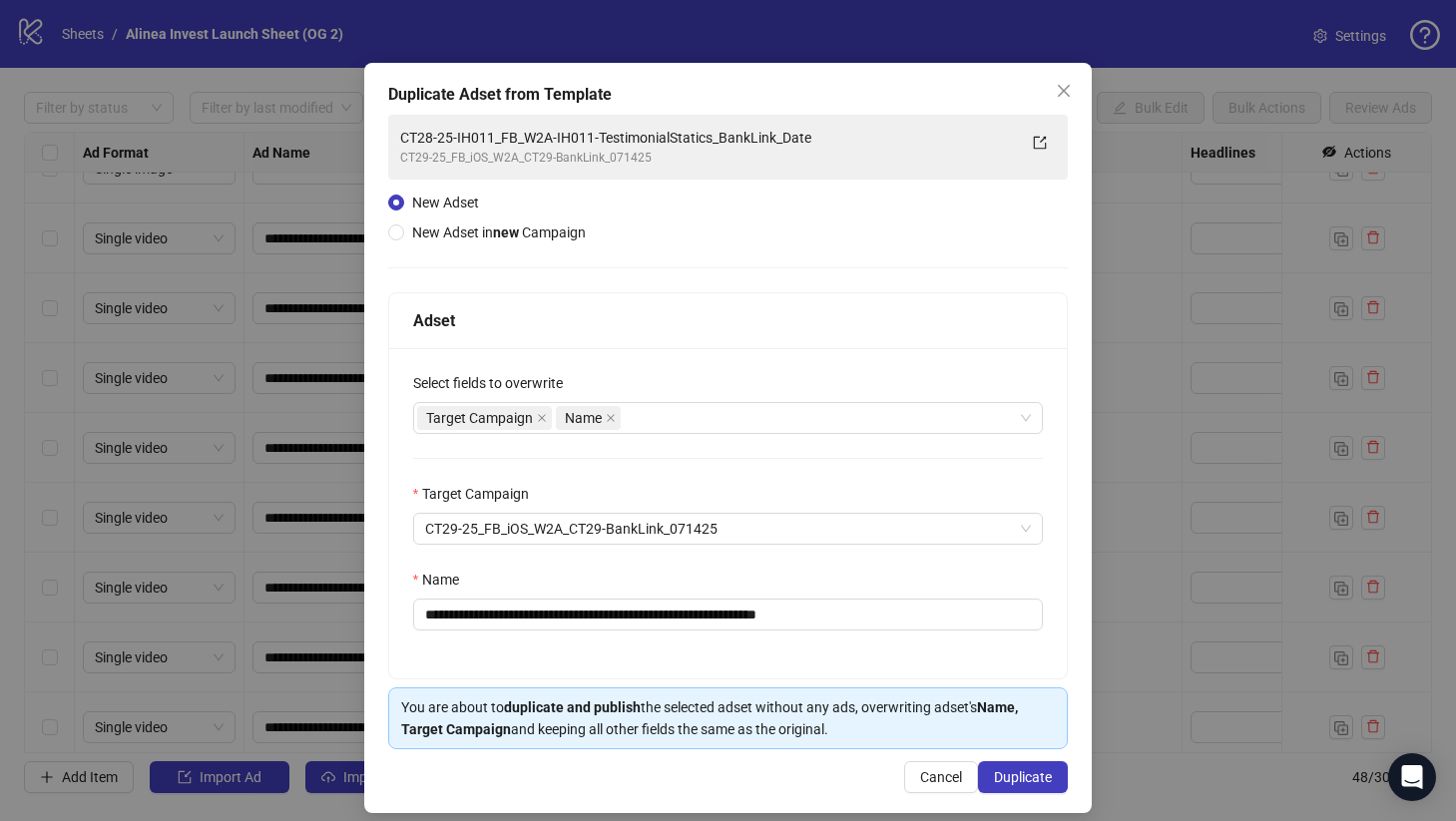 scroll, scrollTop: 54, scrollLeft: 0, axis: vertical 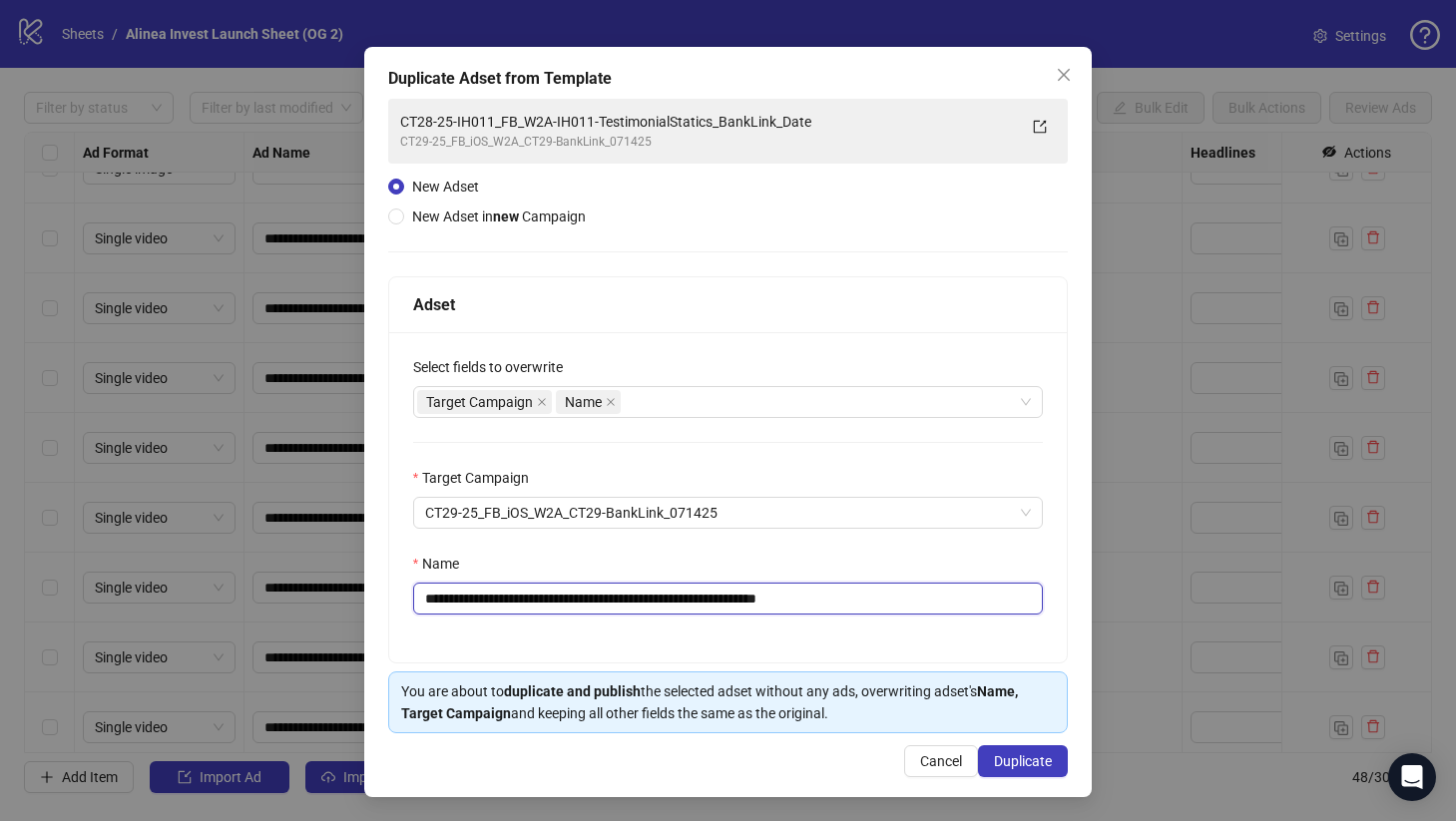 click on "**********" at bounding box center [728, 599] 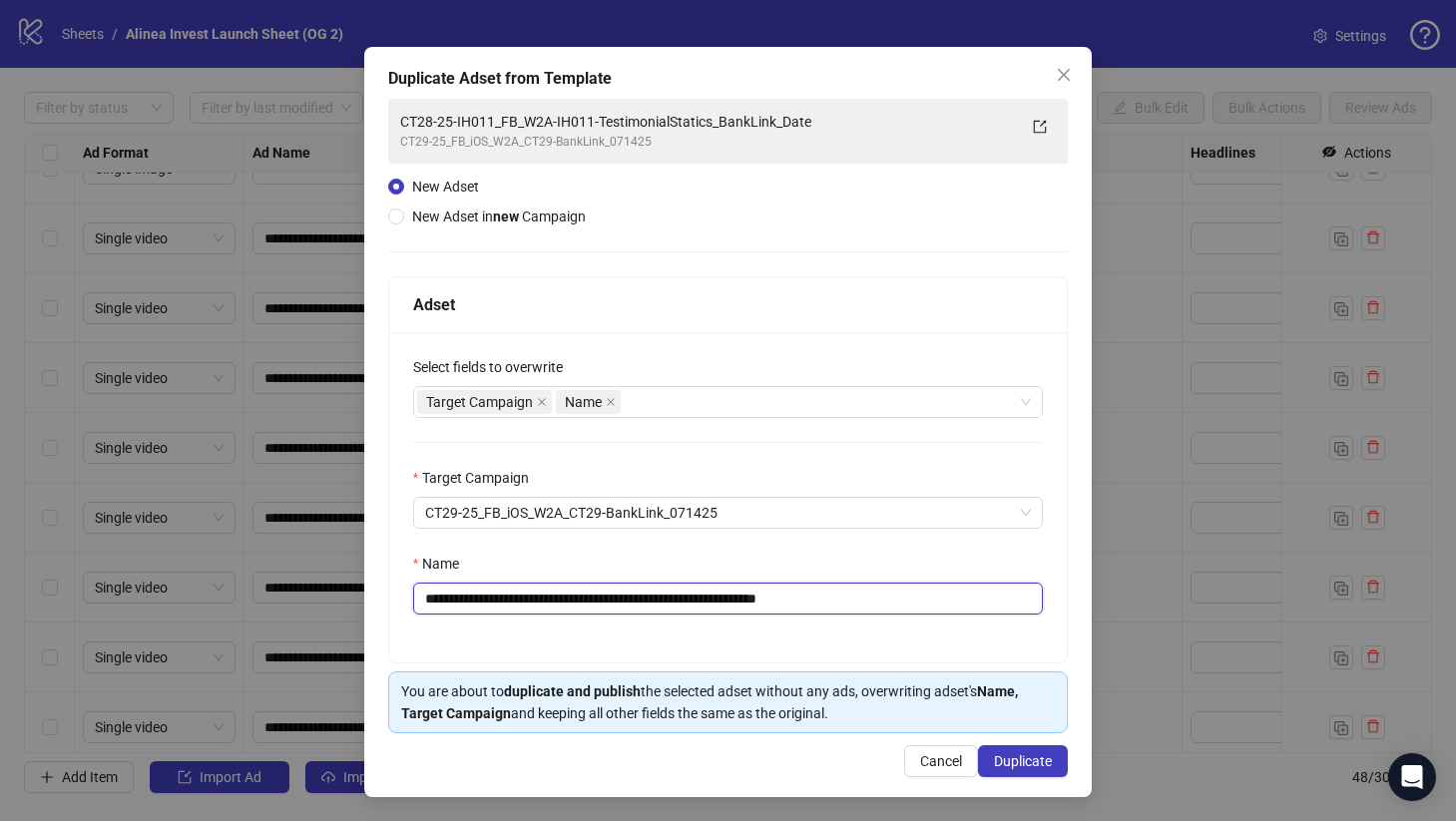click on "**********" at bounding box center [728, 599] 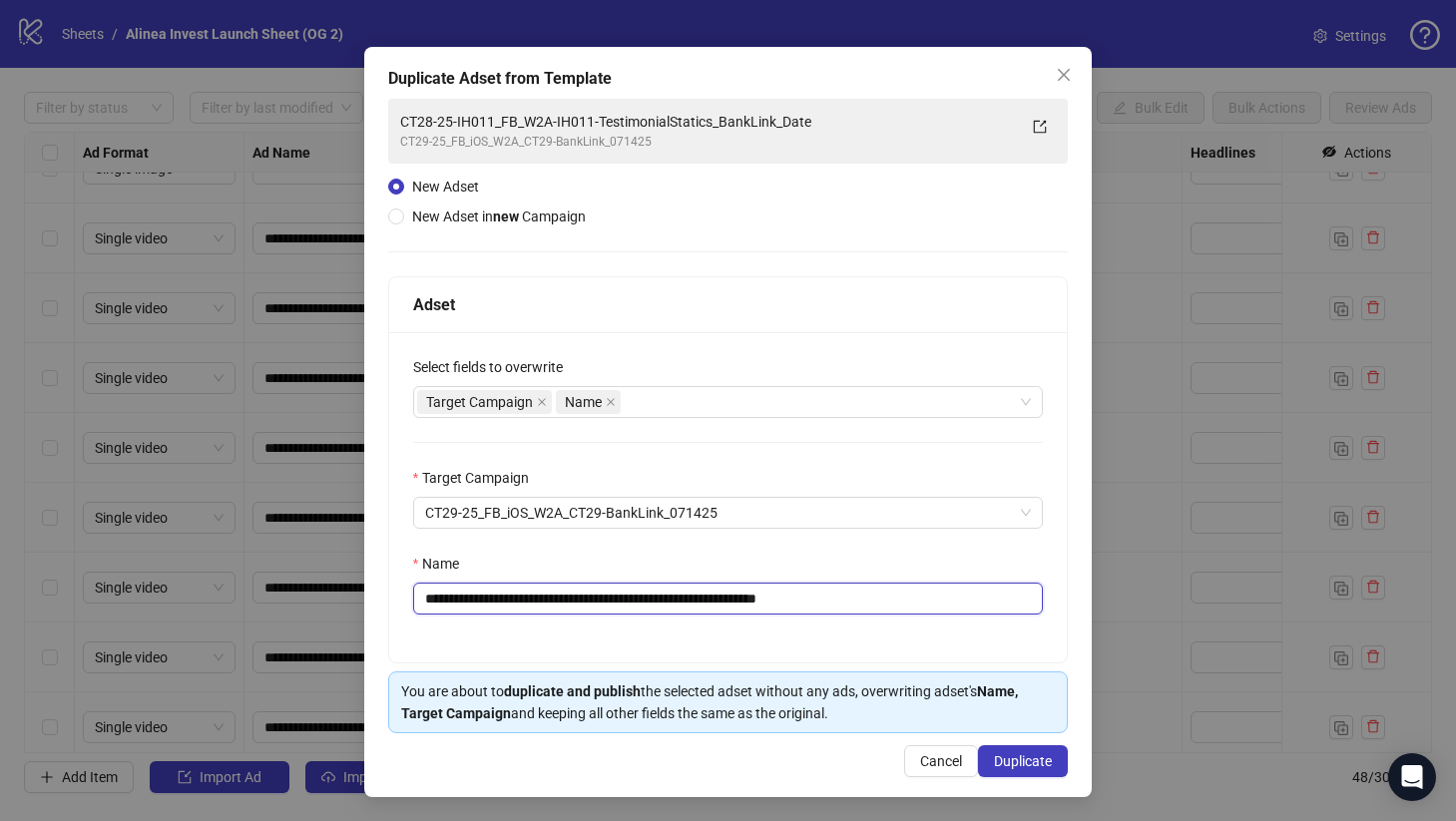 drag, startPoint x: 734, startPoint y: 601, endPoint x: 624, endPoint y: 601, distance: 110 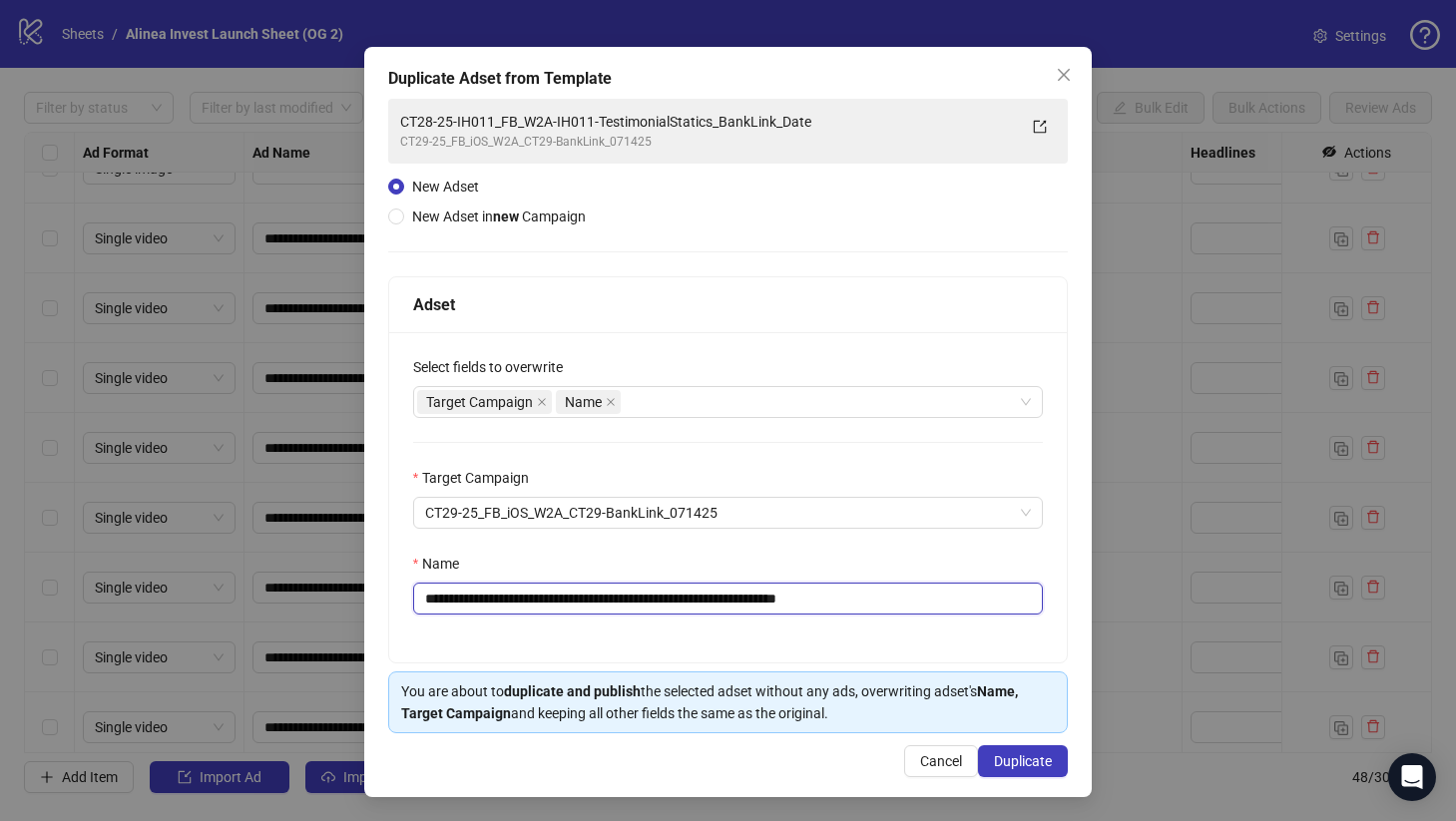 click on "**********" at bounding box center (728, 599) 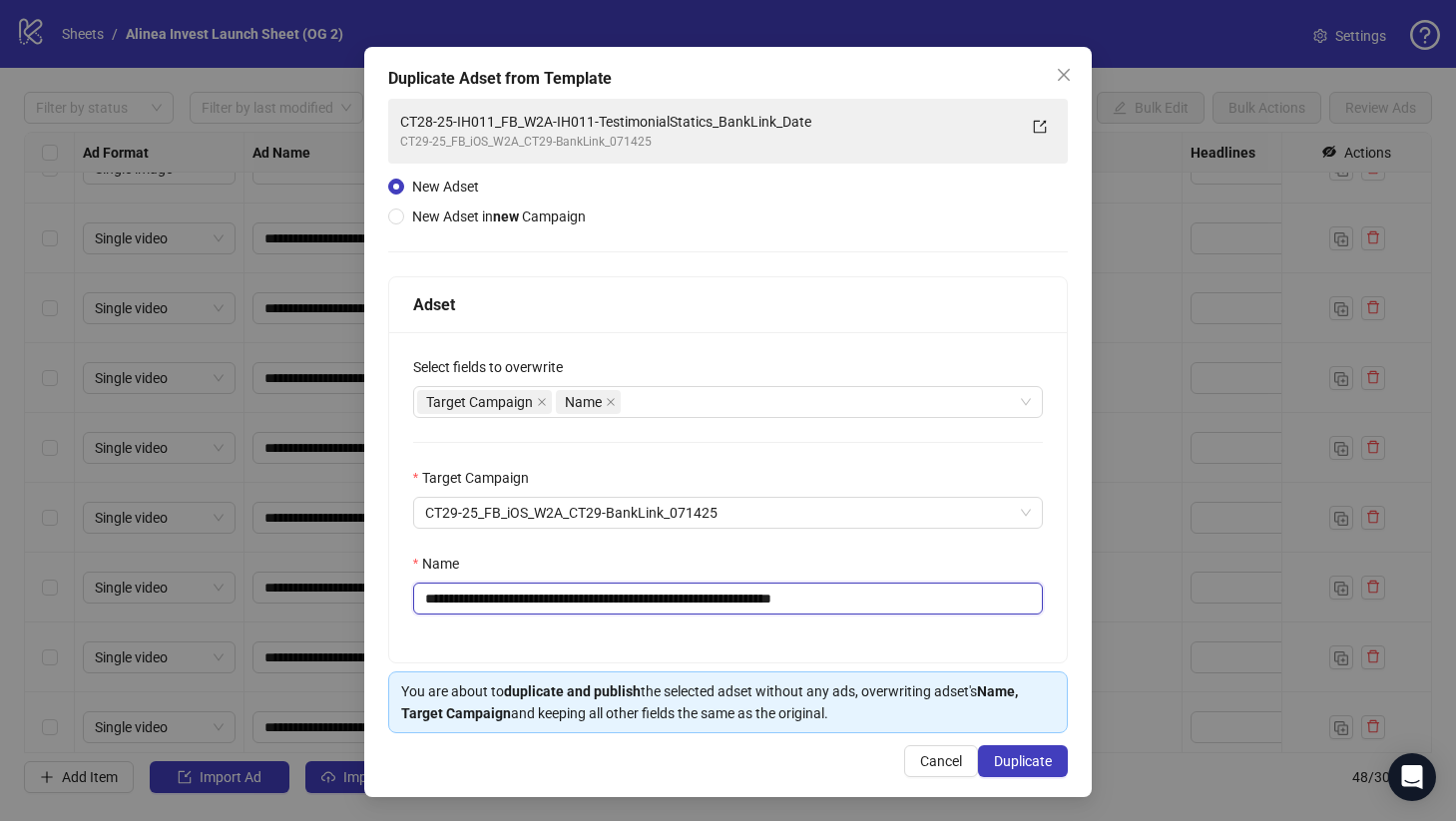 click on "**********" at bounding box center [728, 599] 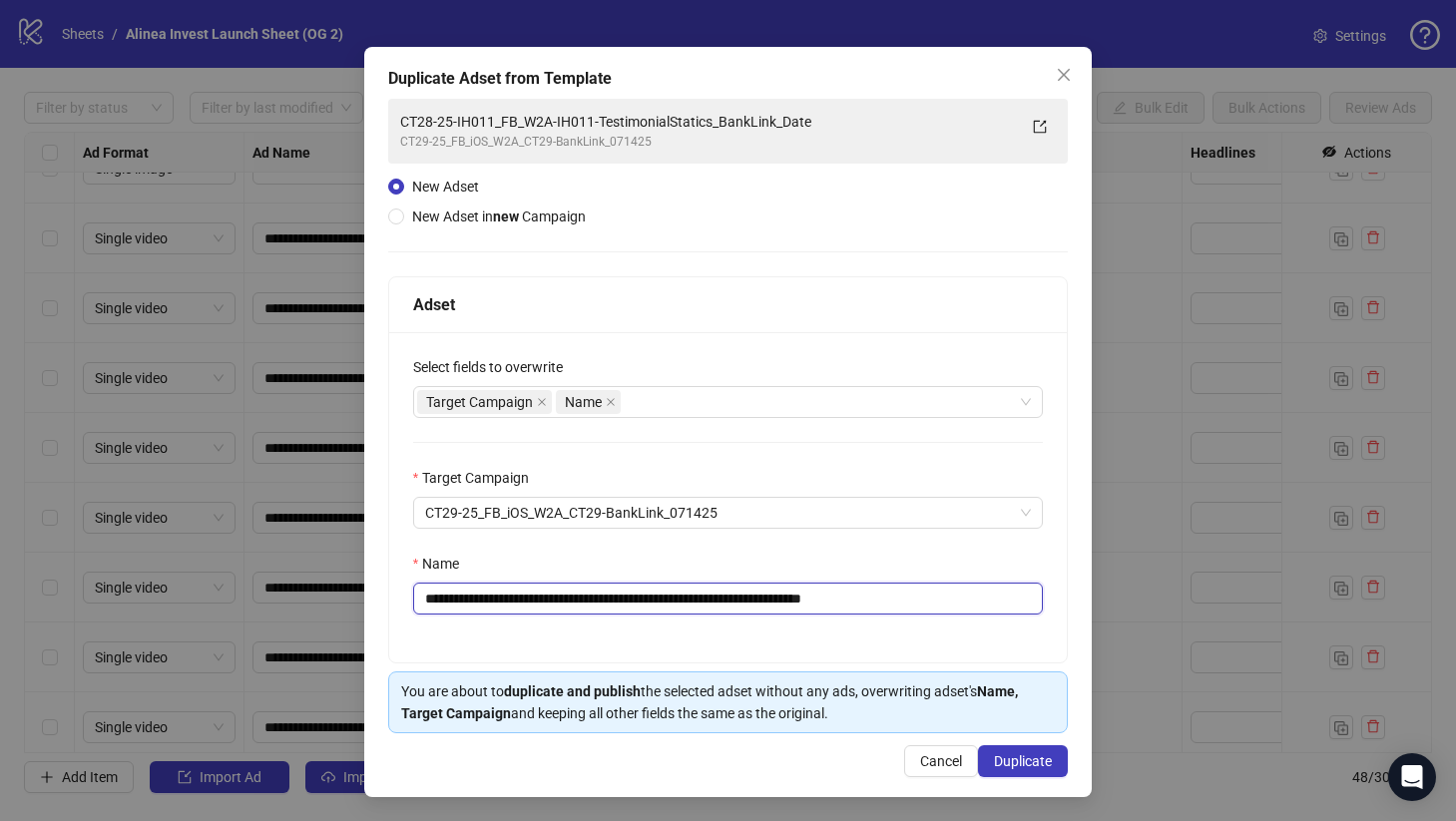 click on "**********" at bounding box center (728, 599) 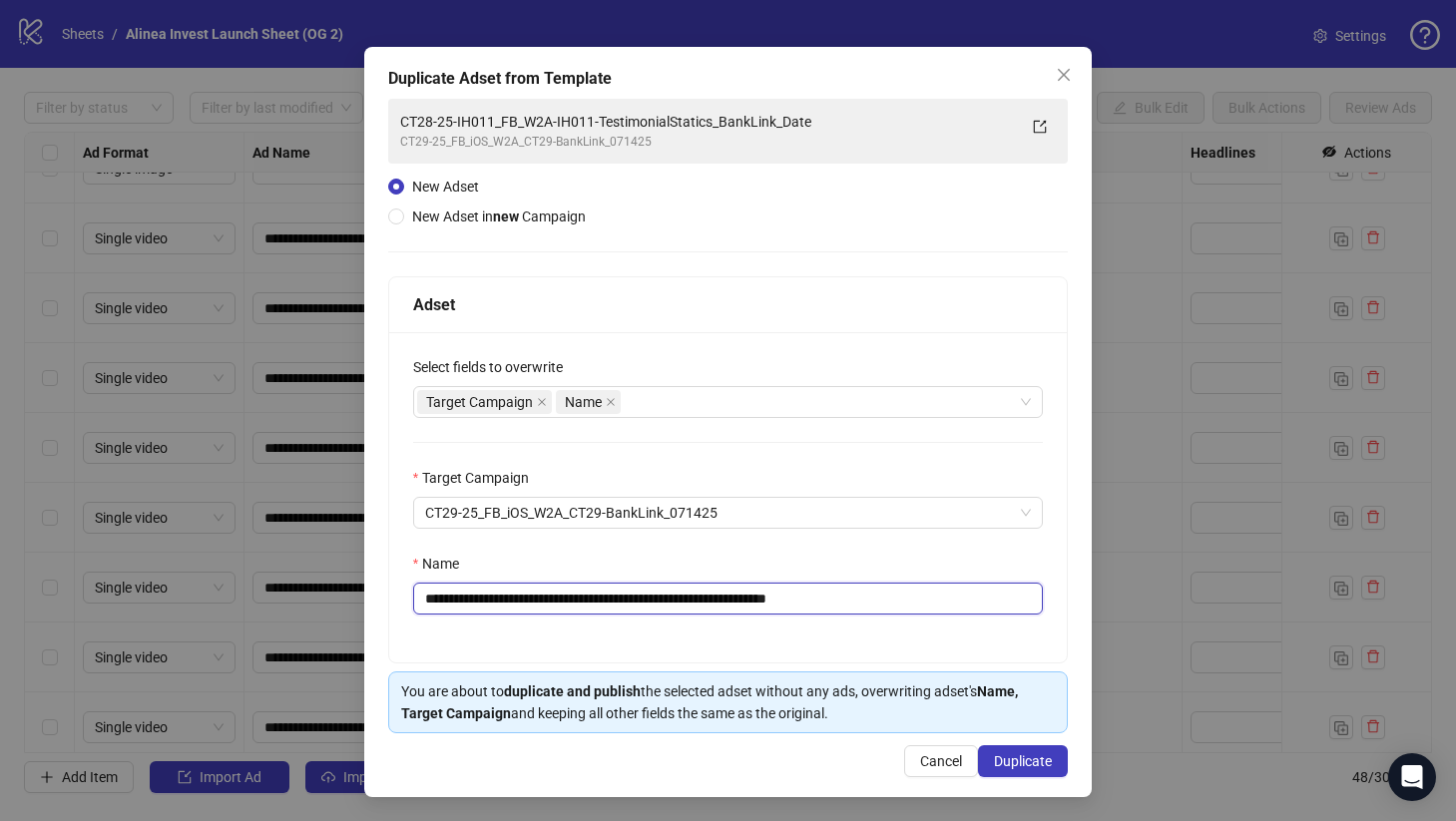 type on "**********" 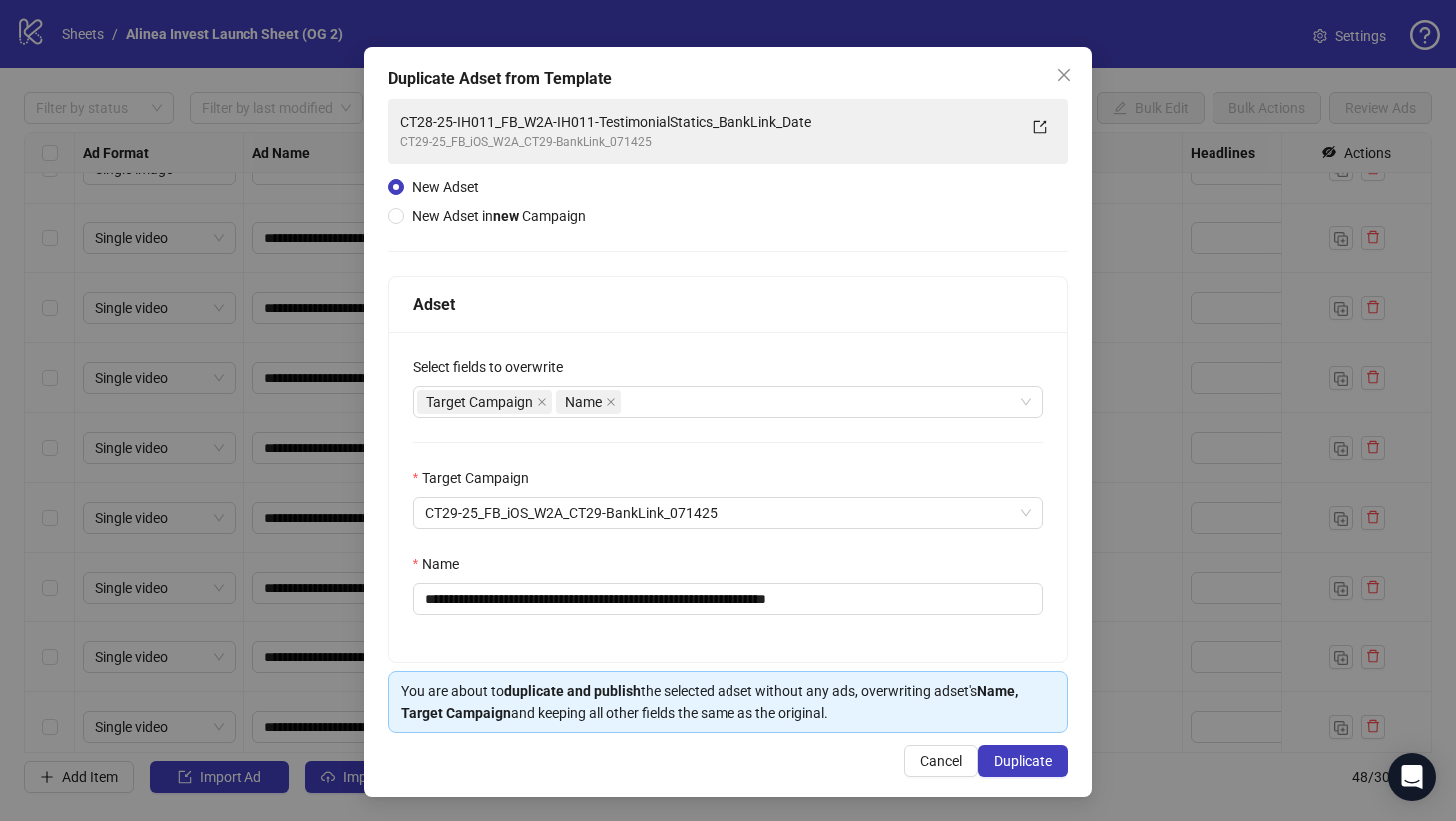 click on "**********" at bounding box center [728, 497] 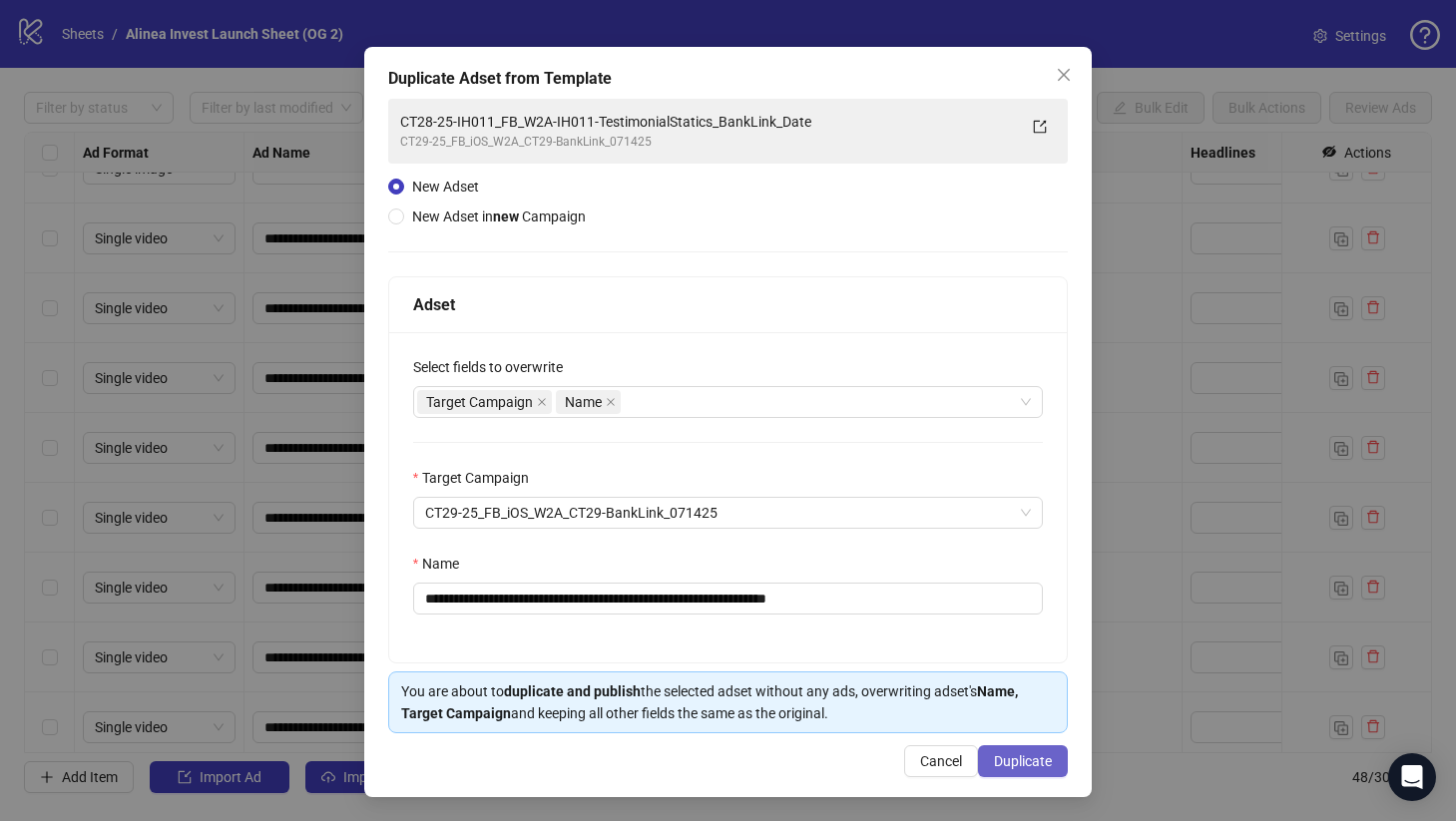 click on "Duplicate" at bounding box center (1023, 761) 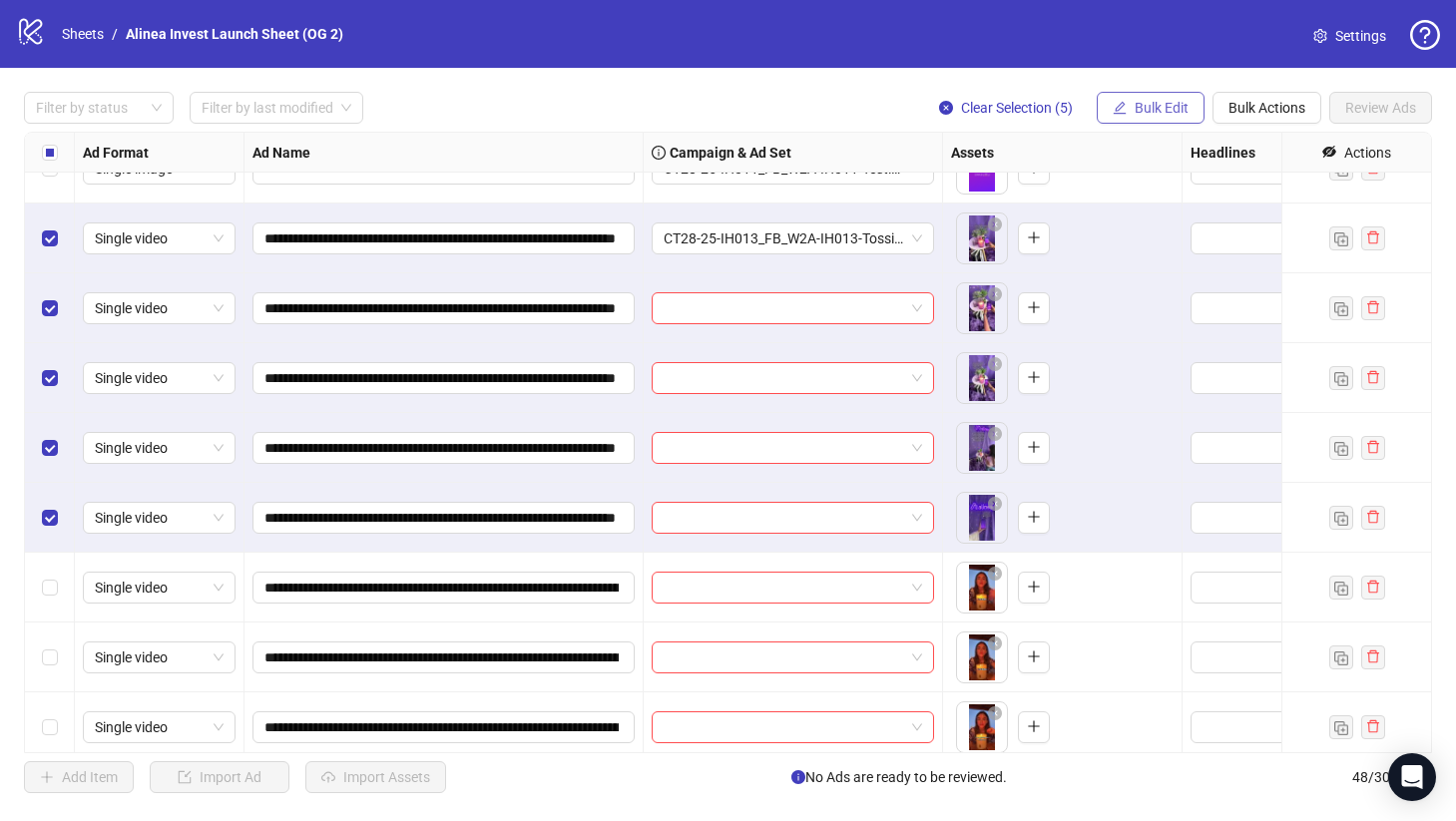 click on "Bulk Edit" at bounding box center (1162, 108) 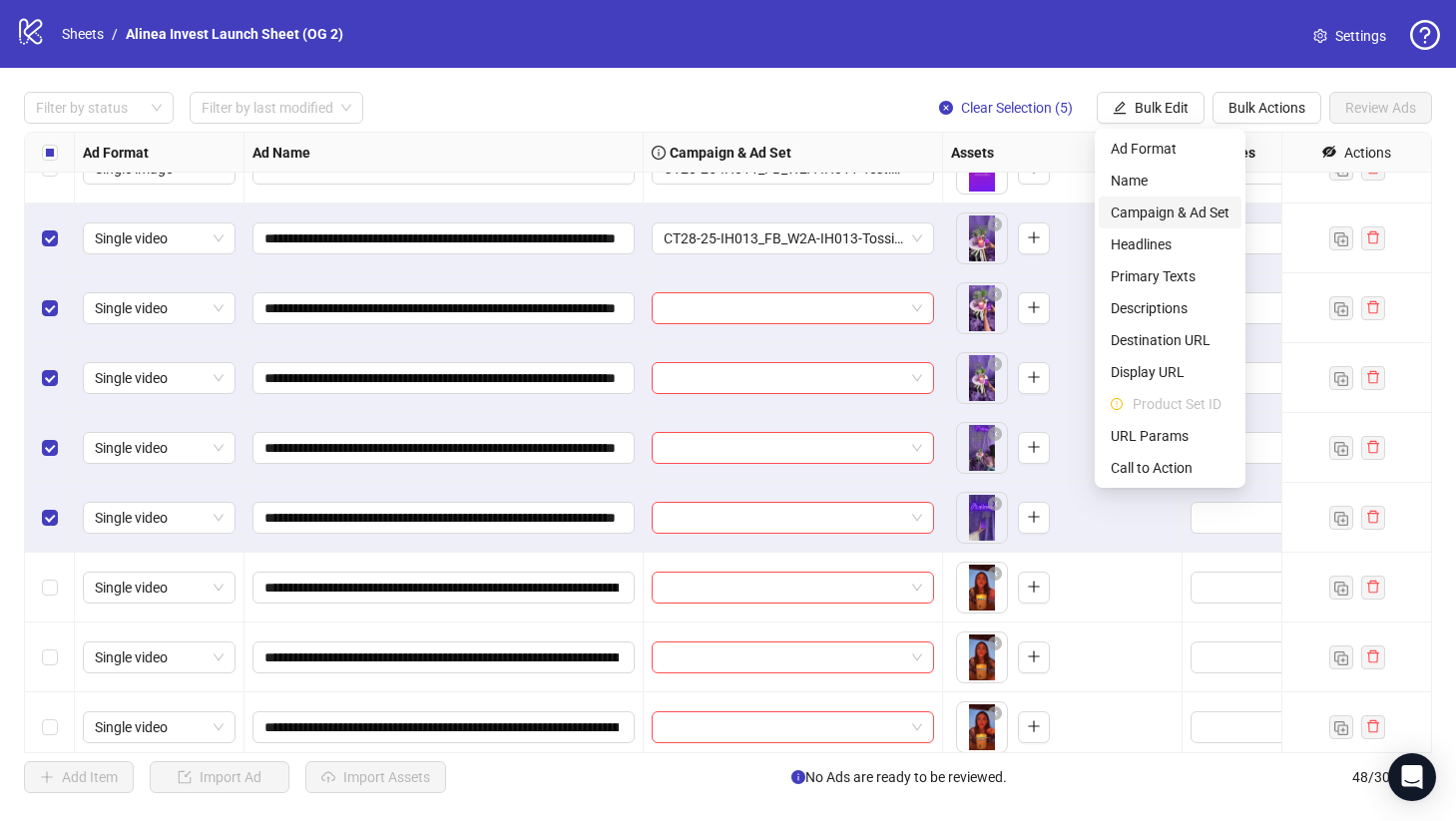 click on "Campaign & Ad Set" at bounding box center (1170, 212) 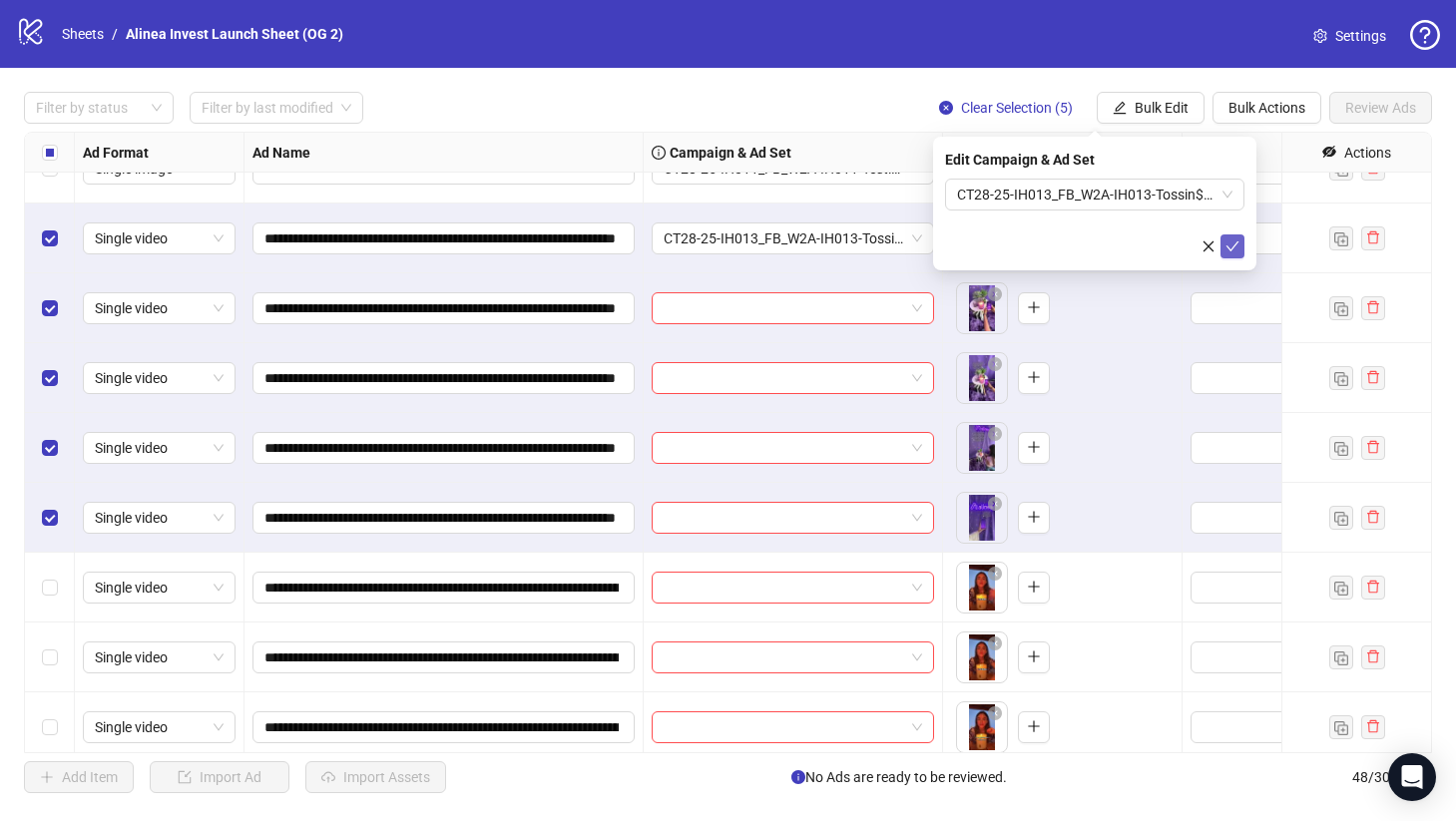 click 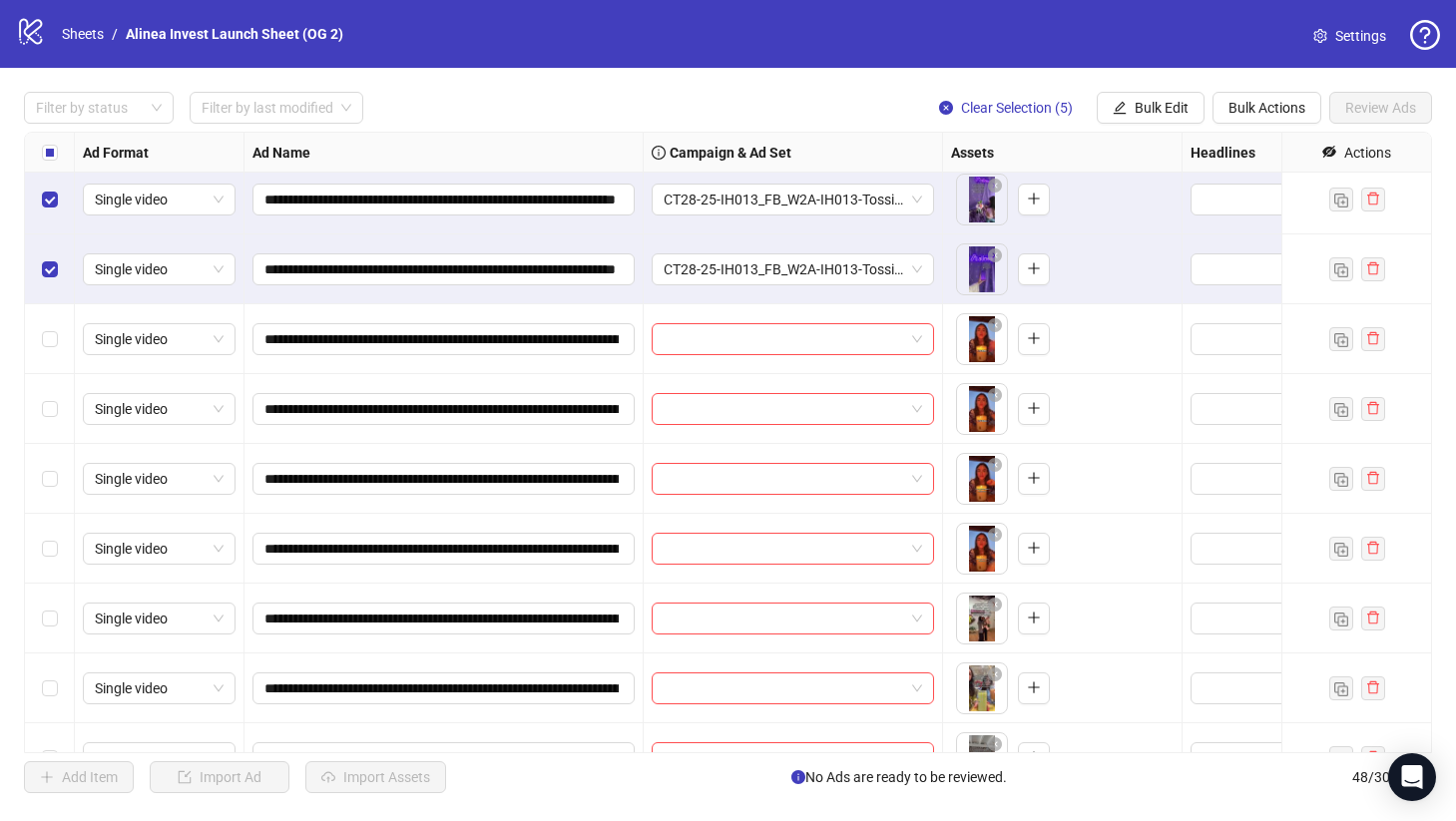 scroll, scrollTop: 2182, scrollLeft: 0, axis: vertical 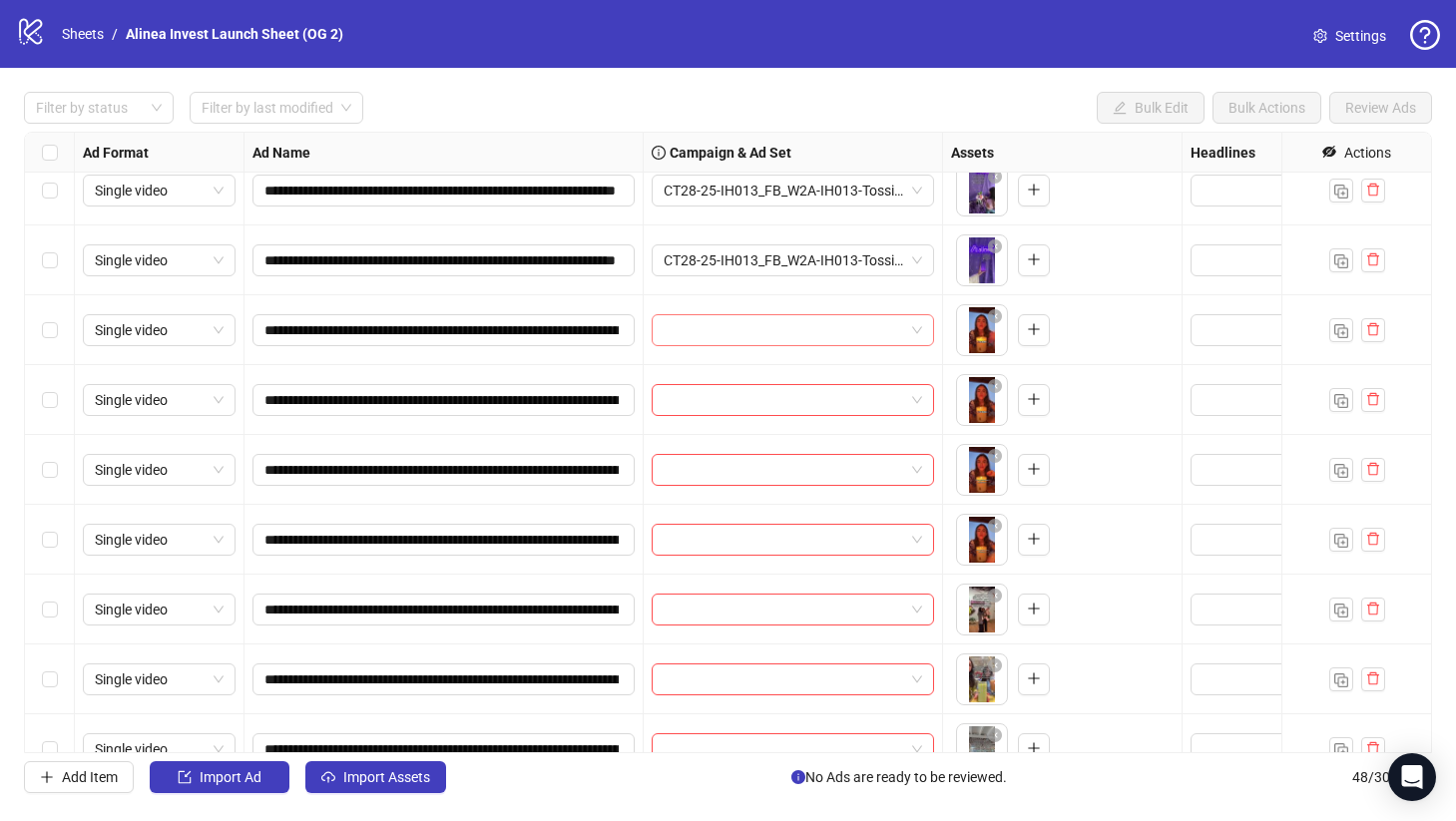 click at bounding box center [783, 330] 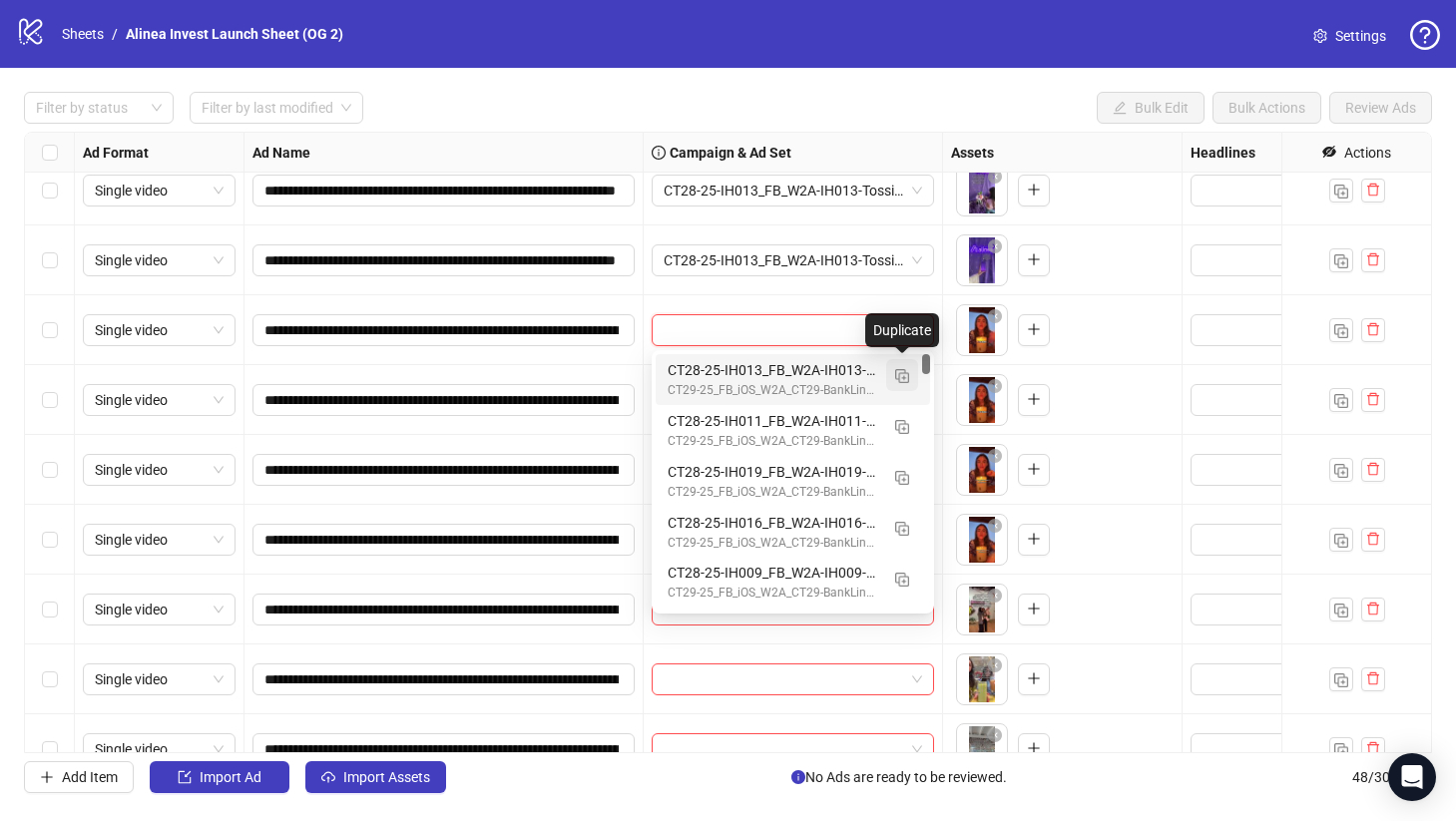 click at bounding box center [902, 376] 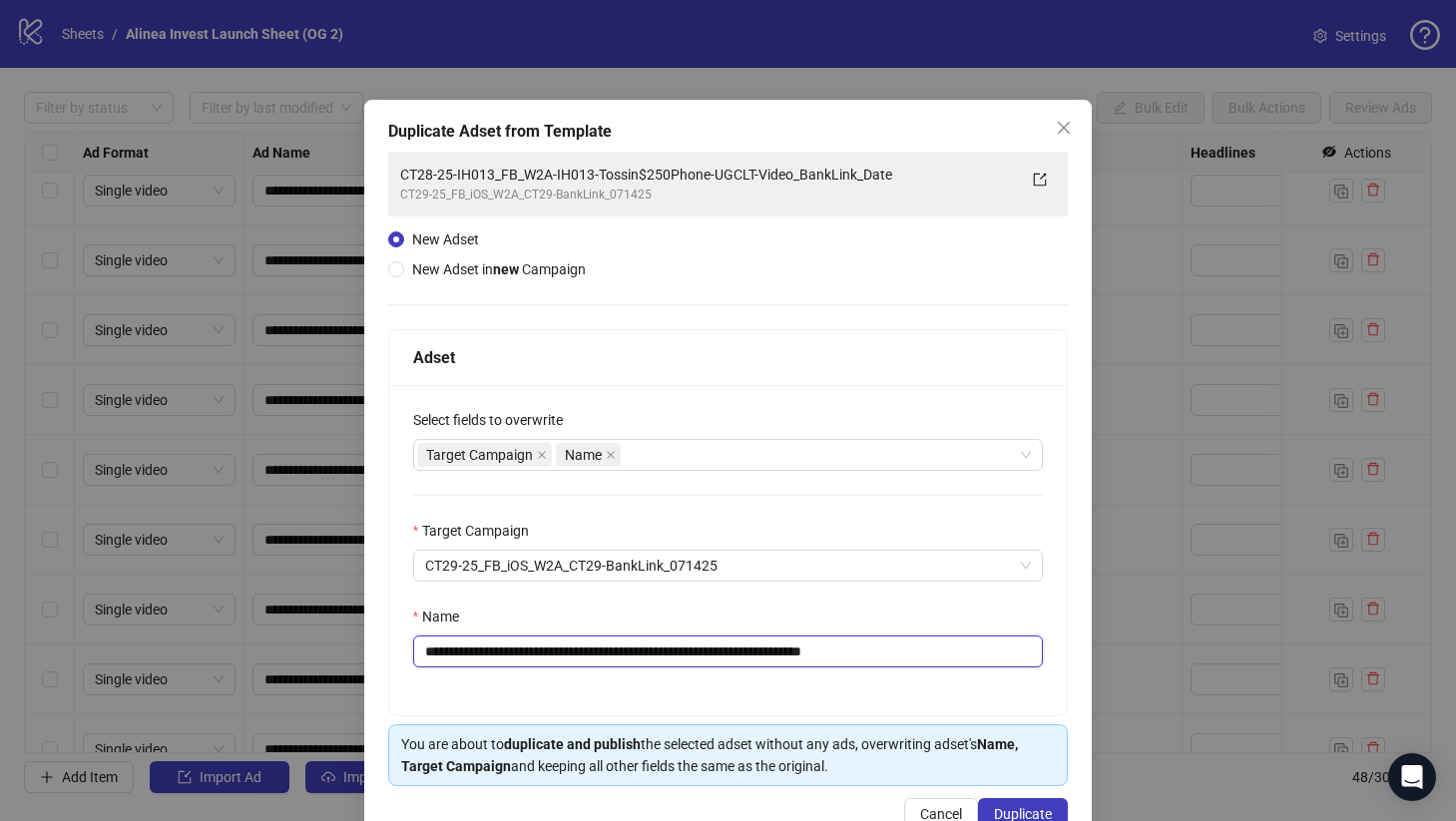 click on "**********" at bounding box center (728, 651) 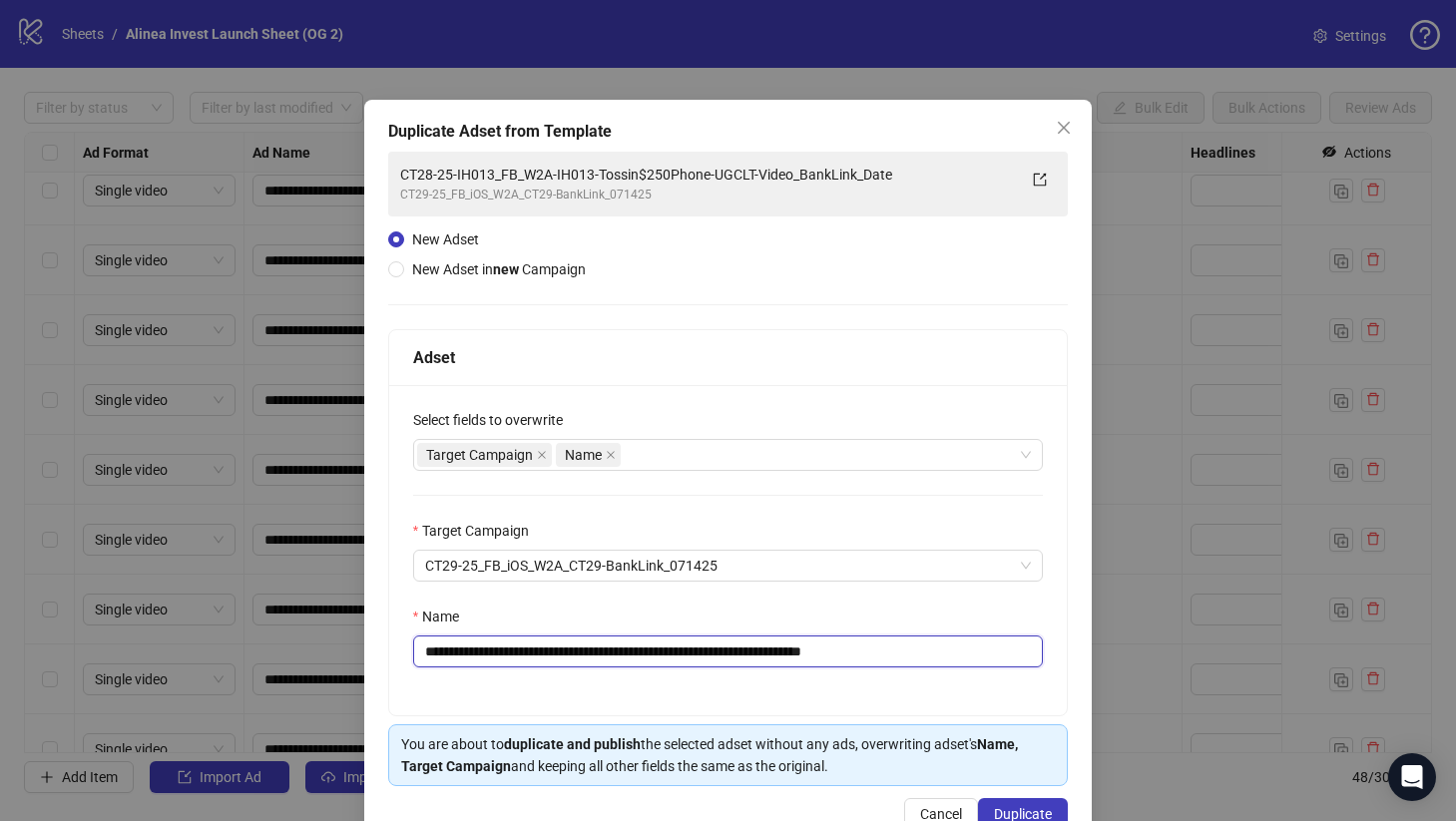 drag, startPoint x: 625, startPoint y: 652, endPoint x: 735, endPoint y: 652, distance: 110 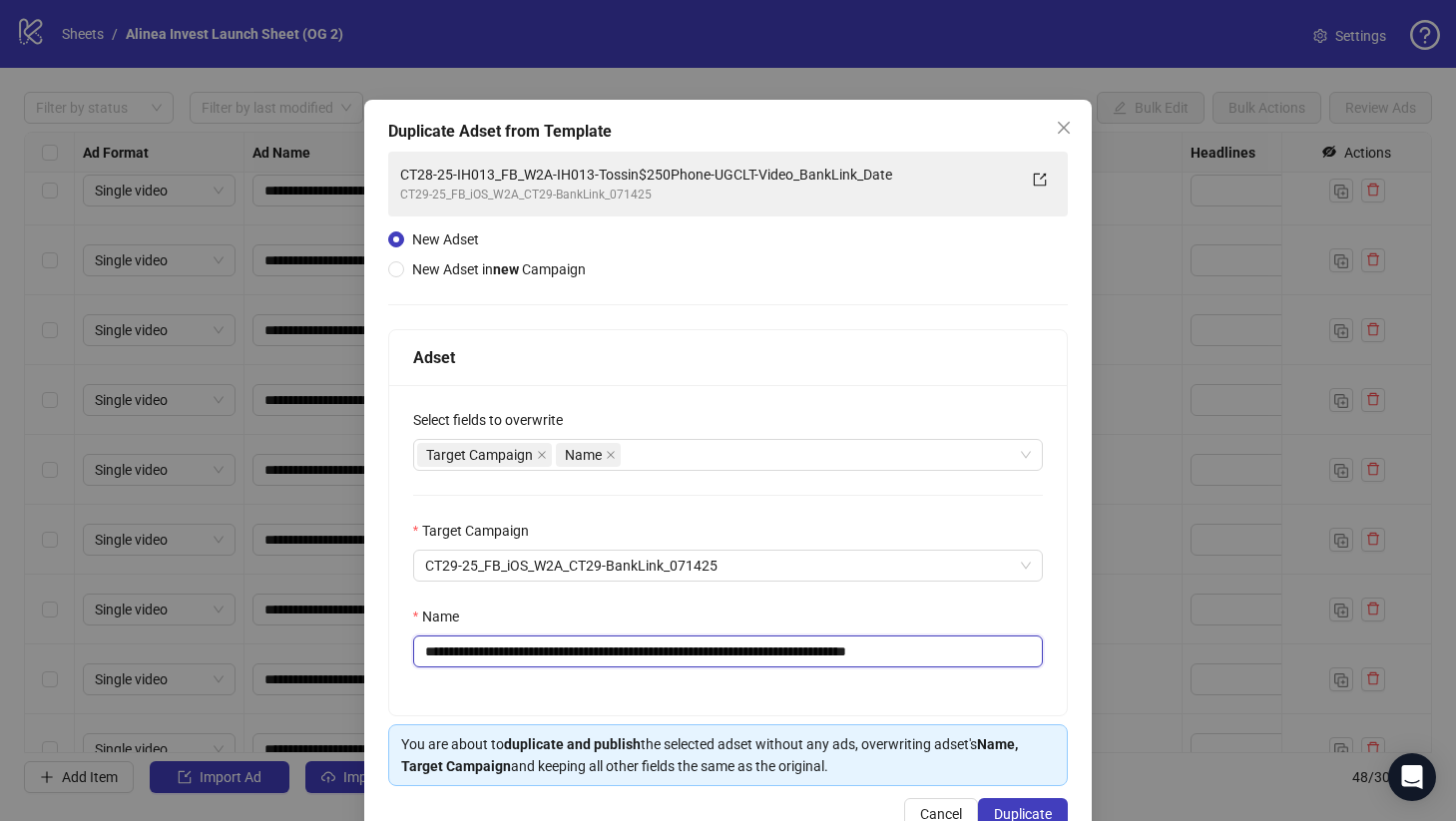 click on "**********" at bounding box center [728, 651] 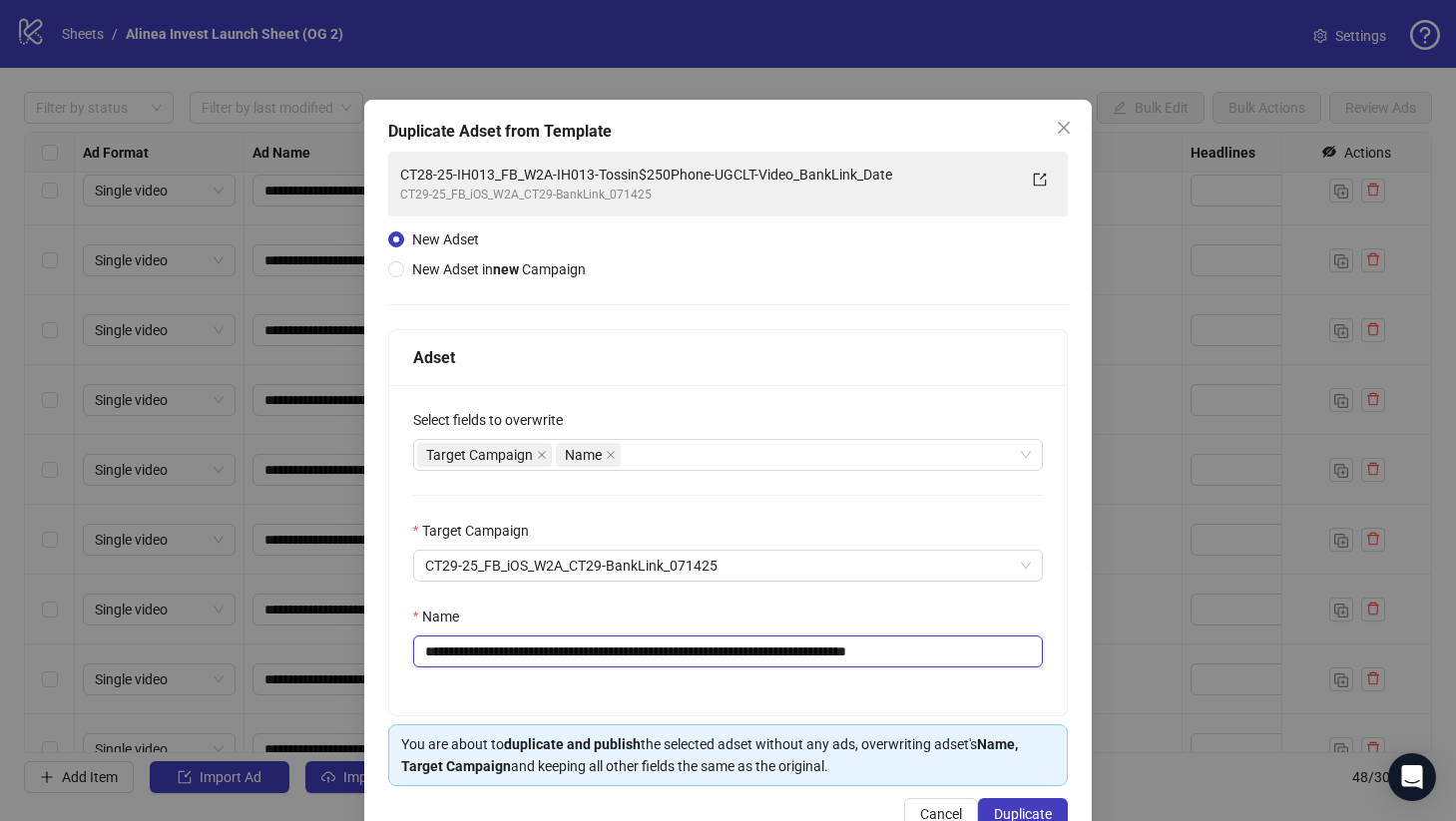 drag, startPoint x: 836, startPoint y: 653, endPoint x: 812, endPoint y: 652, distance: 24.020824 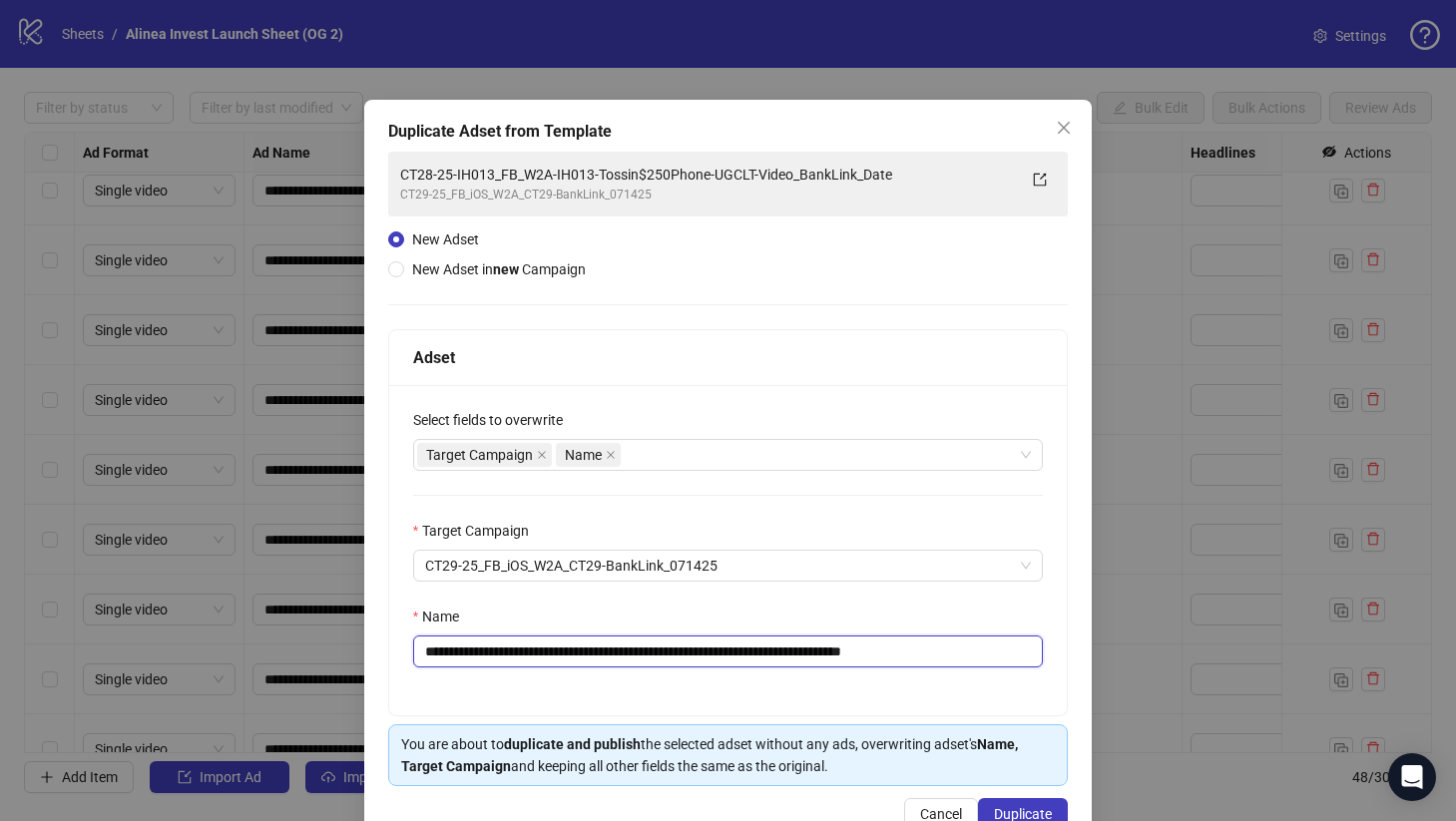 drag, startPoint x: 911, startPoint y: 651, endPoint x: 1032, endPoint y: 655, distance: 121.0661 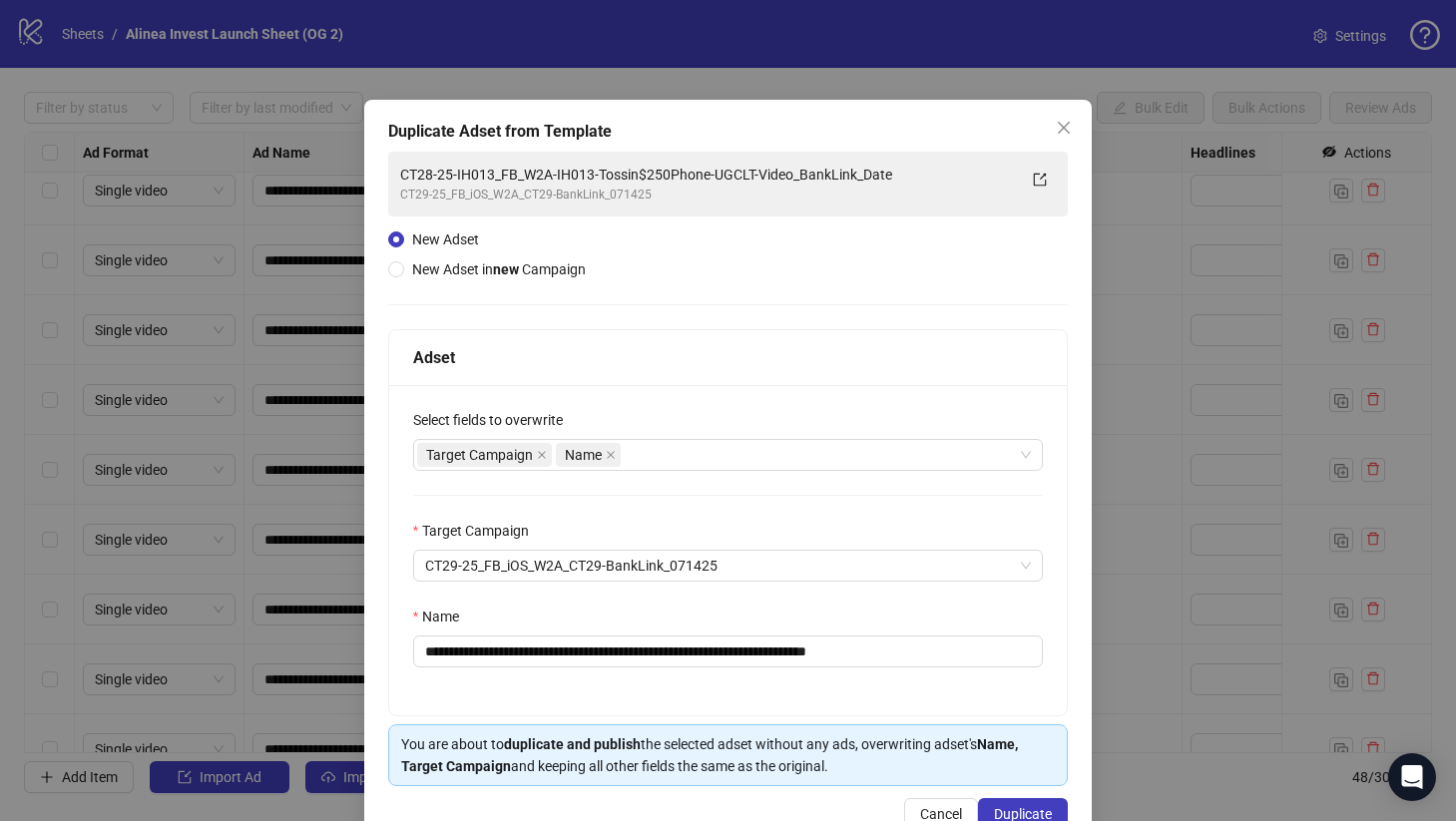click on "**********" at bounding box center (728, 550) 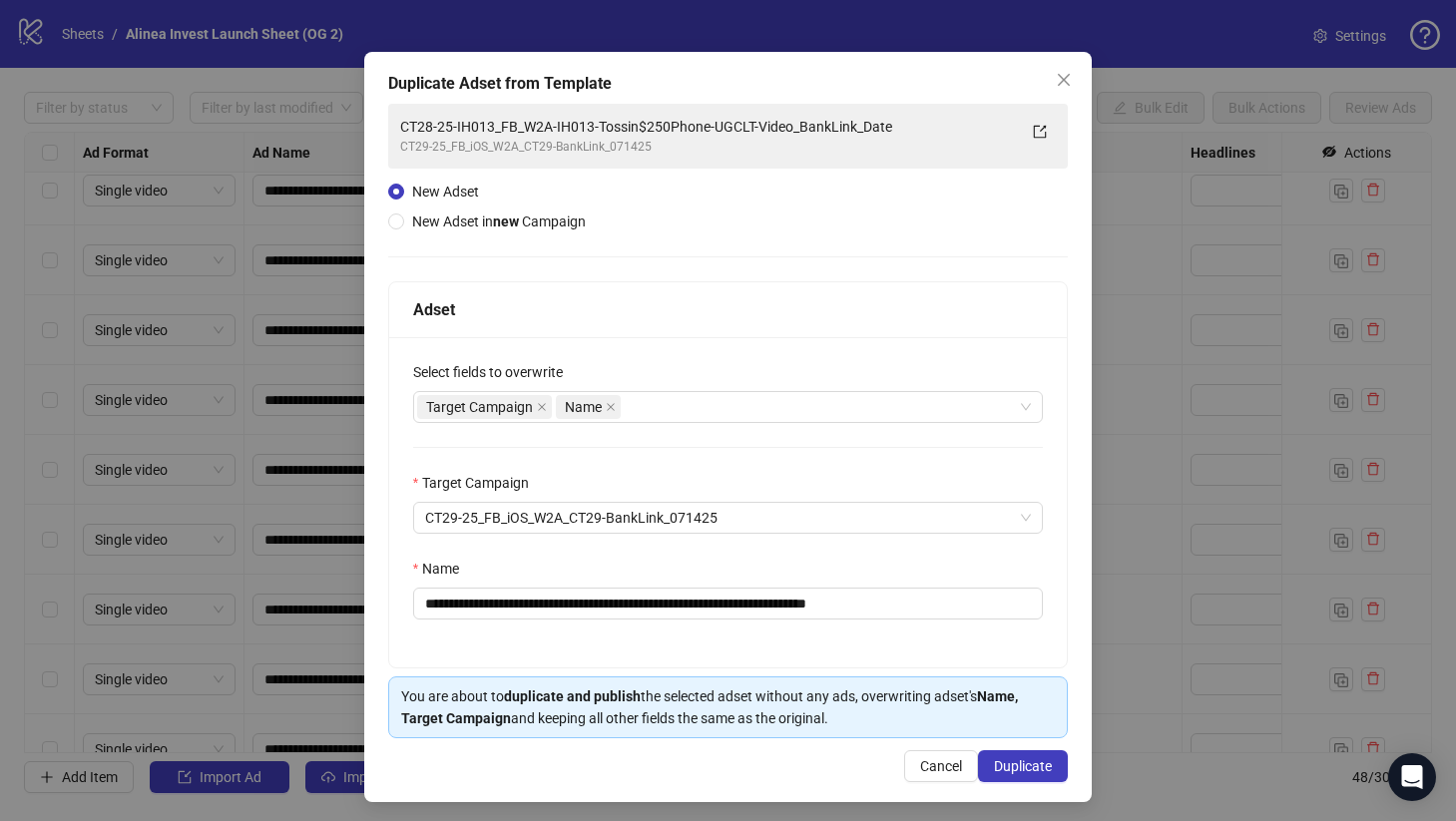 scroll, scrollTop: 54, scrollLeft: 0, axis: vertical 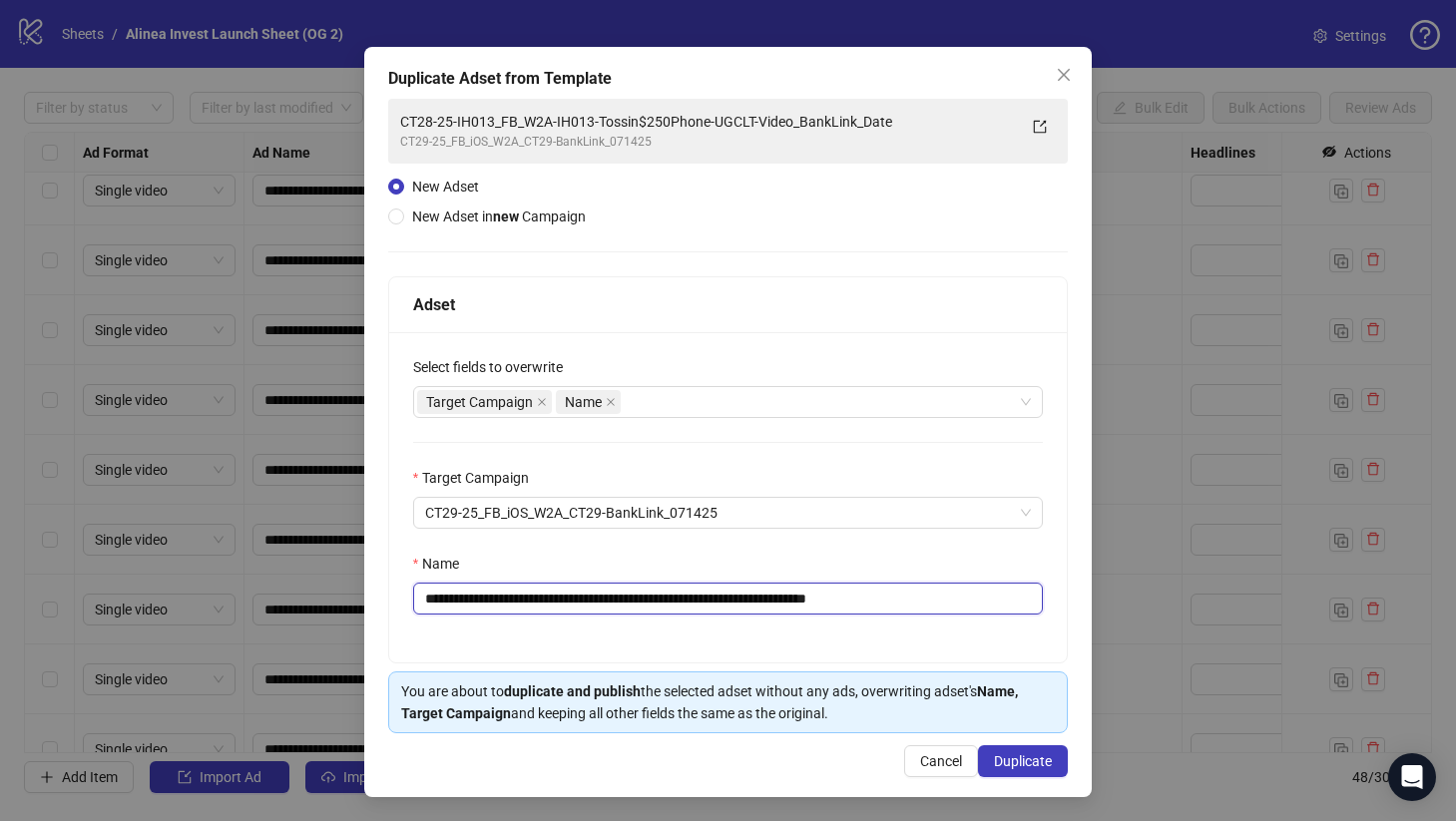 click on "**********" at bounding box center (728, 599) 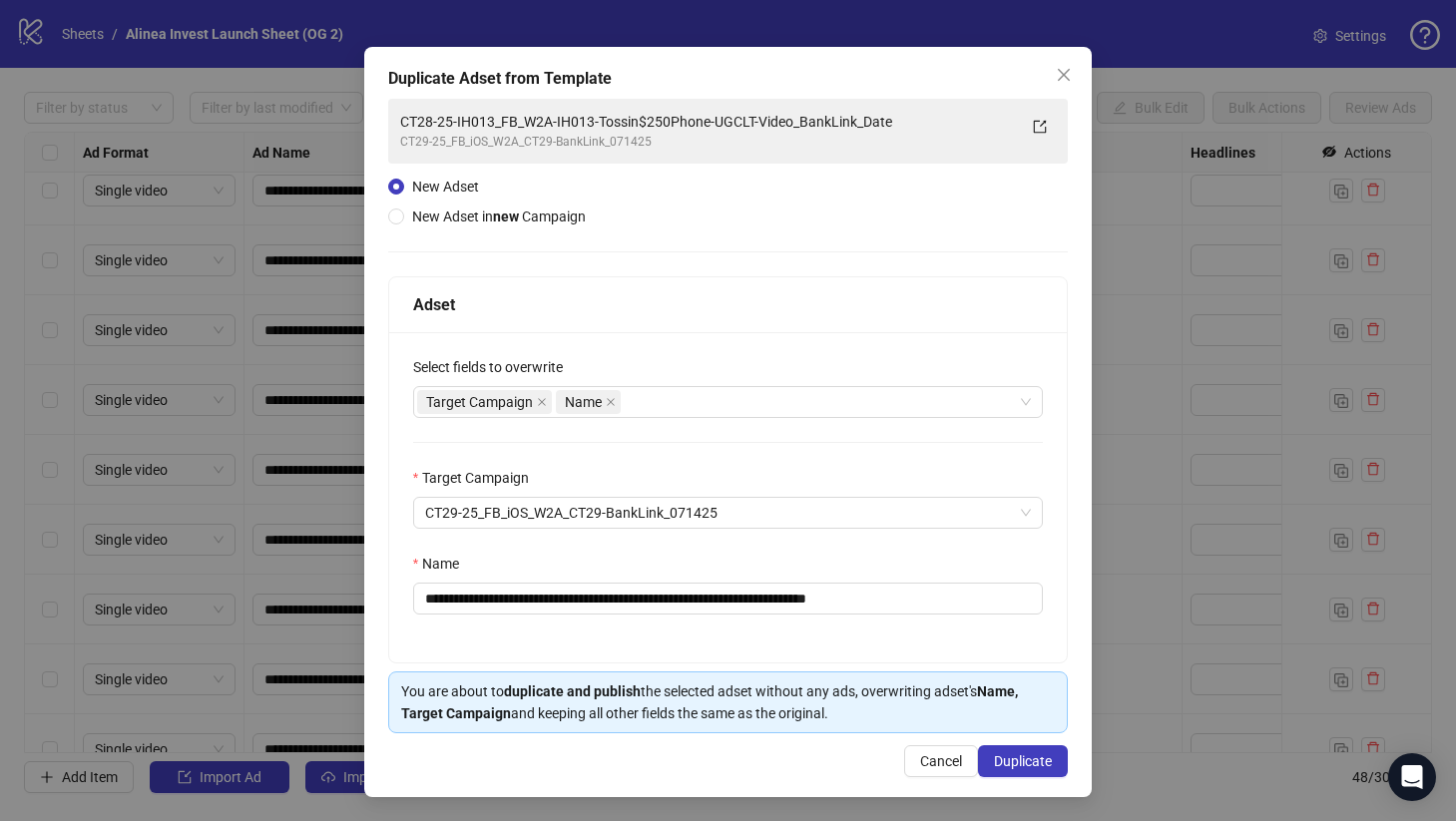 click on "**********" at bounding box center (728, 497) 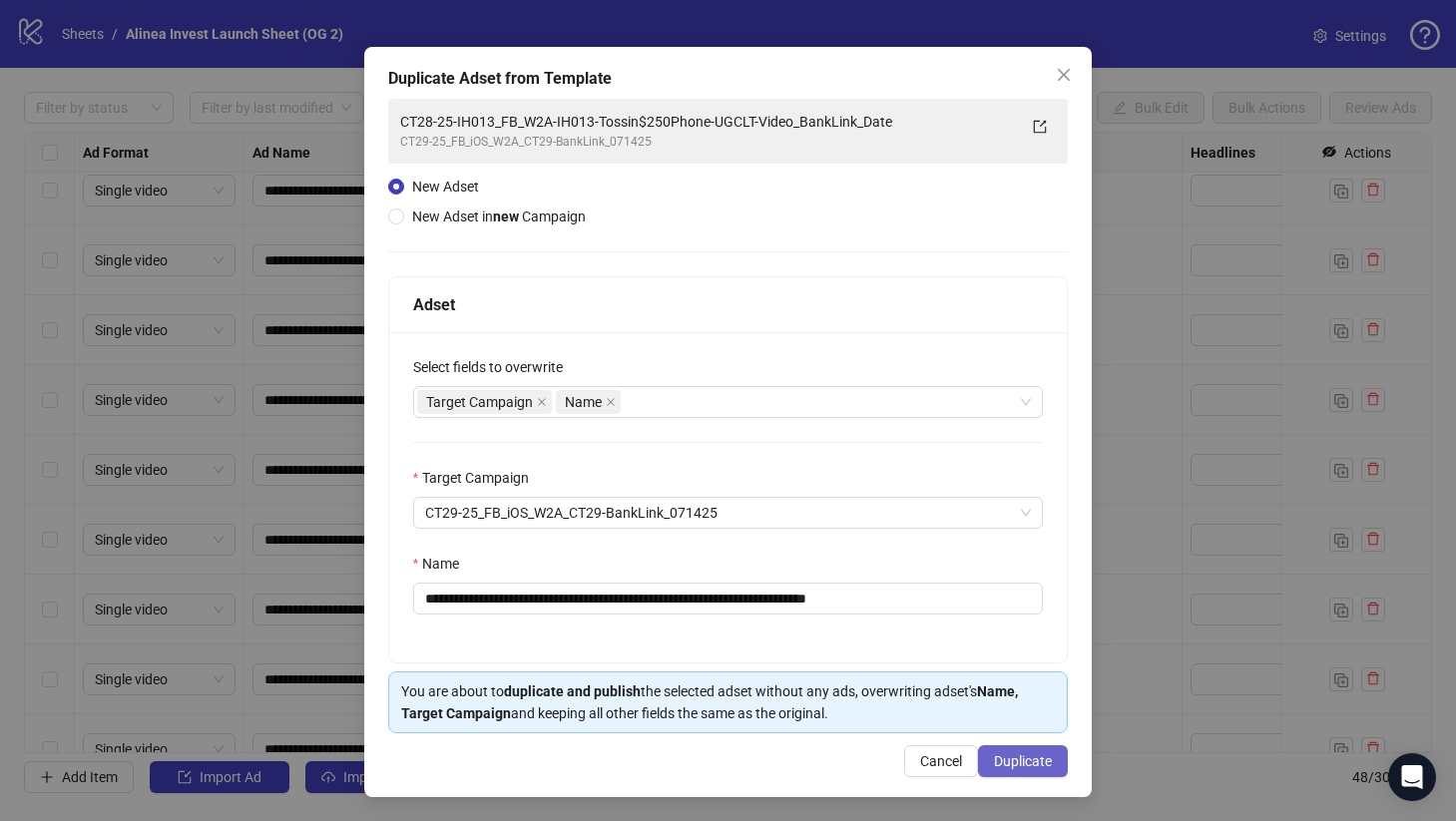 click on "Duplicate" at bounding box center (1023, 761) 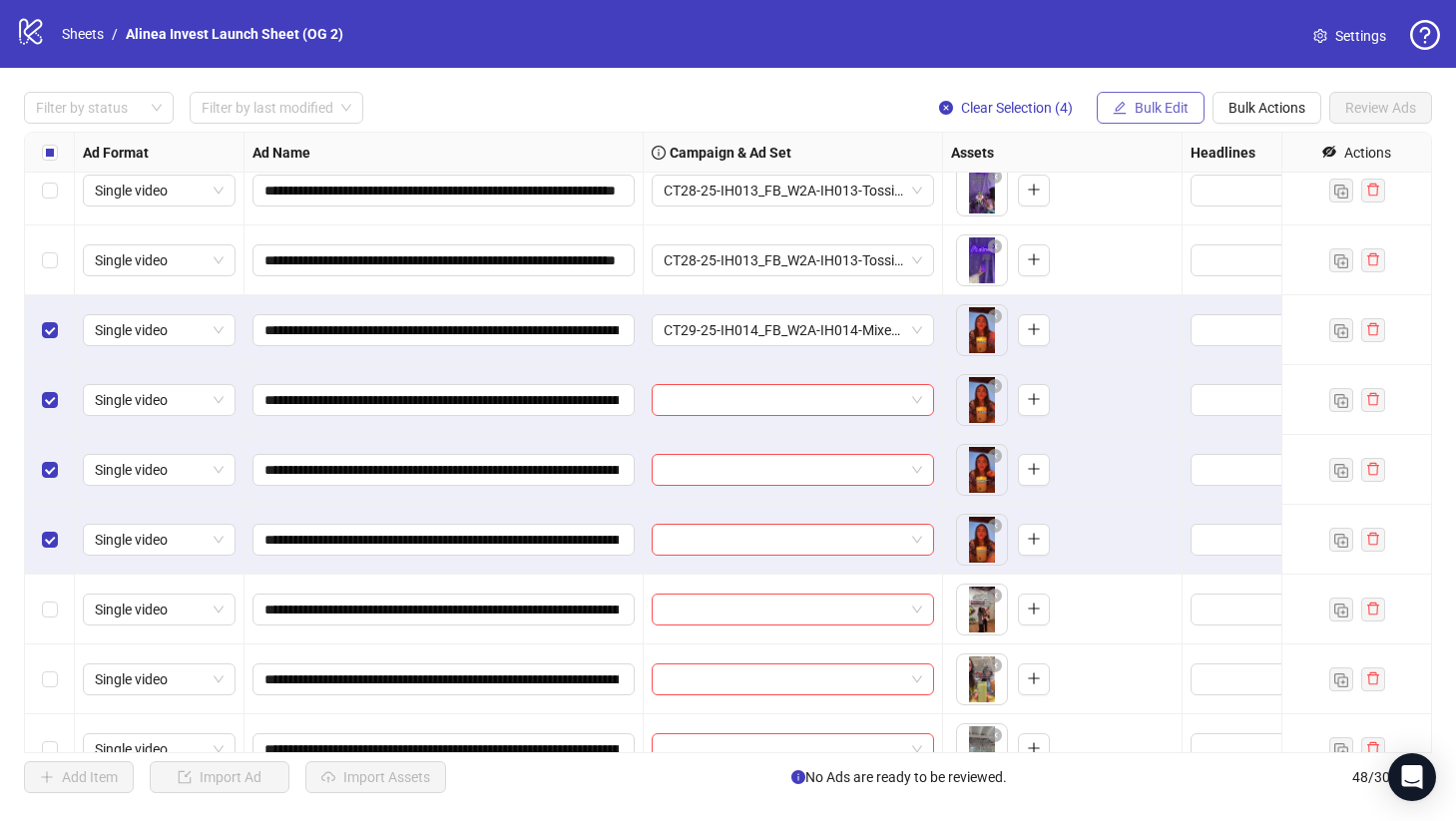 click on "Bulk Edit" at bounding box center (1162, 108) 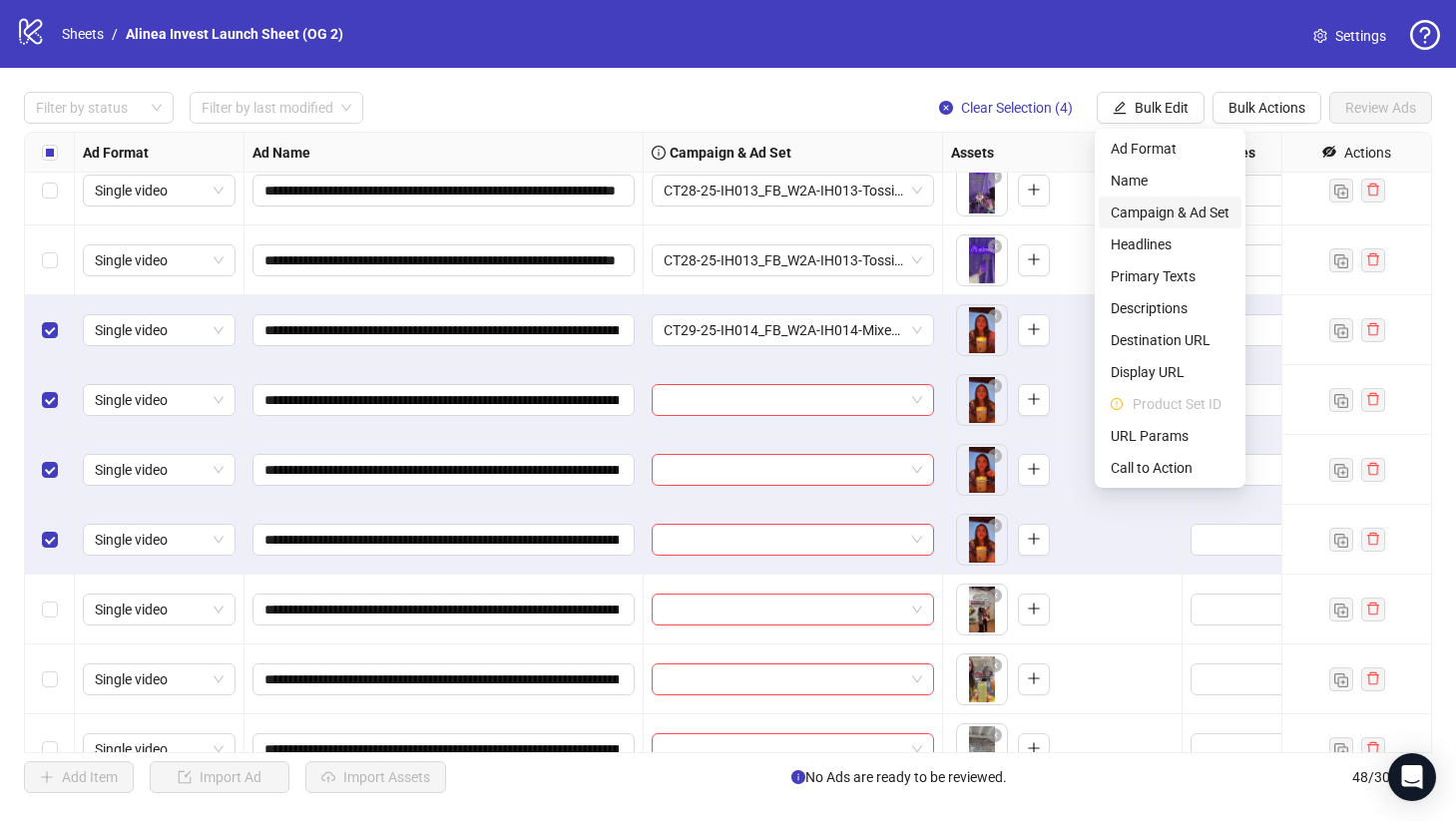 click on "Campaign & Ad Set" at bounding box center (1170, 212) 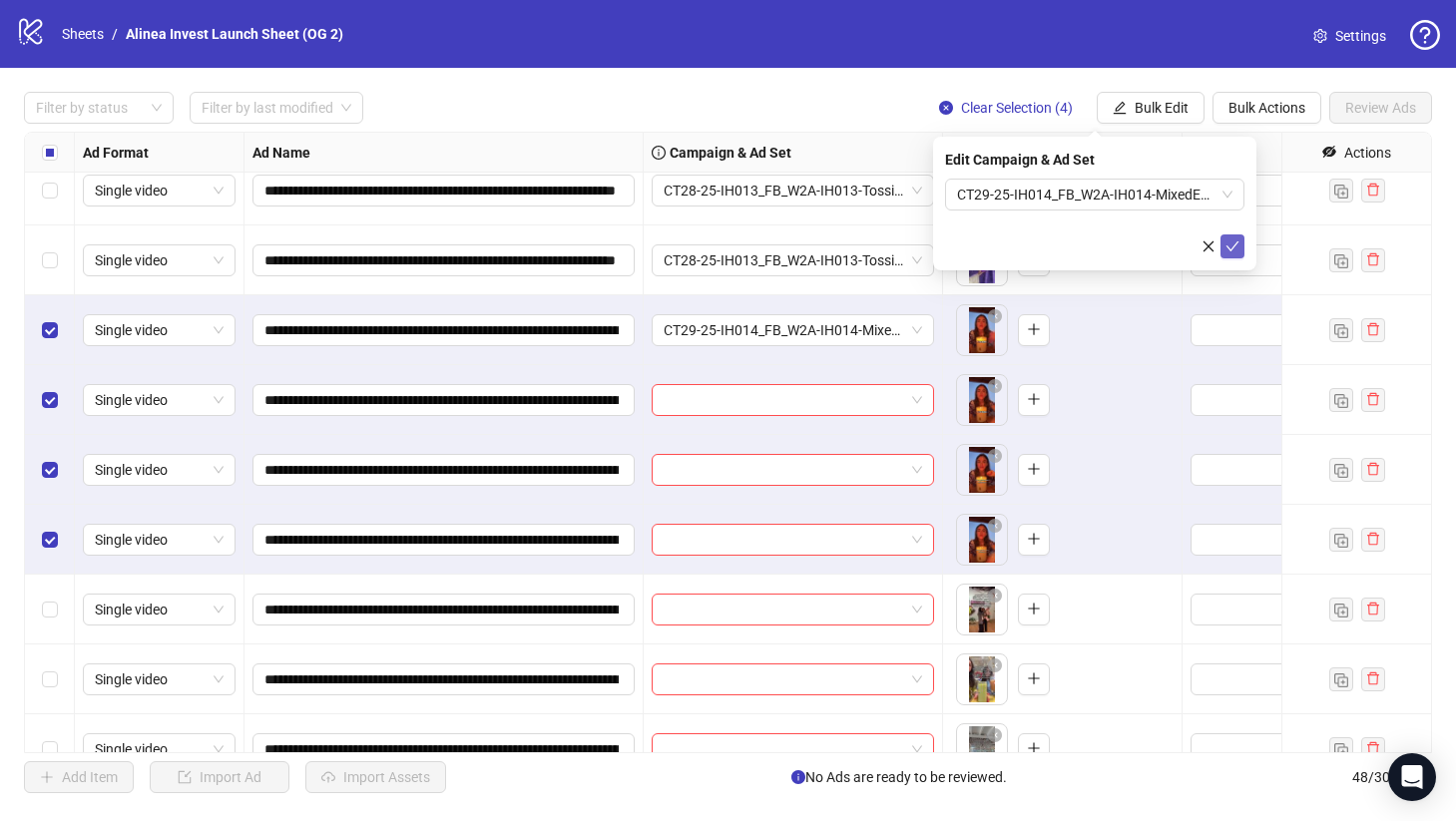 click 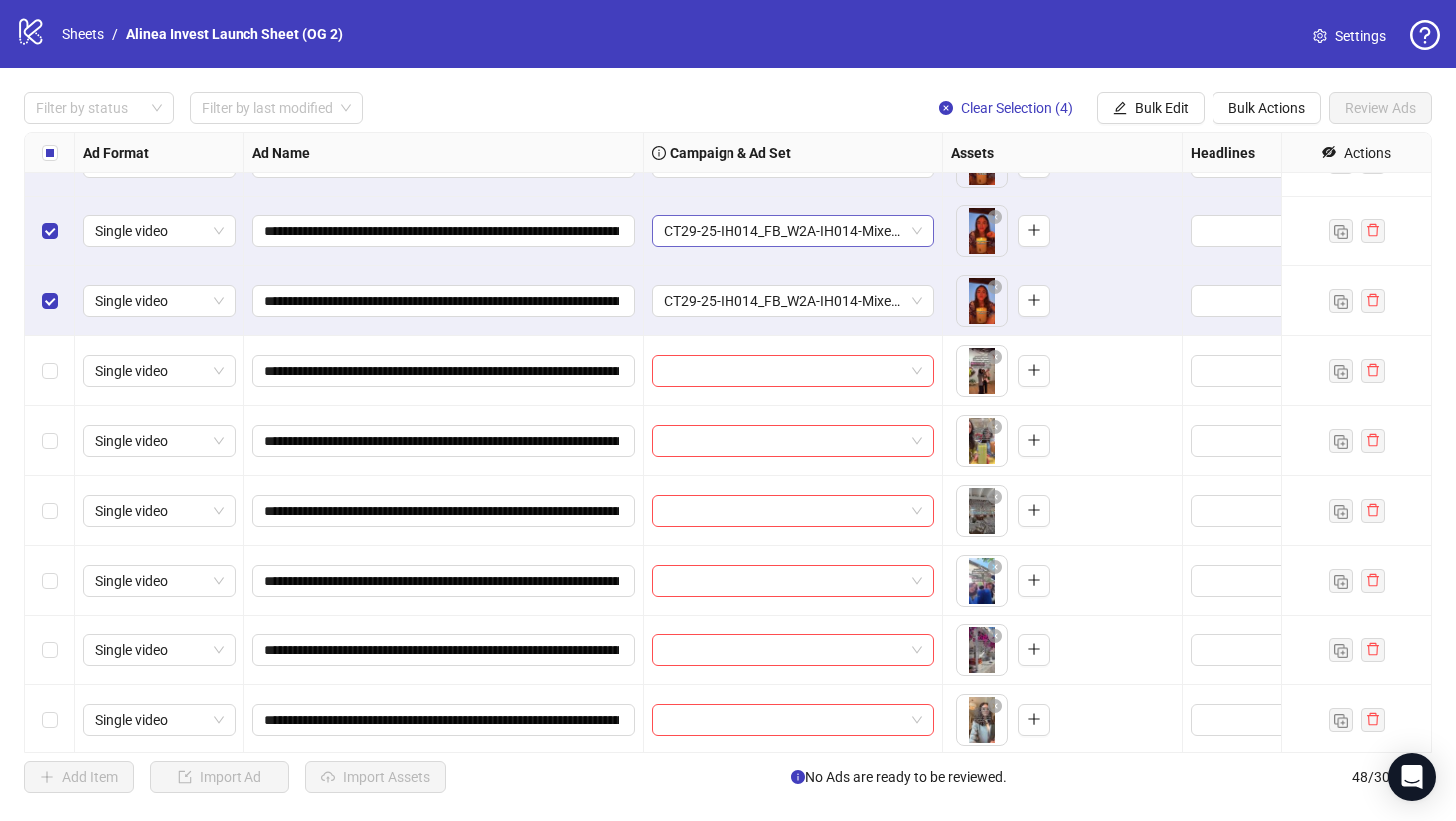 scroll, scrollTop: 2422, scrollLeft: 0, axis: vertical 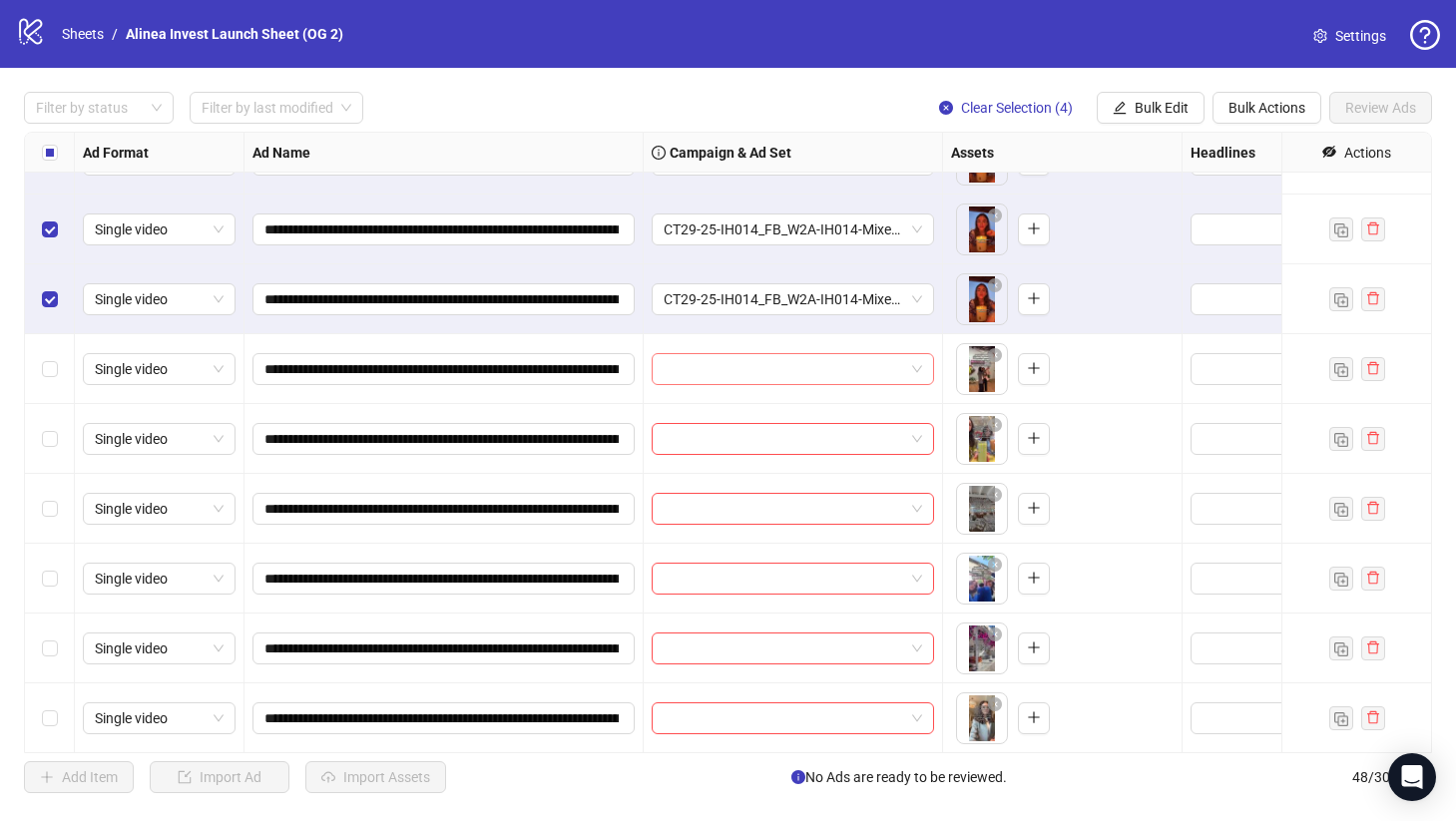 click at bounding box center [783, 369] 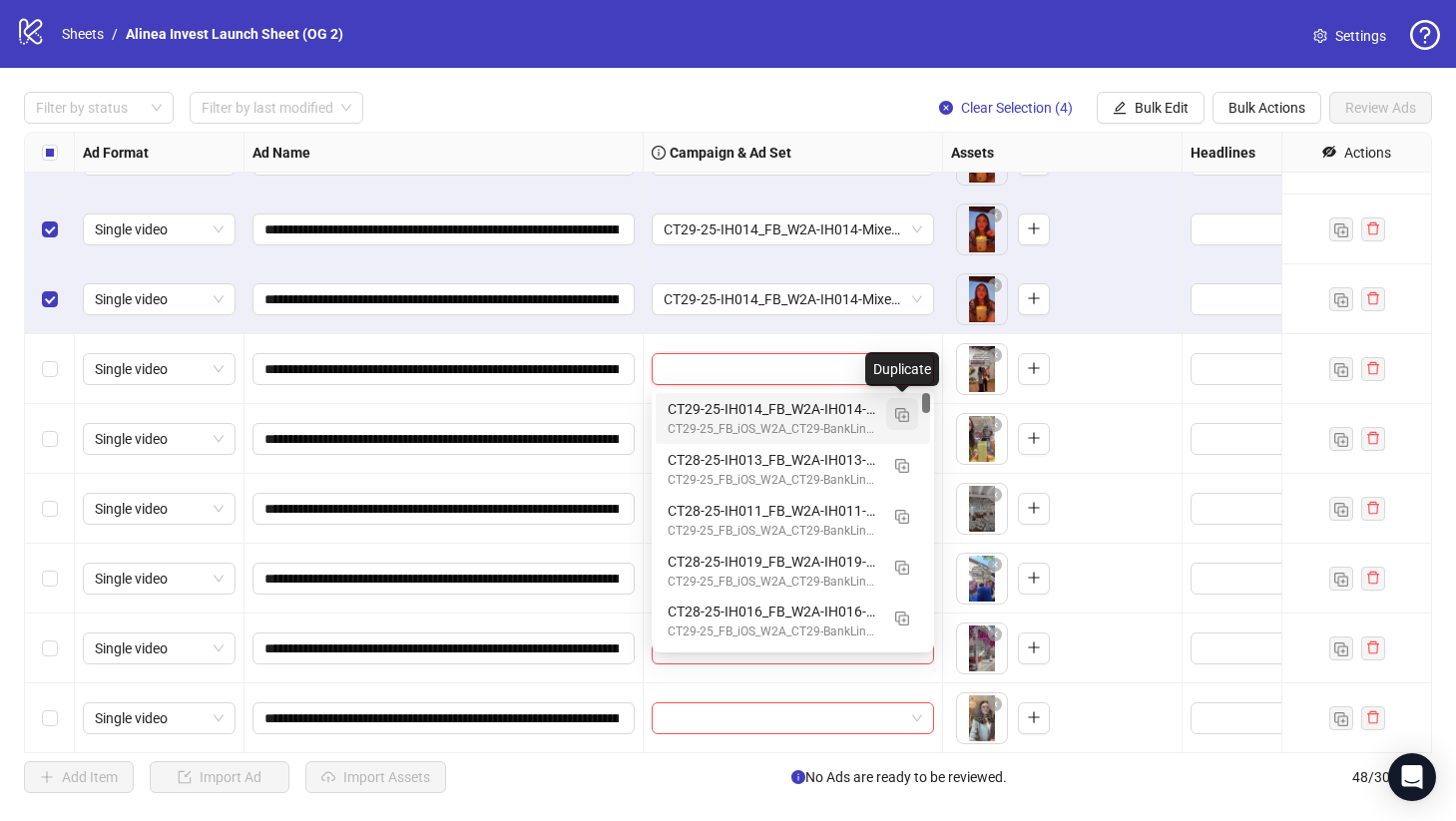 click at bounding box center (902, 415) 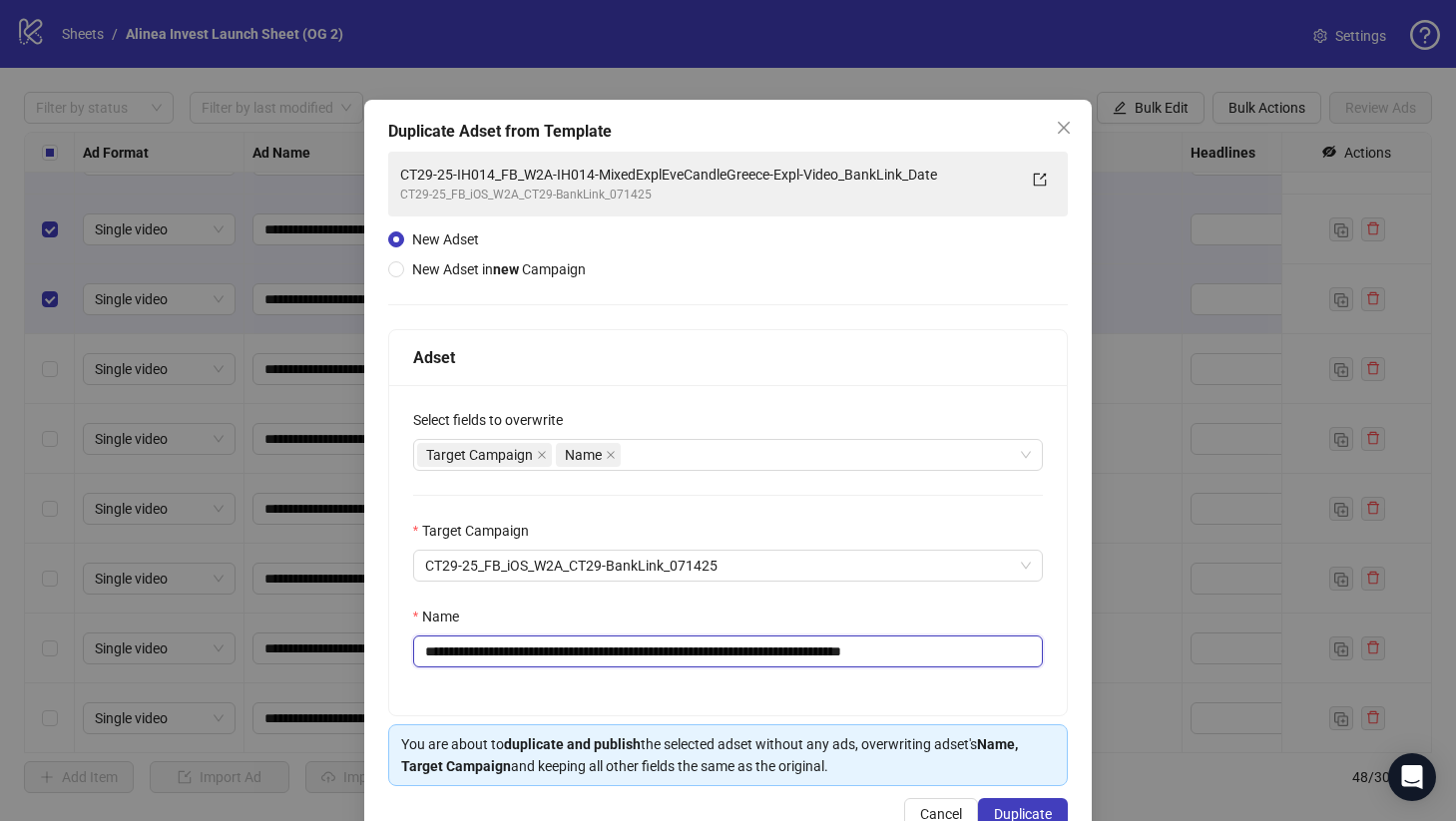 click on "**********" at bounding box center [728, 651] 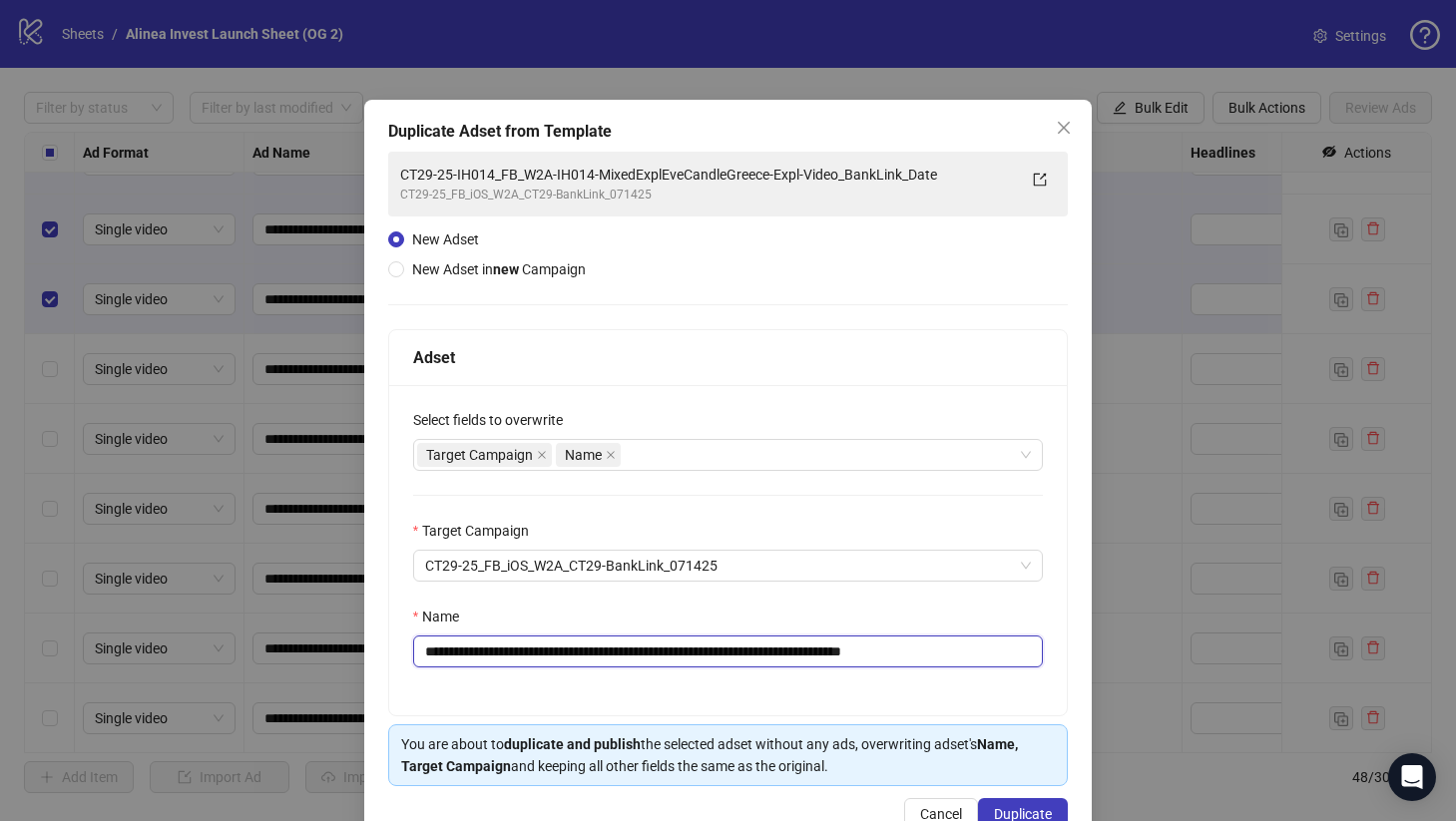 drag, startPoint x: 623, startPoint y: 651, endPoint x: 795, endPoint y: 650, distance: 172.00291 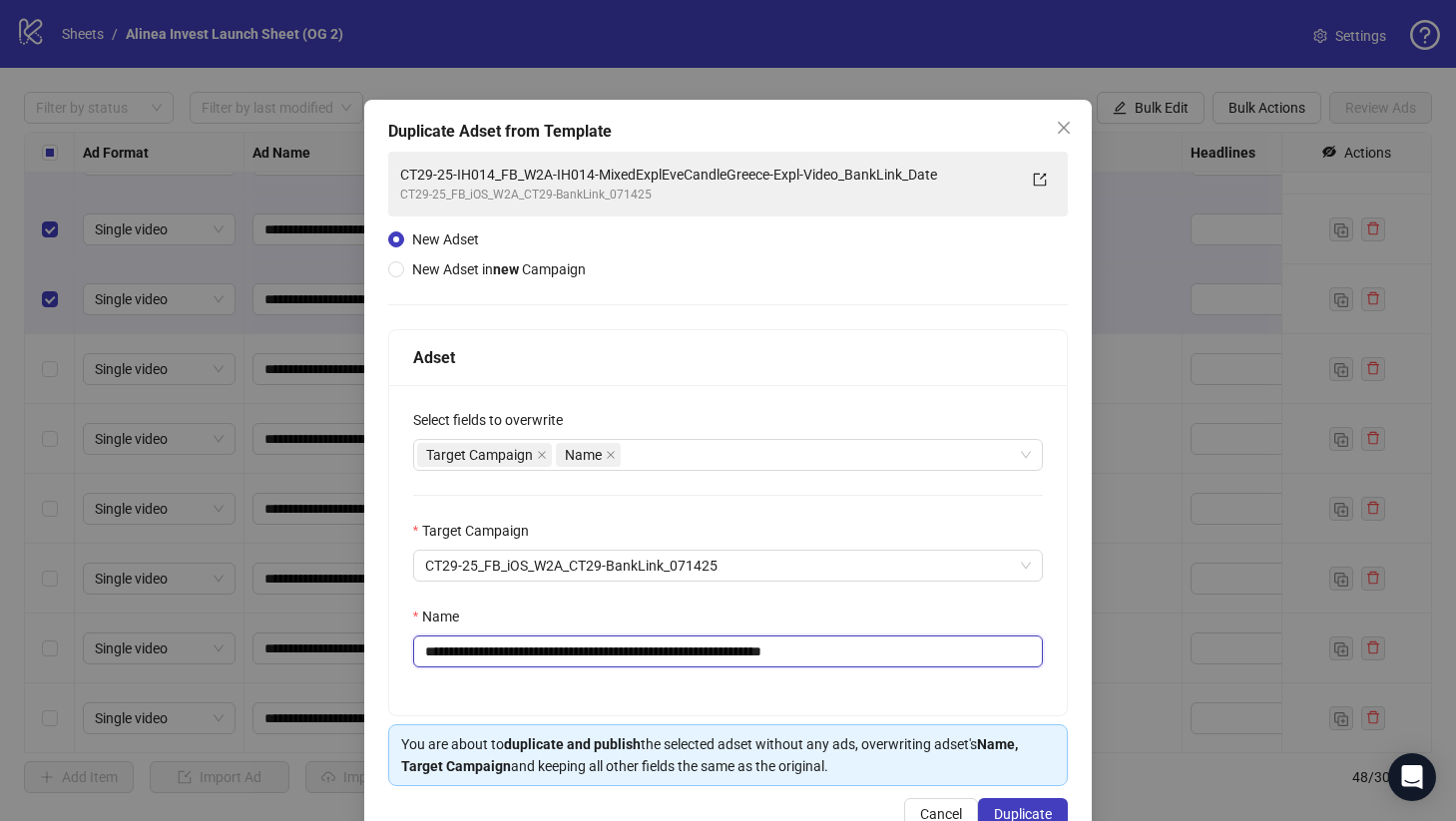click on "**********" at bounding box center [728, 651] 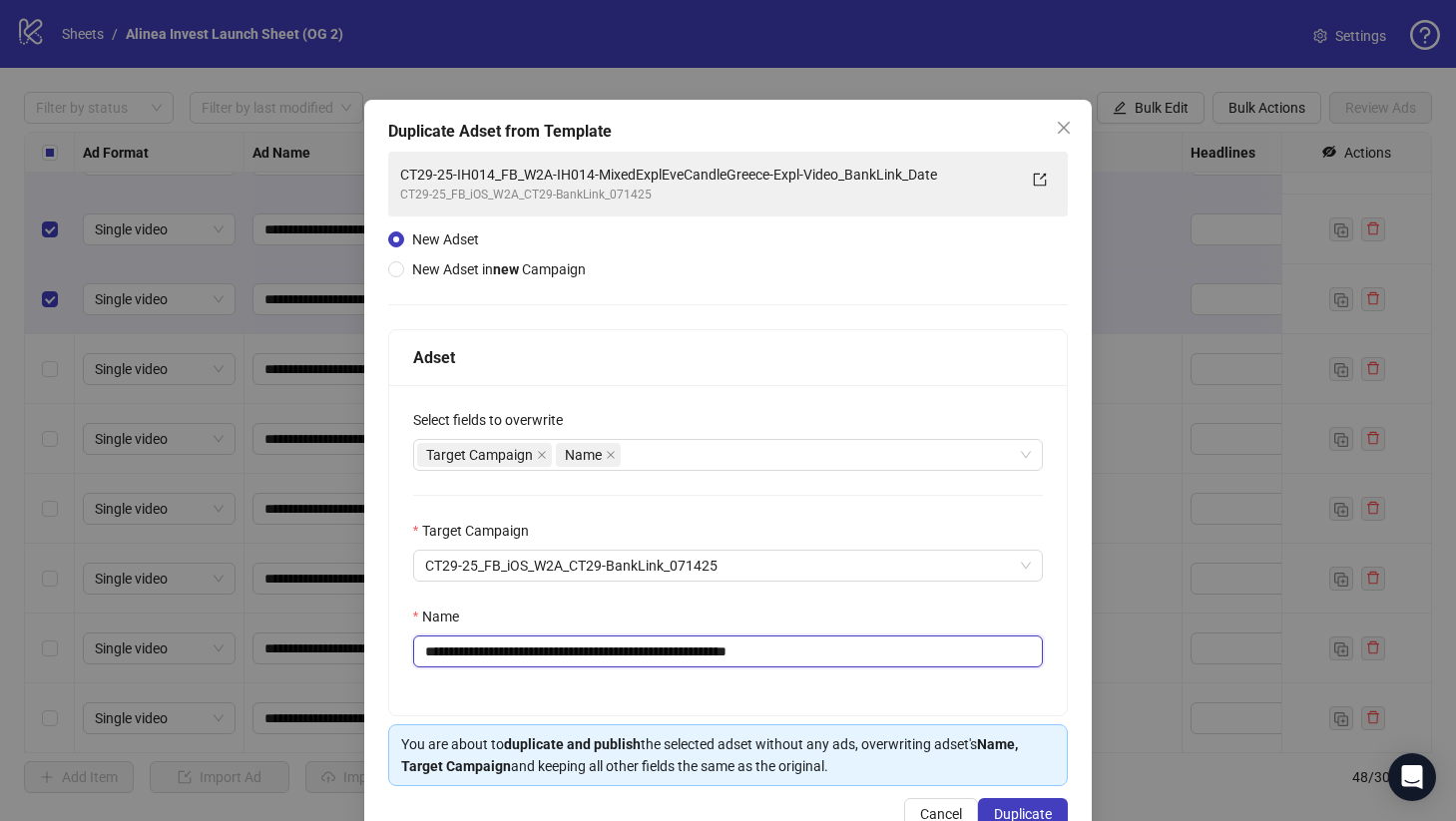 click on "**********" at bounding box center [728, 651] 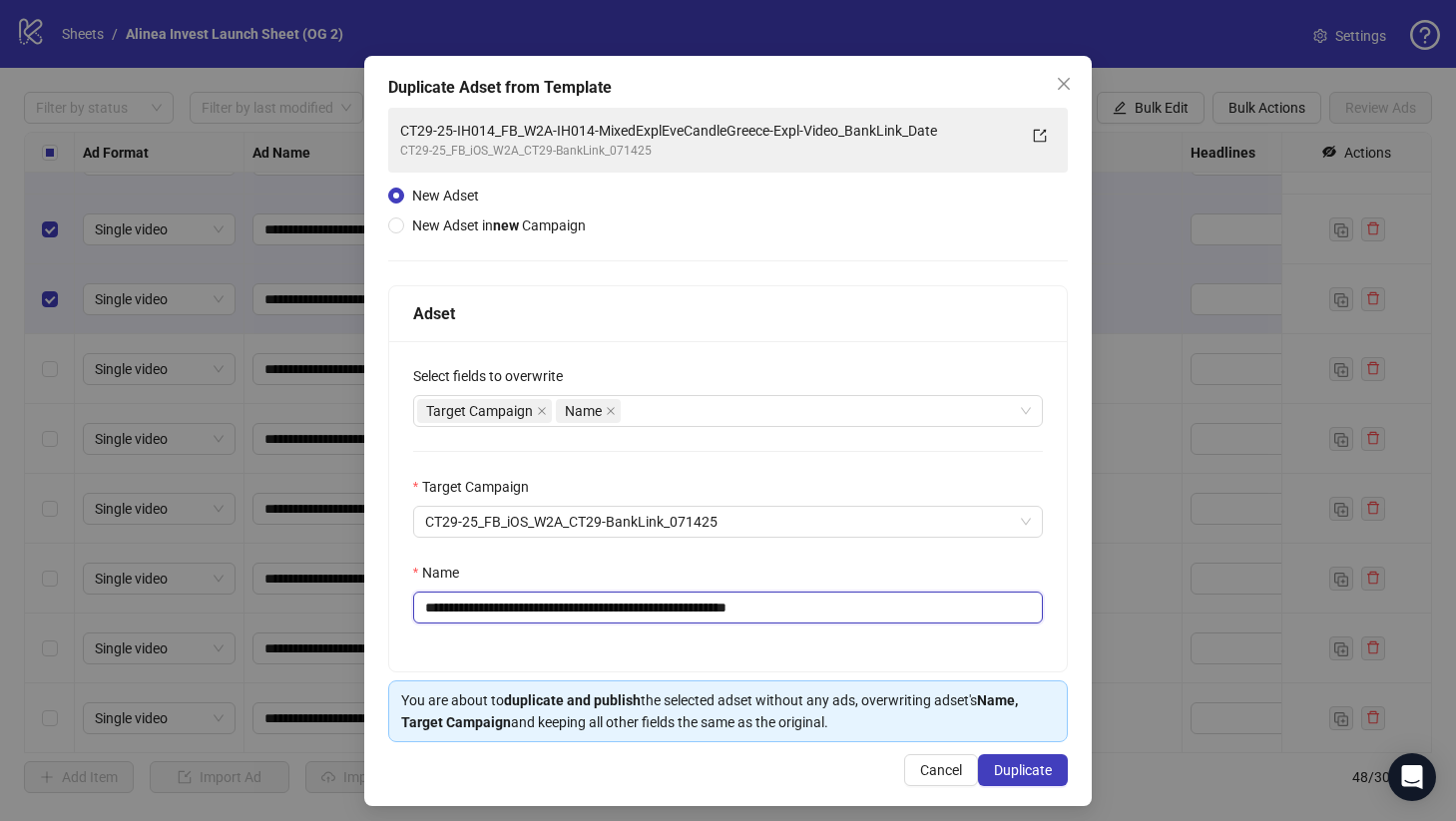 scroll, scrollTop: 54, scrollLeft: 0, axis: vertical 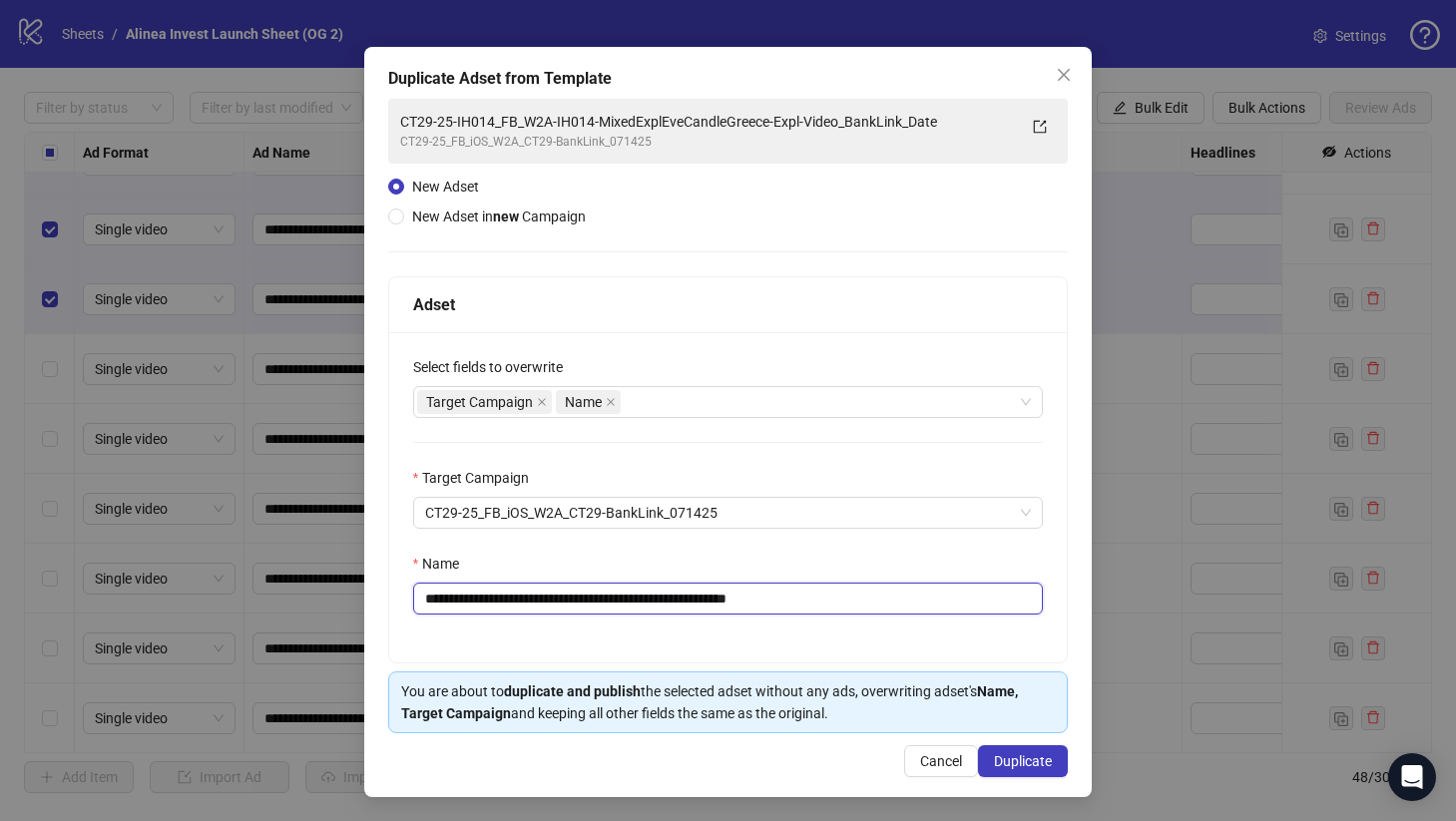 click on "**********" at bounding box center [728, 599] 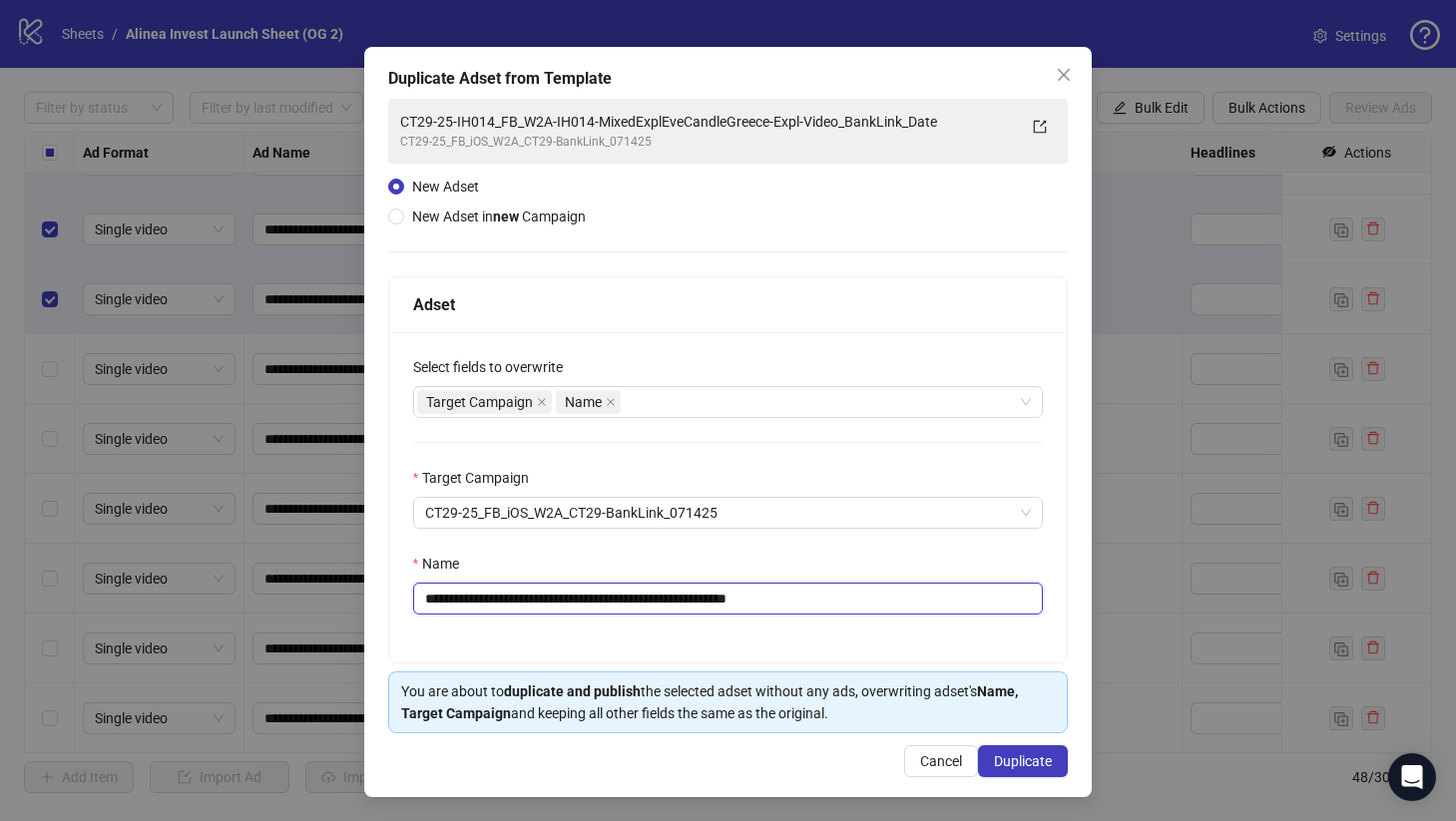 click on "**********" at bounding box center (728, 599) 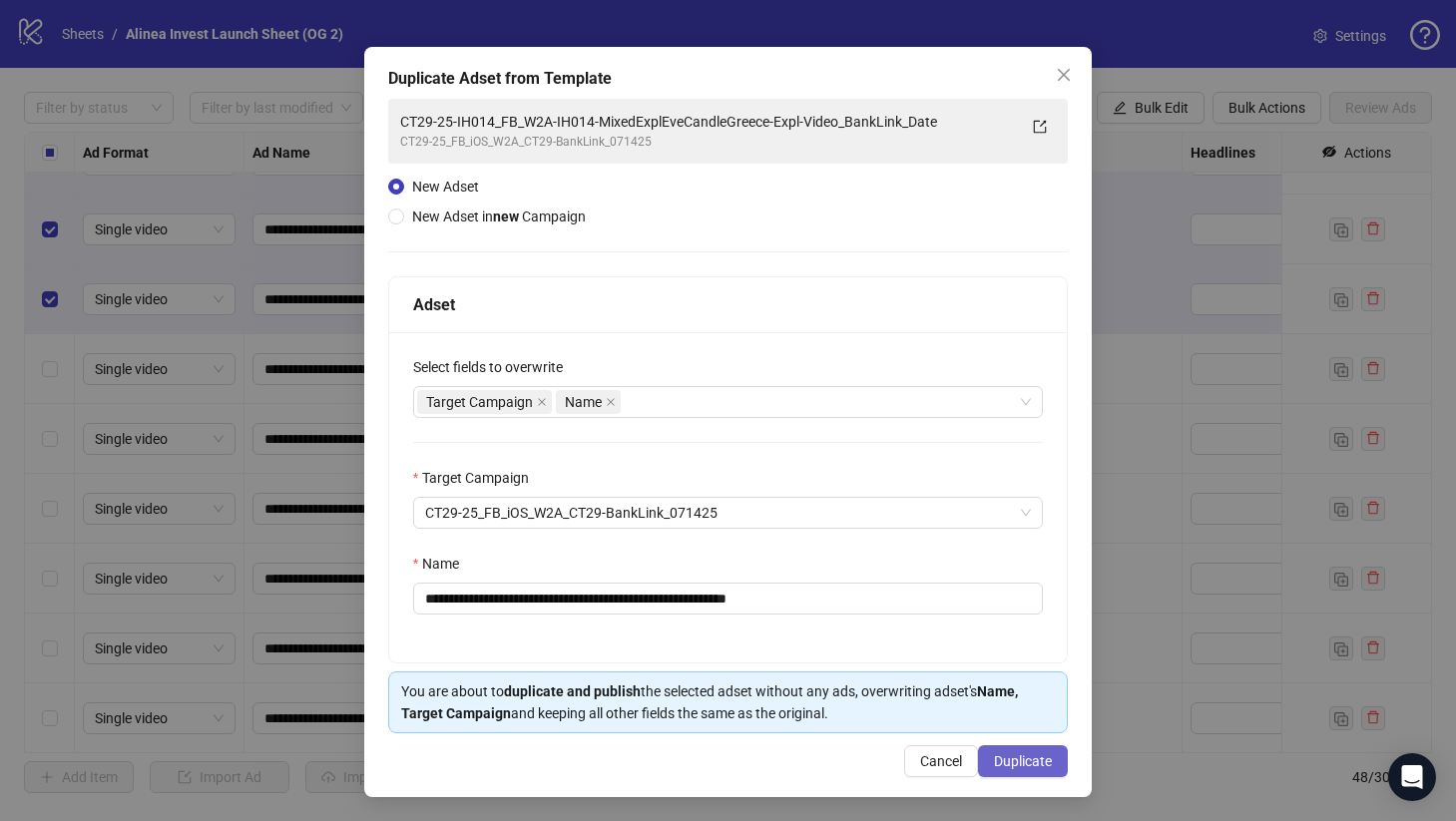 click on "Duplicate" at bounding box center [1023, 761] 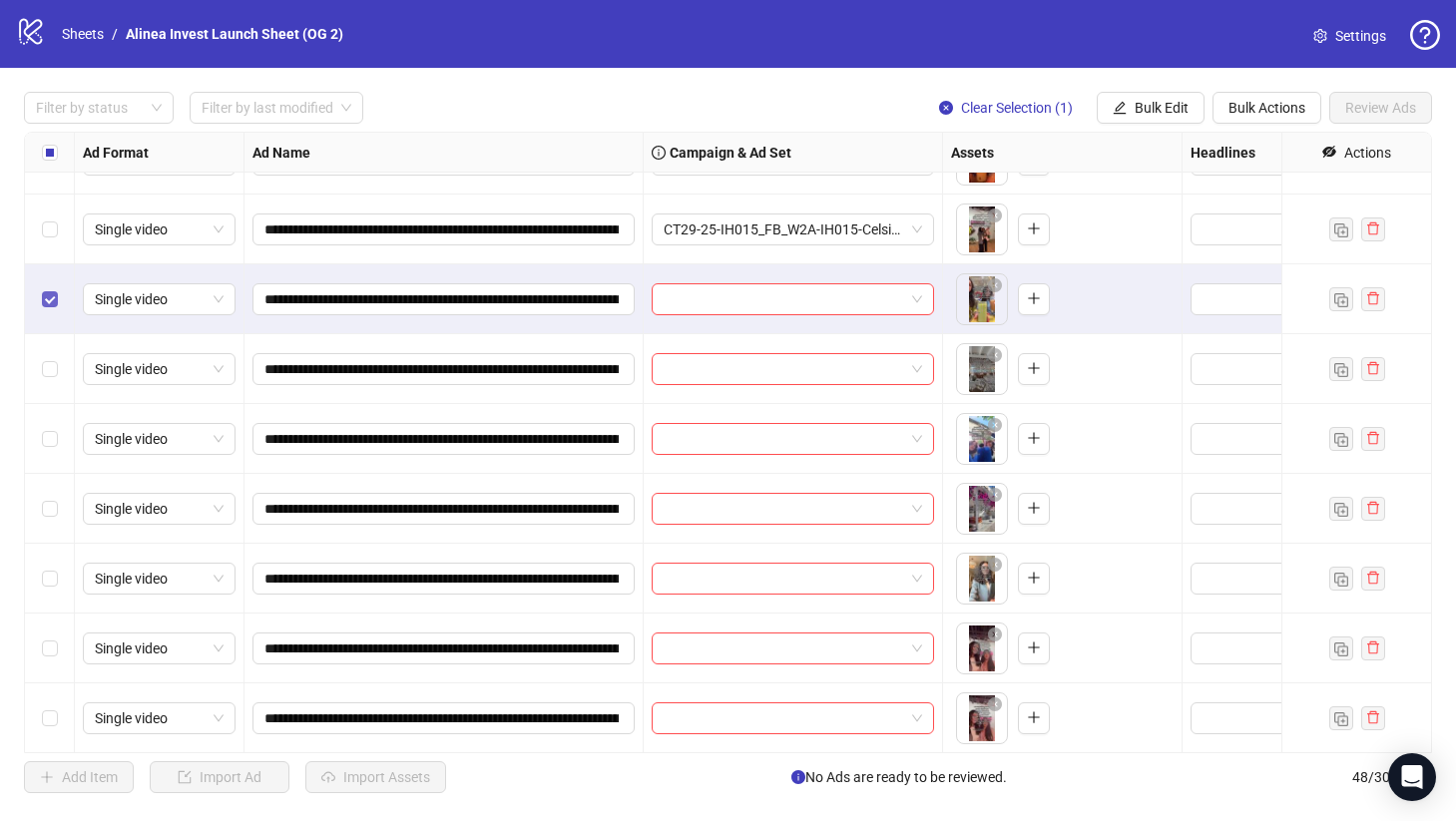 scroll, scrollTop: 2564, scrollLeft: 0, axis: vertical 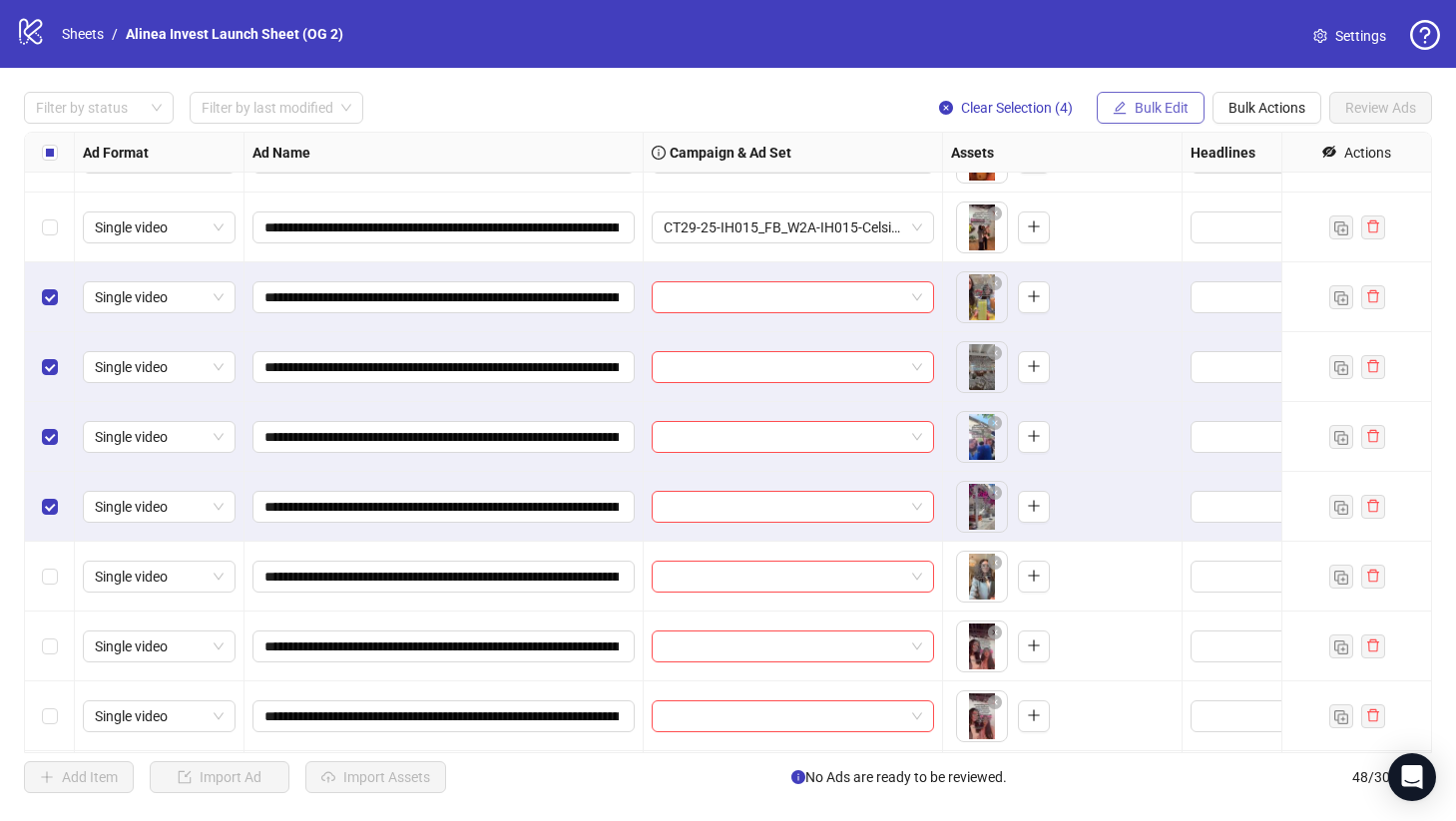 click on "Bulk Edit" at bounding box center [1151, 108] 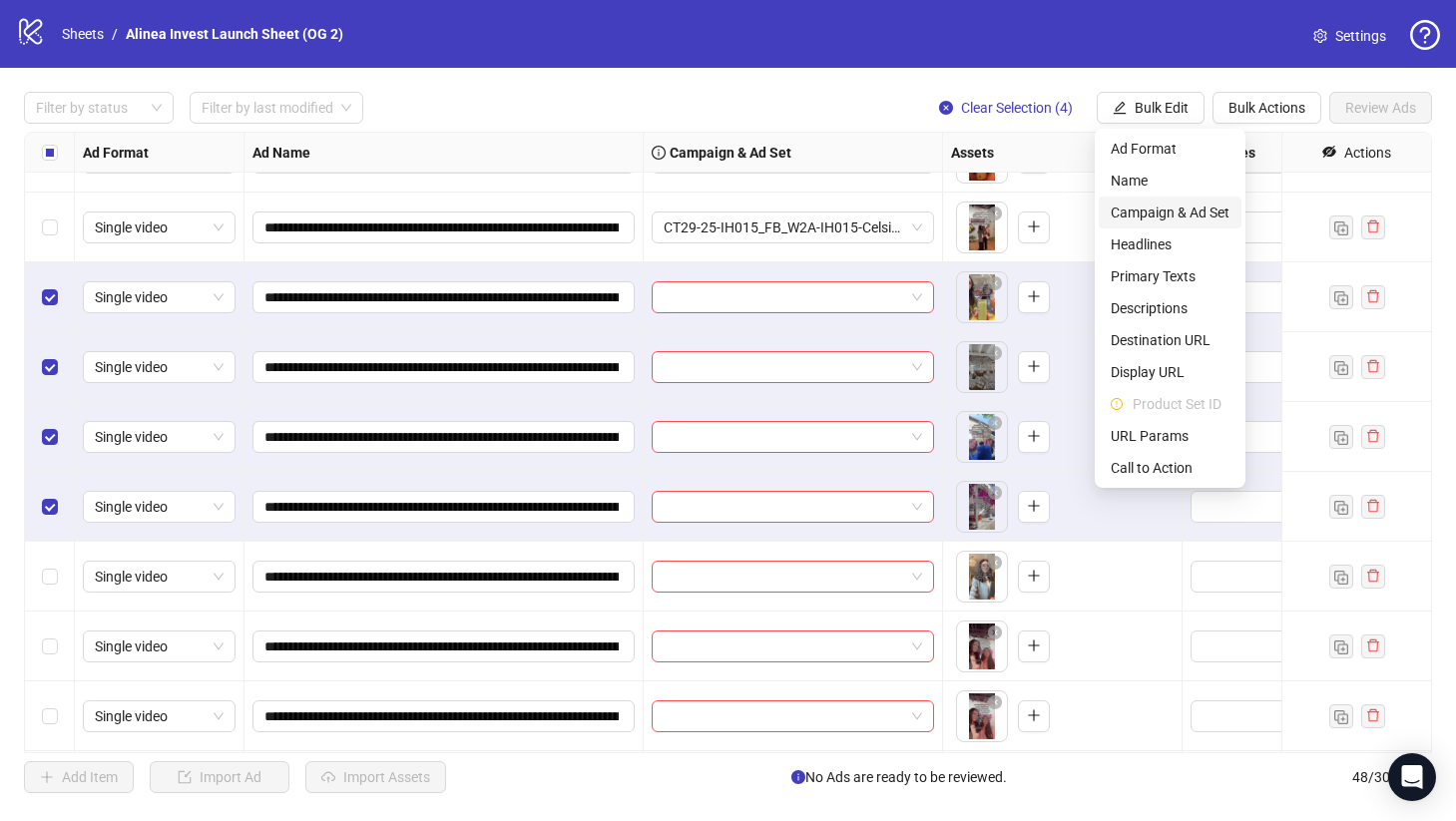 click on "Campaign & Ad Set" at bounding box center [1170, 212] 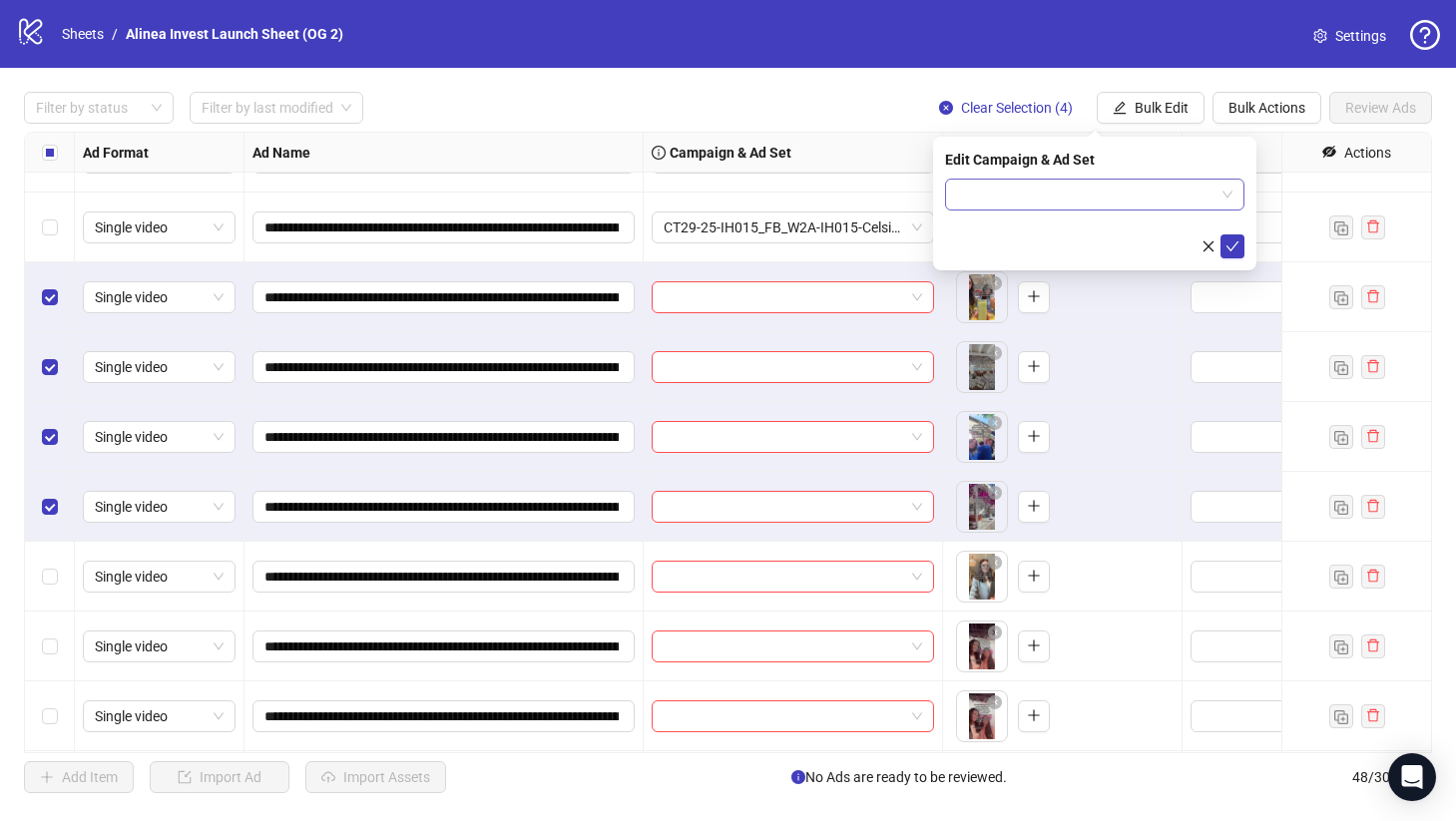click at bounding box center [1086, 195] 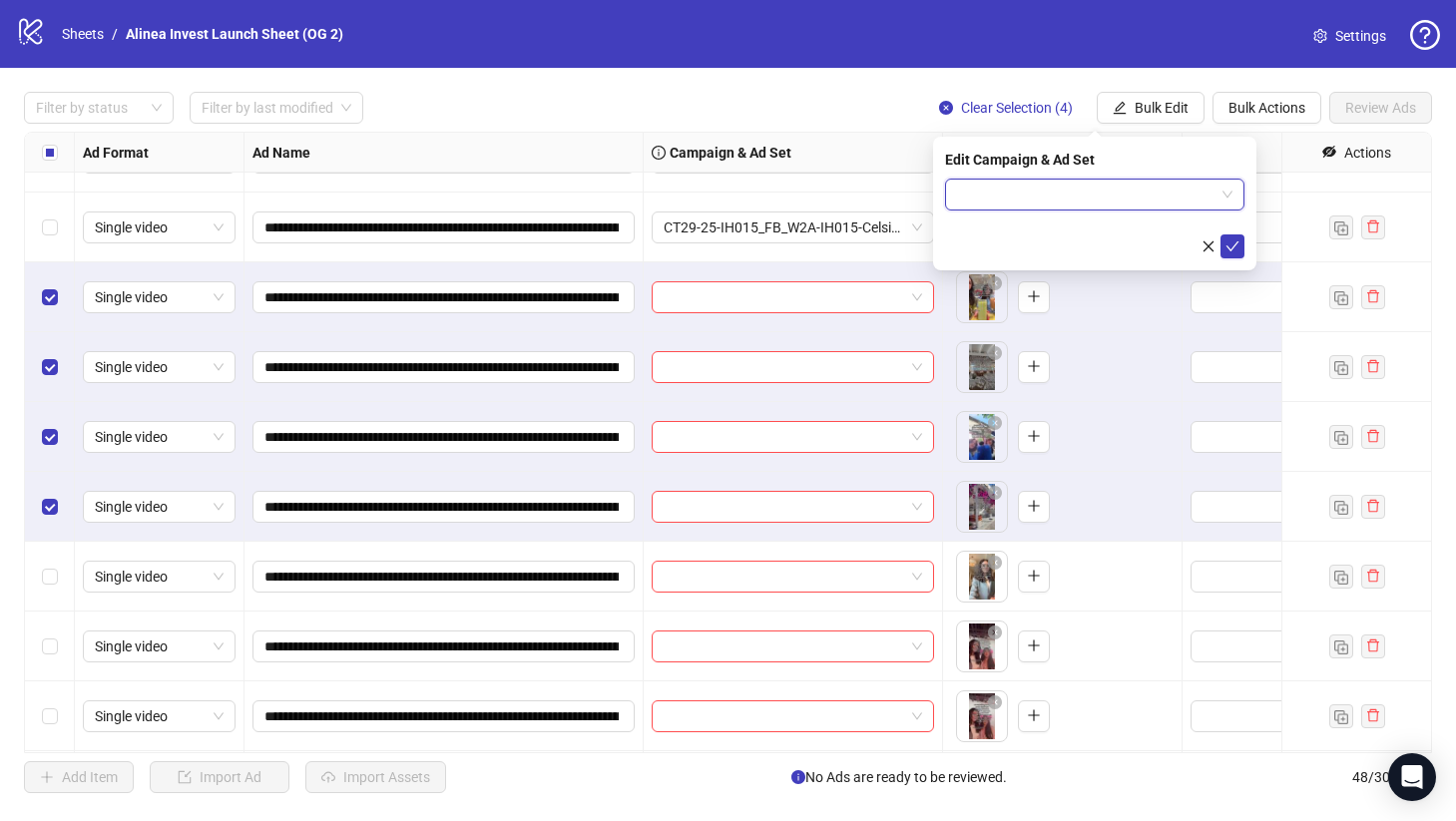 click at bounding box center [1095, 195] 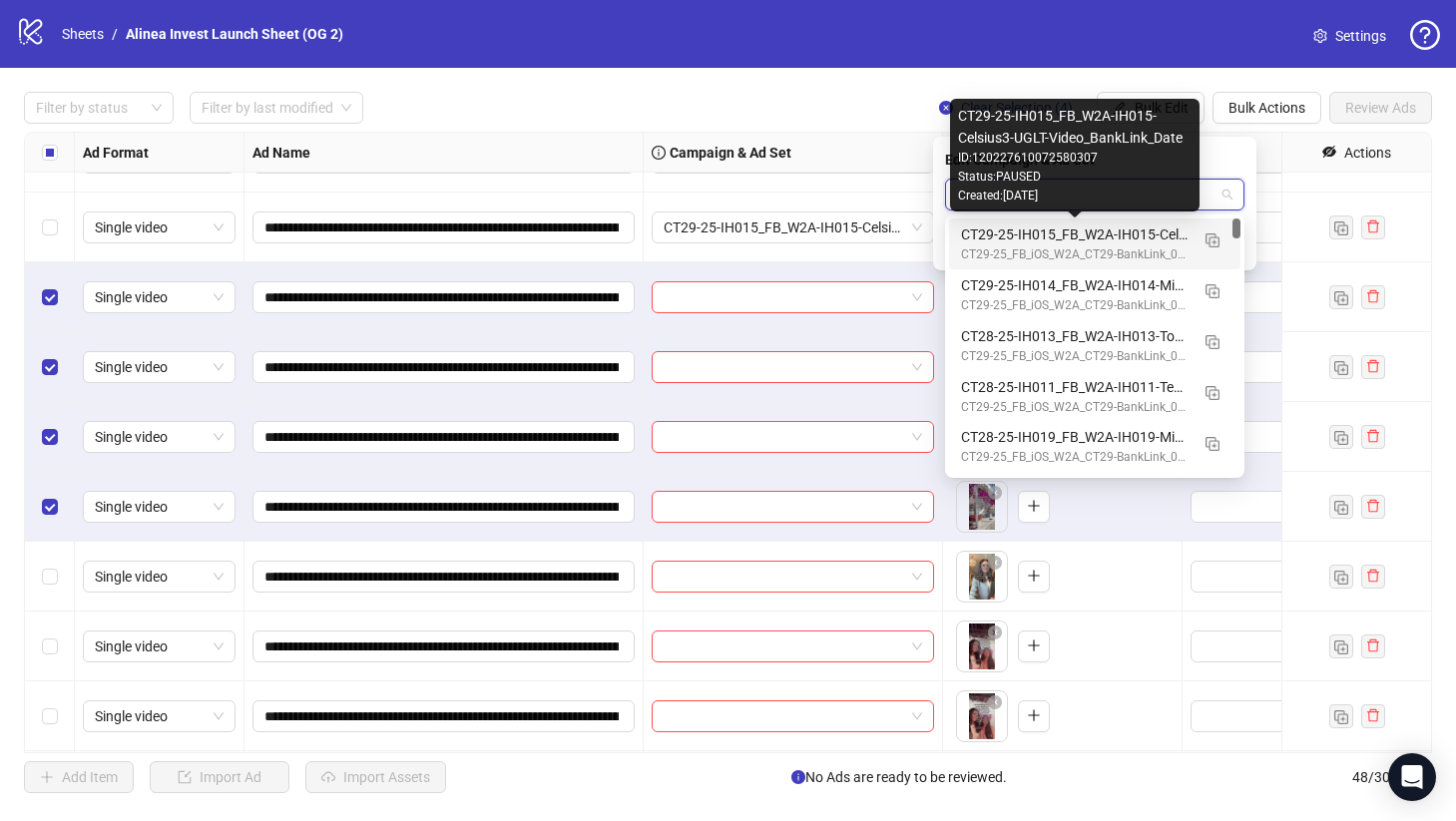 click on "CT29-25-IH015_FB_W2A-IH015-Celsius3-UGLT-Video_BankLink_Date" at bounding box center (1075, 234) 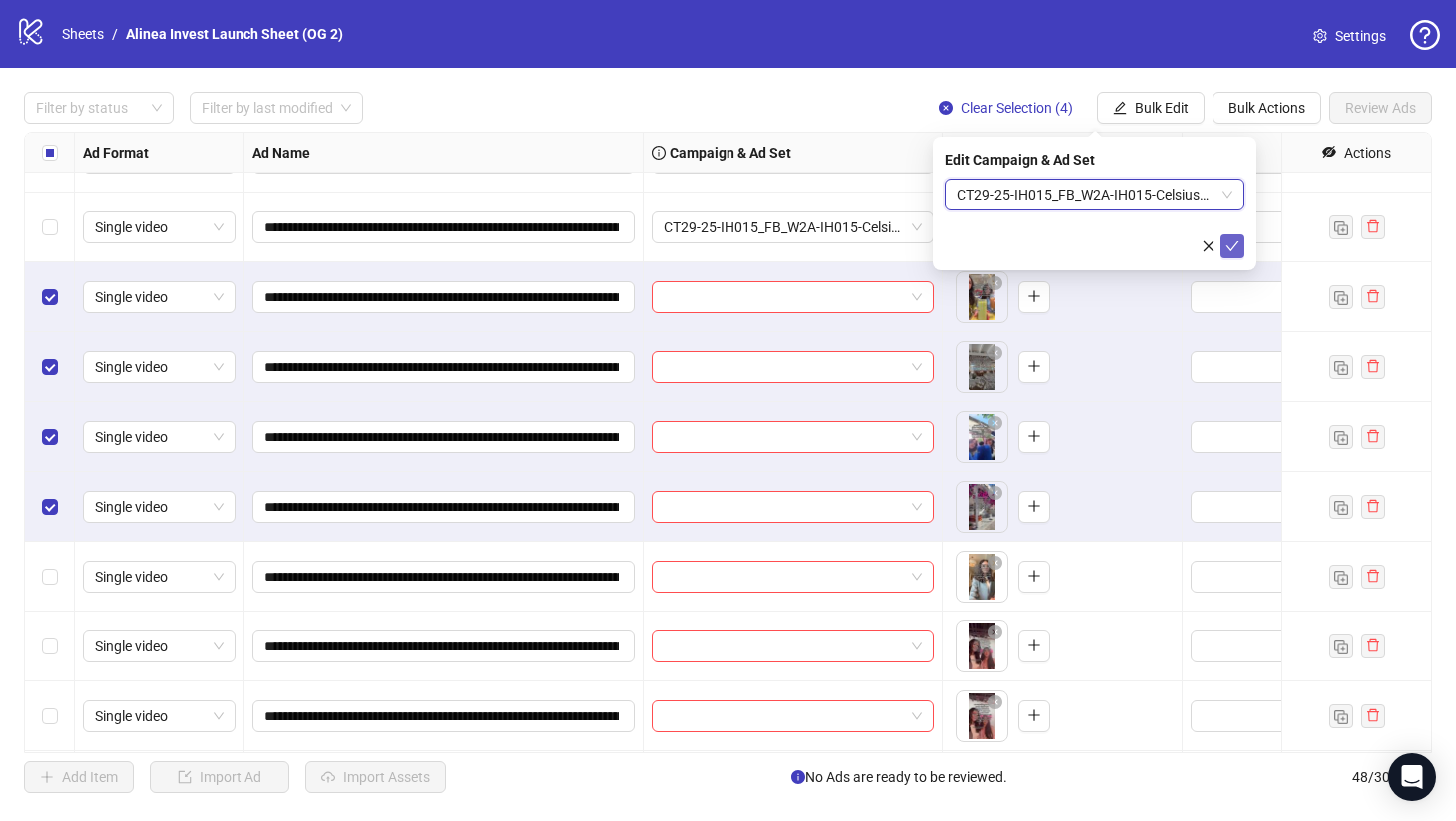 click 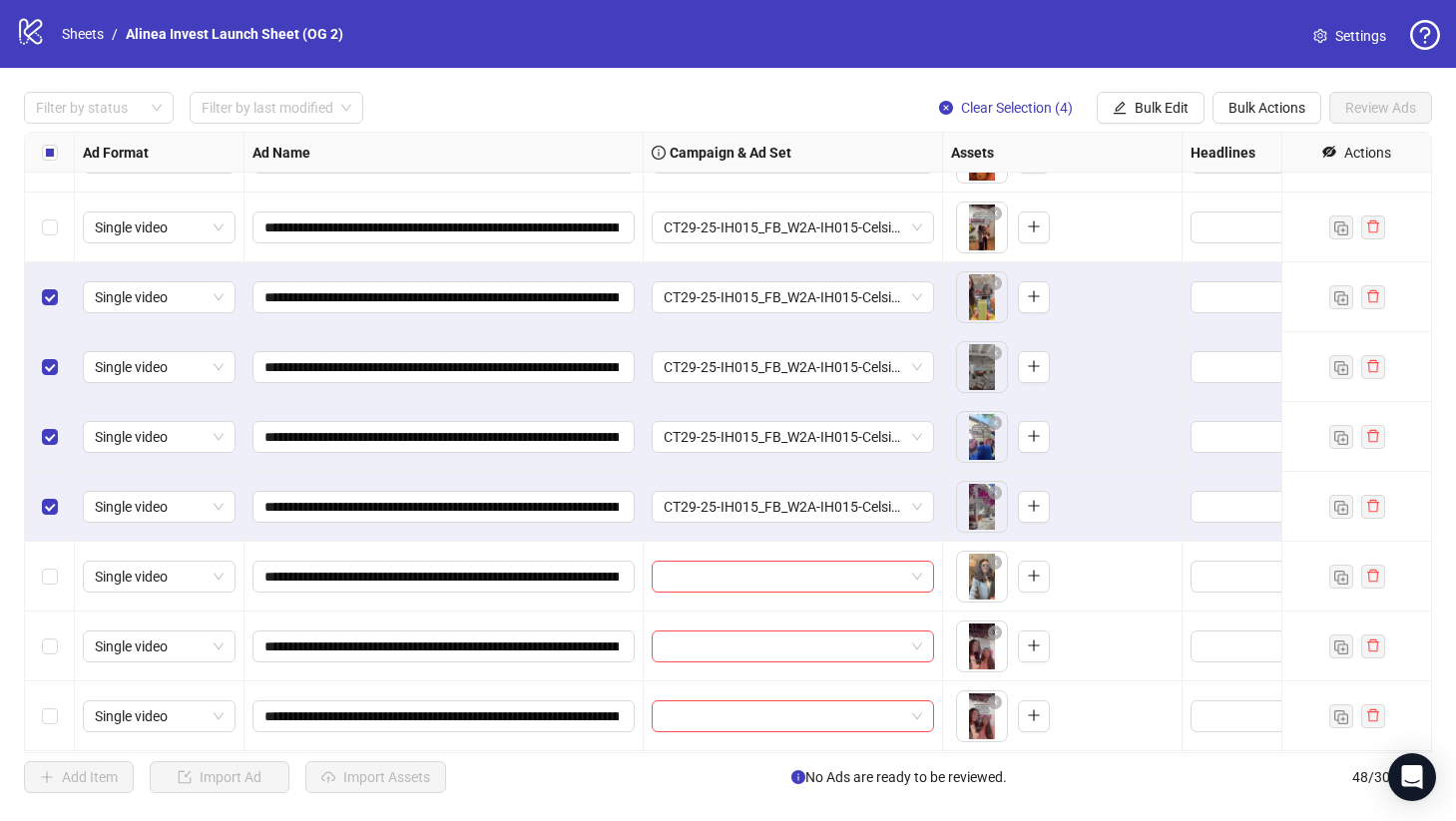 click at bounding box center [50, 297] 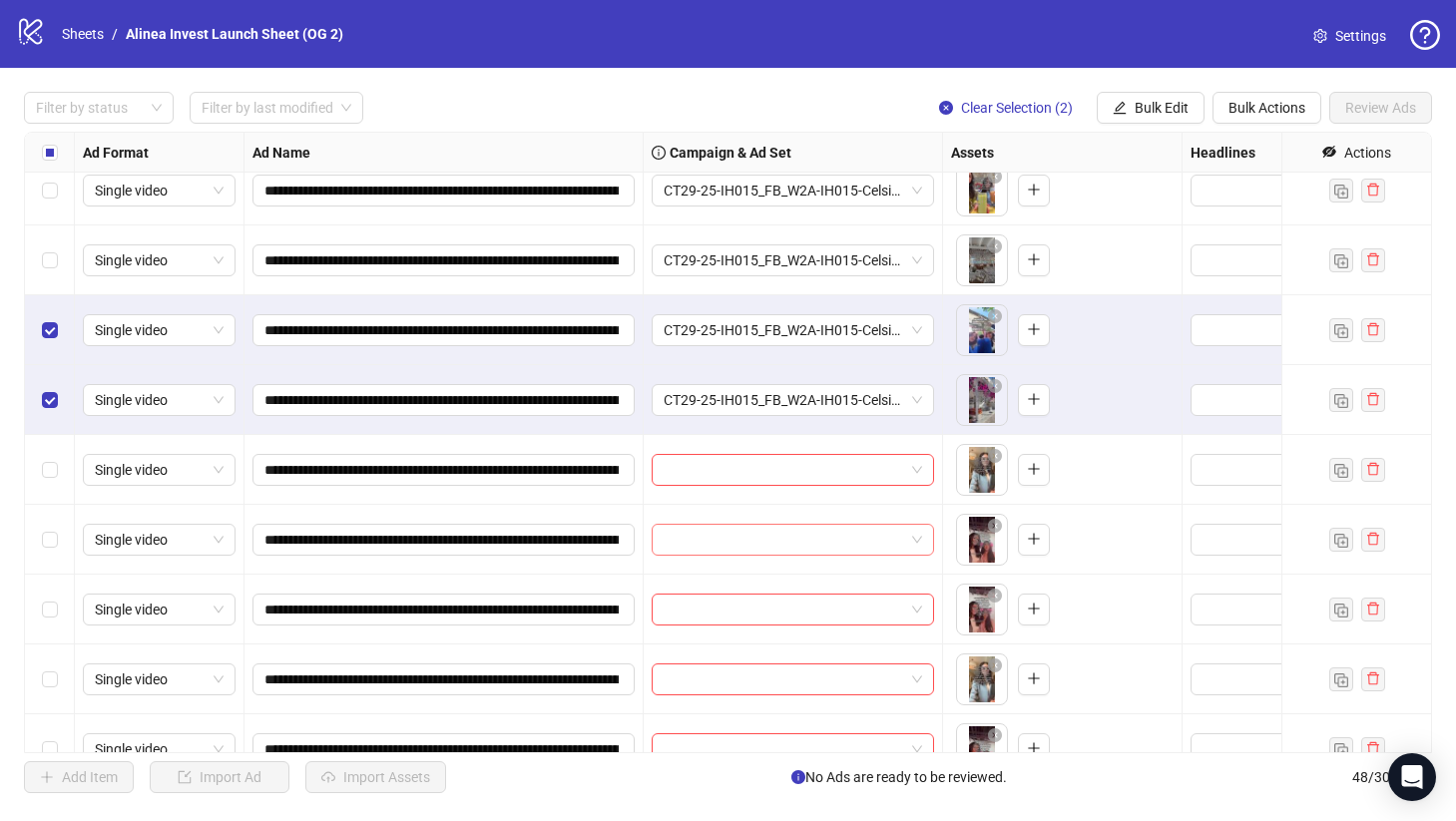 scroll, scrollTop: 2702, scrollLeft: 0, axis: vertical 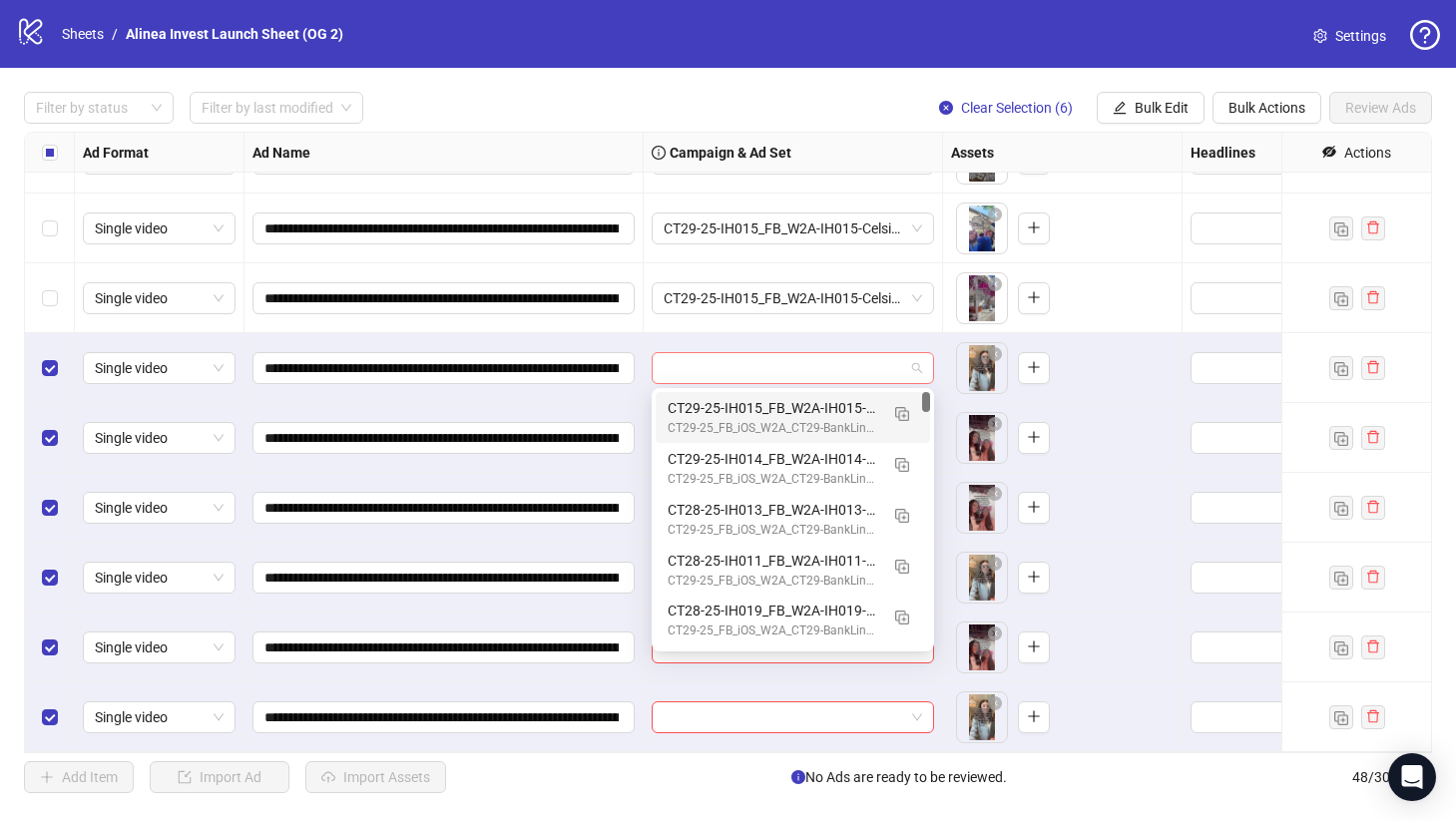 click at bounding box center [792, 368] 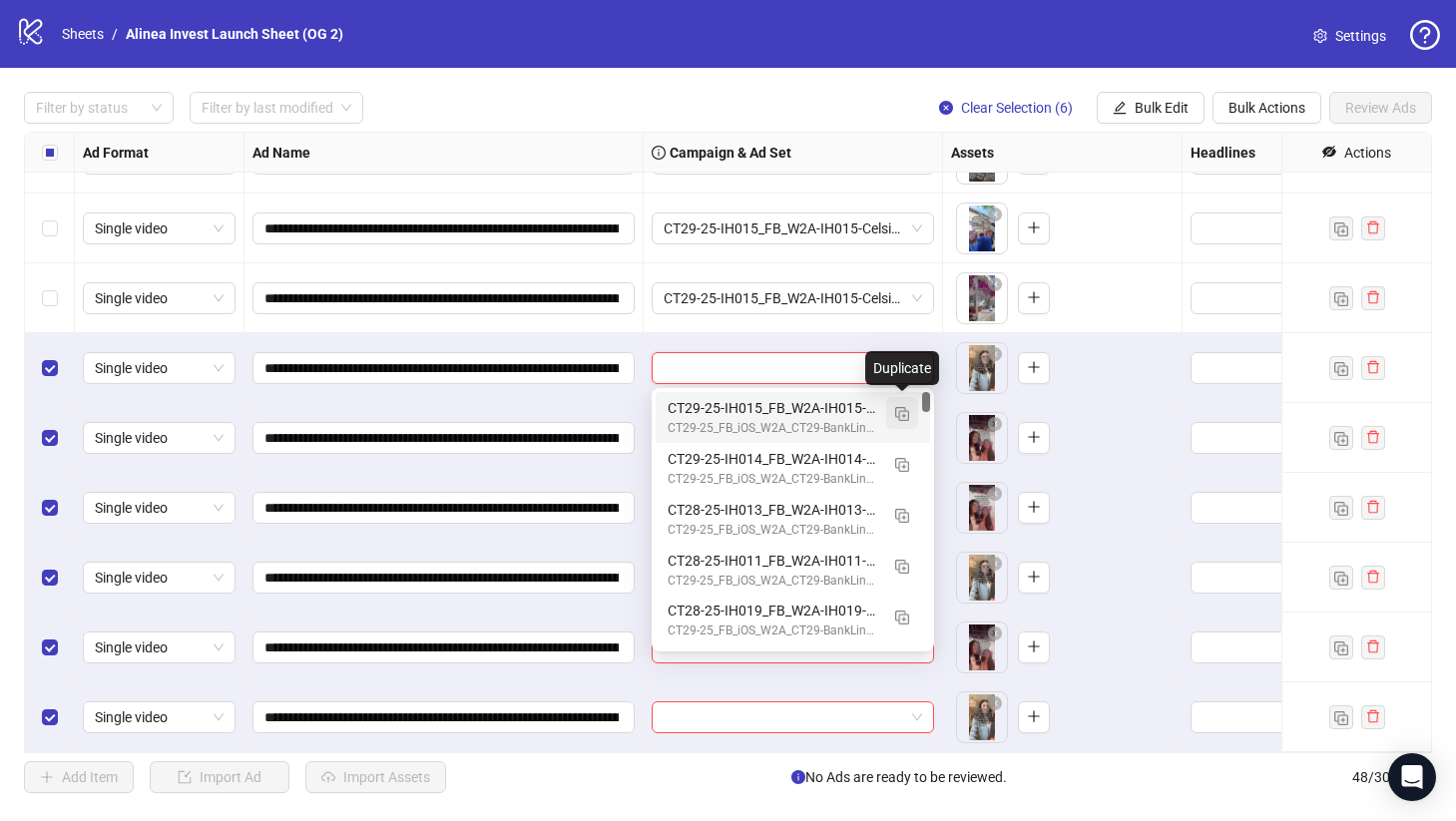 click at bounding box center (902, 414) 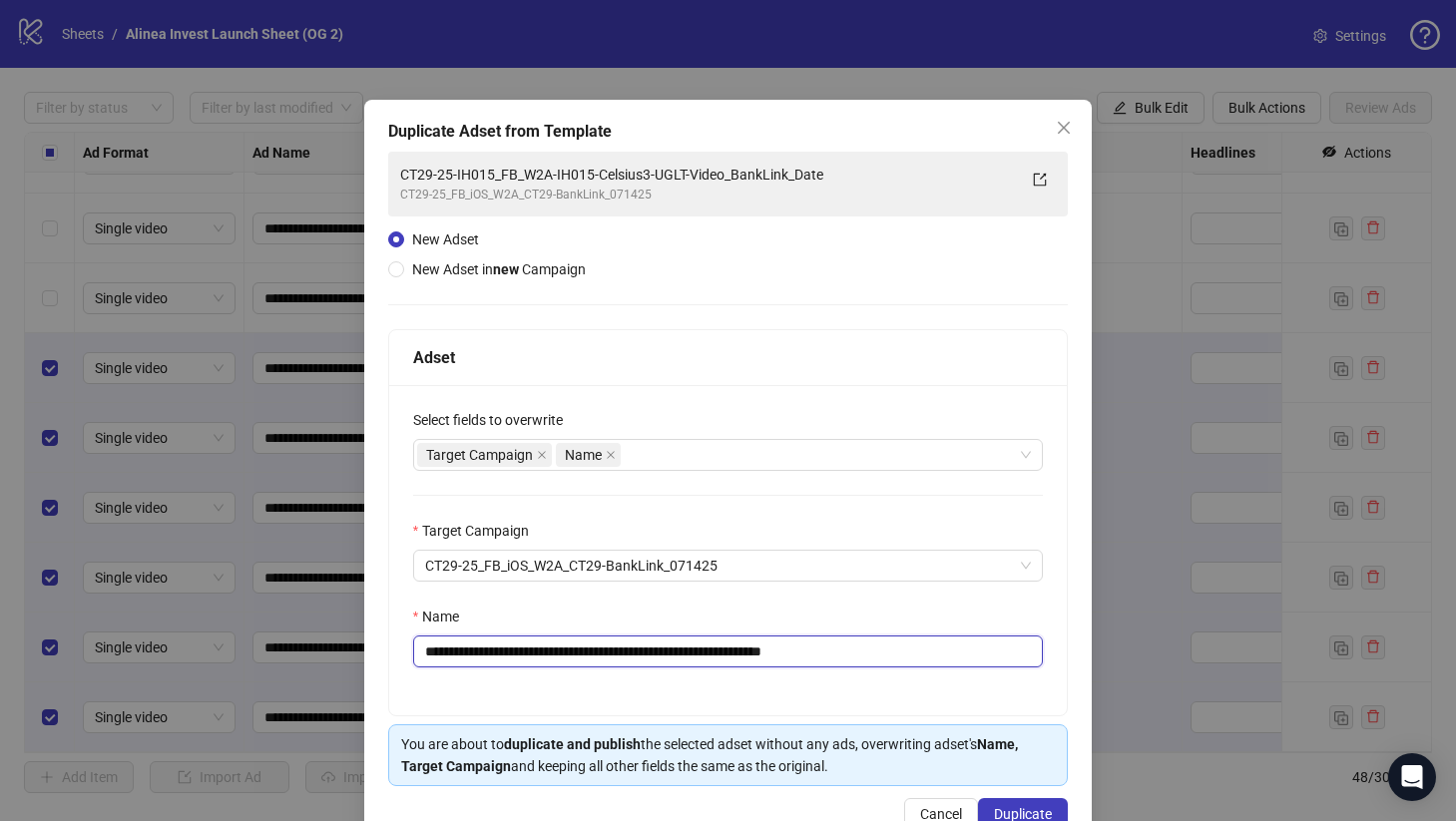 click on "**********" at bounding box center [728, 651] 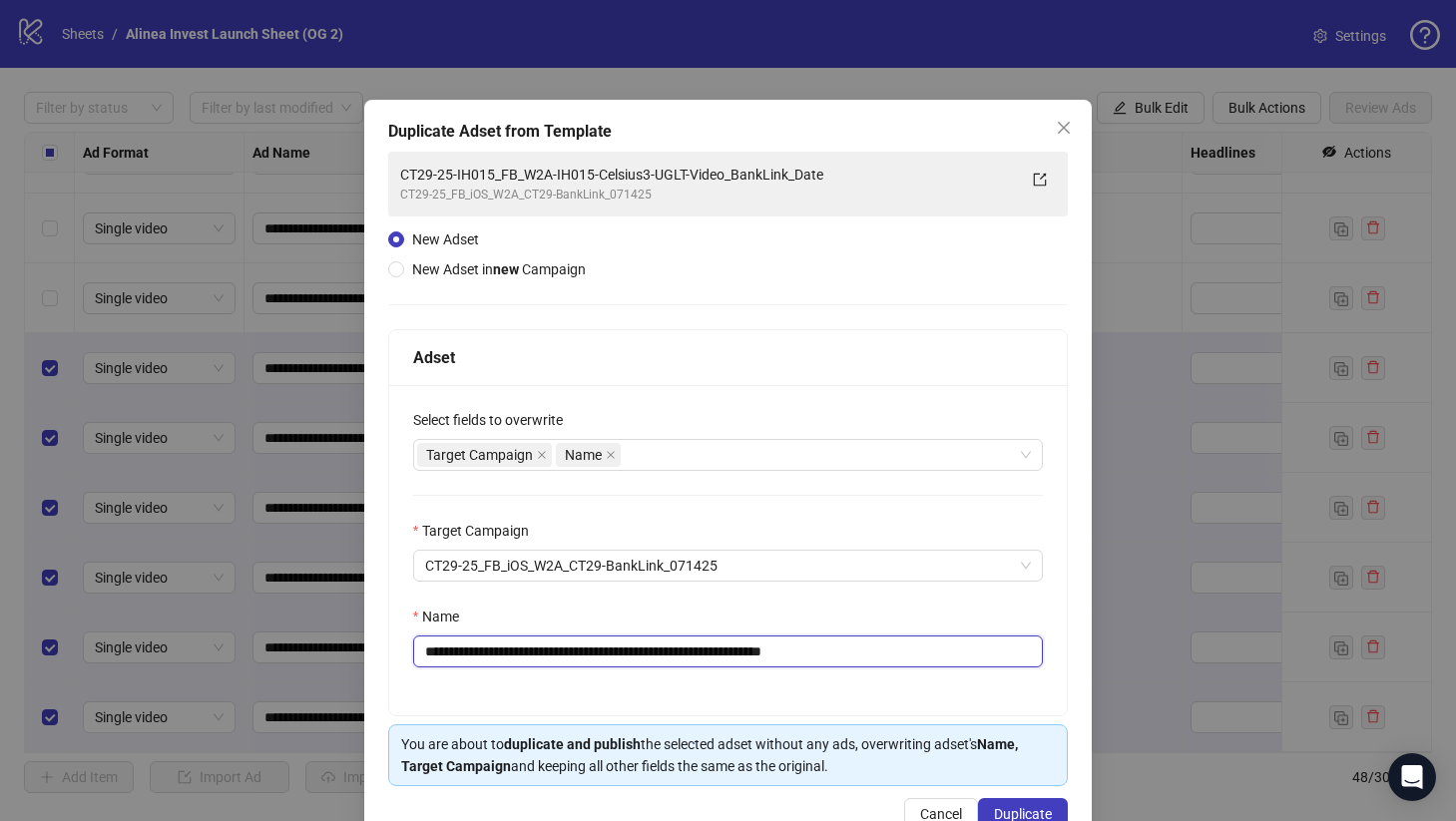 drag, startPoint x: 911, startPoint y: 656, endPoint x: 857, endPoint y: 656, distance: 54 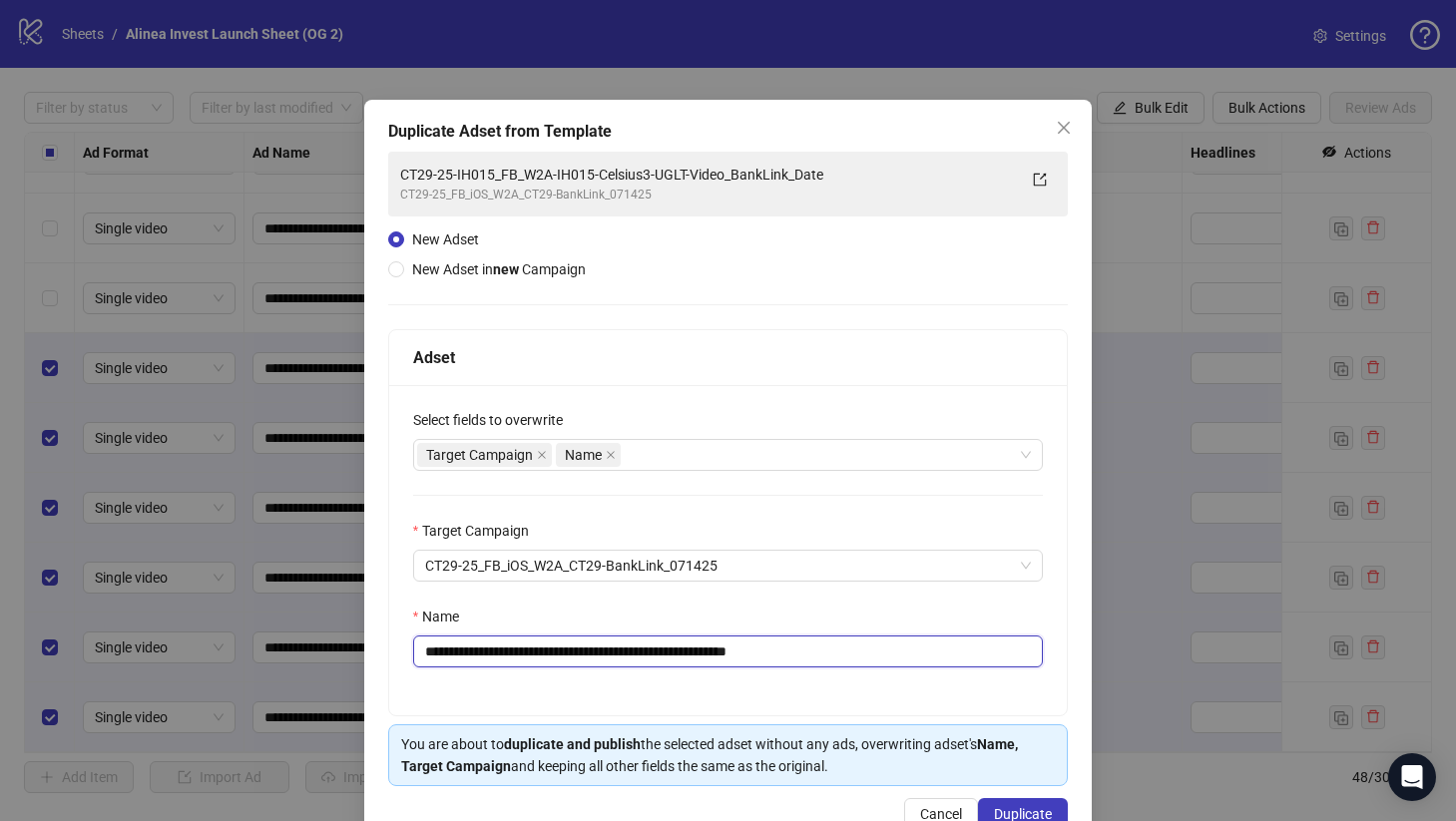 drag, startPoint x: 624, startPoint y: 651, endPoint x: 674, endPoint y: 651, distance: 50 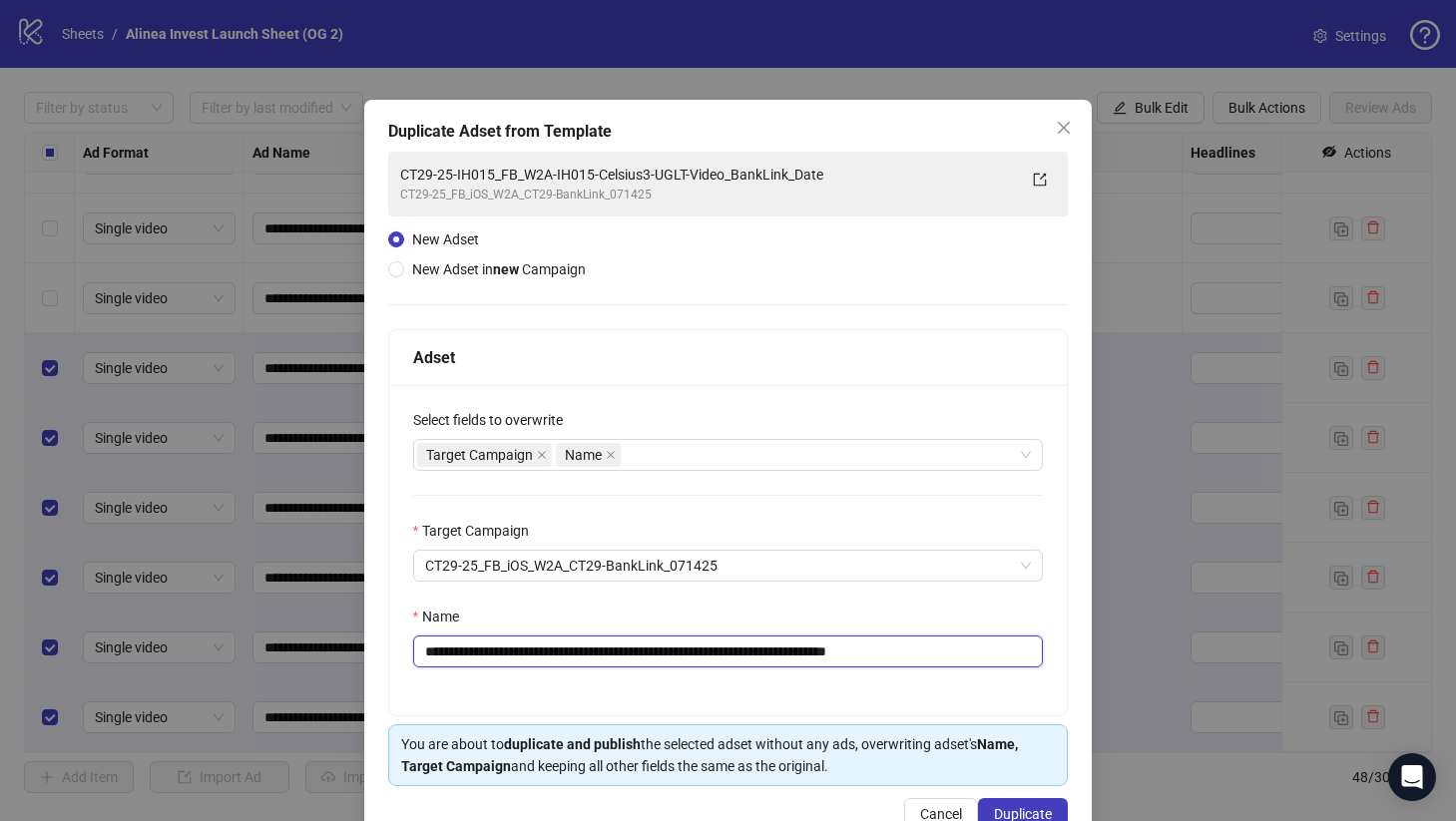drag, startPoint x: 849, startPoint y: 655, endPoint x: 1004, endPoint y: 656, distance: 155.00323 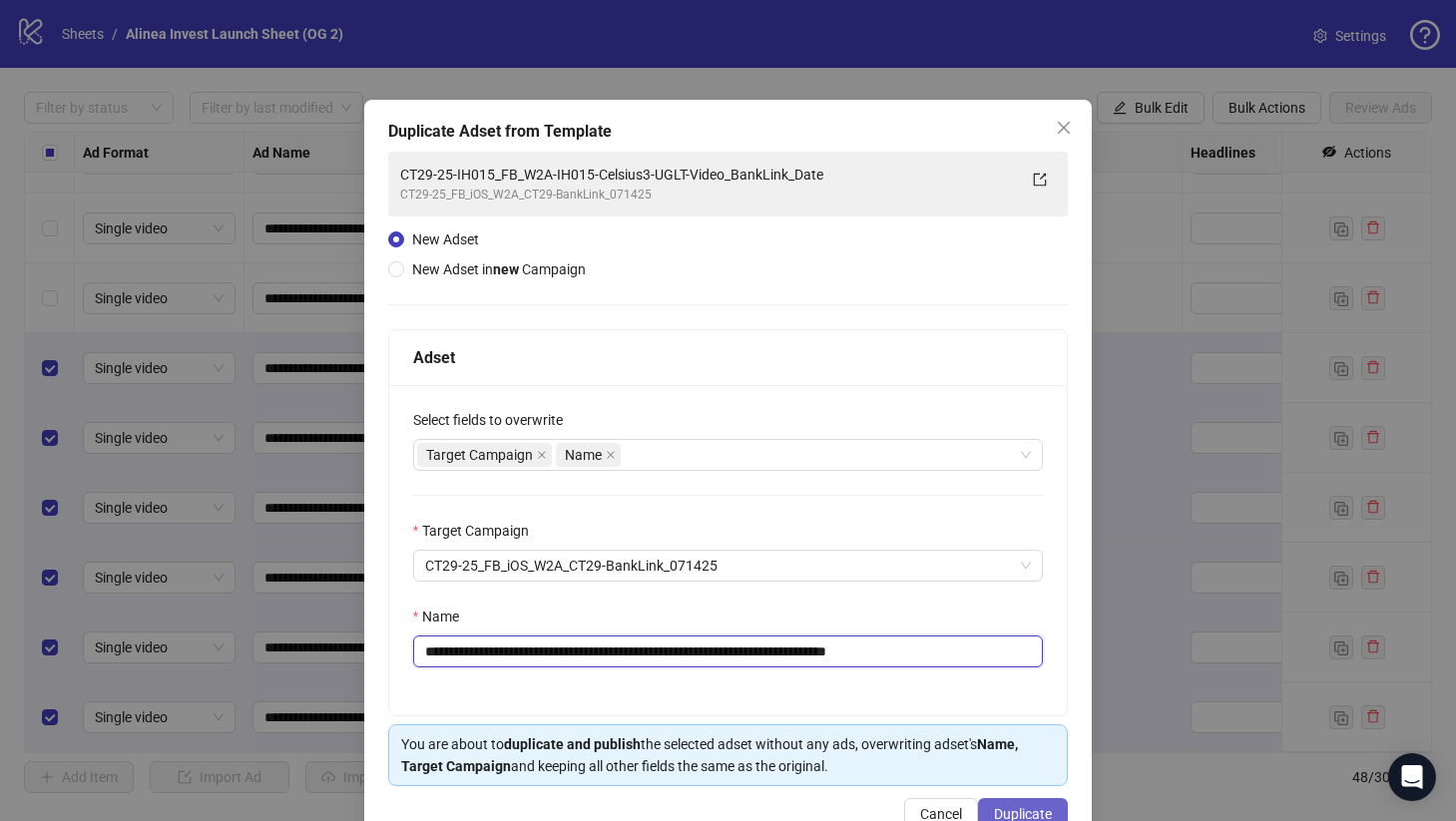 type on "**********" 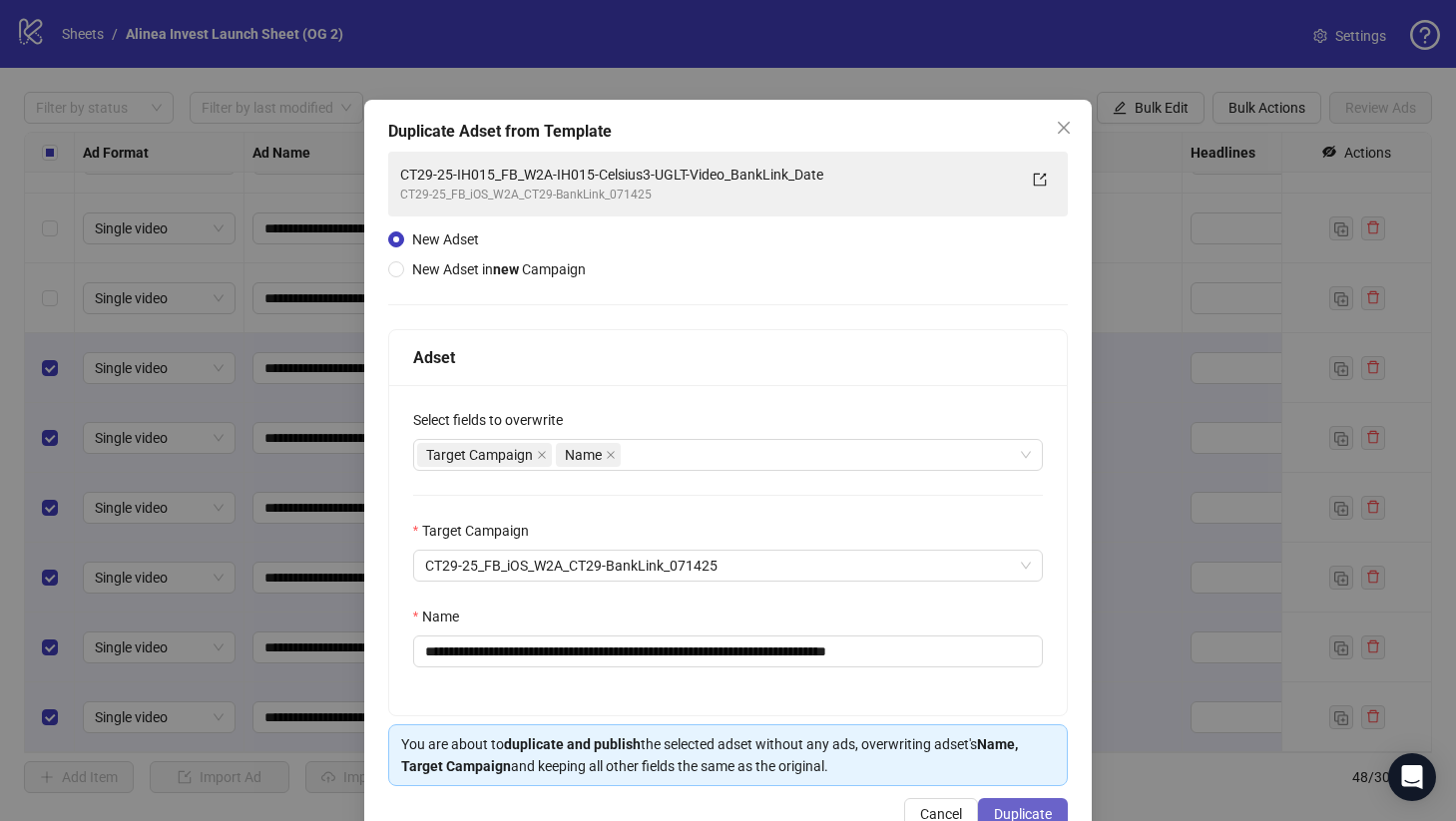 click on "Duplicate" at bounding box center (1023, 814) 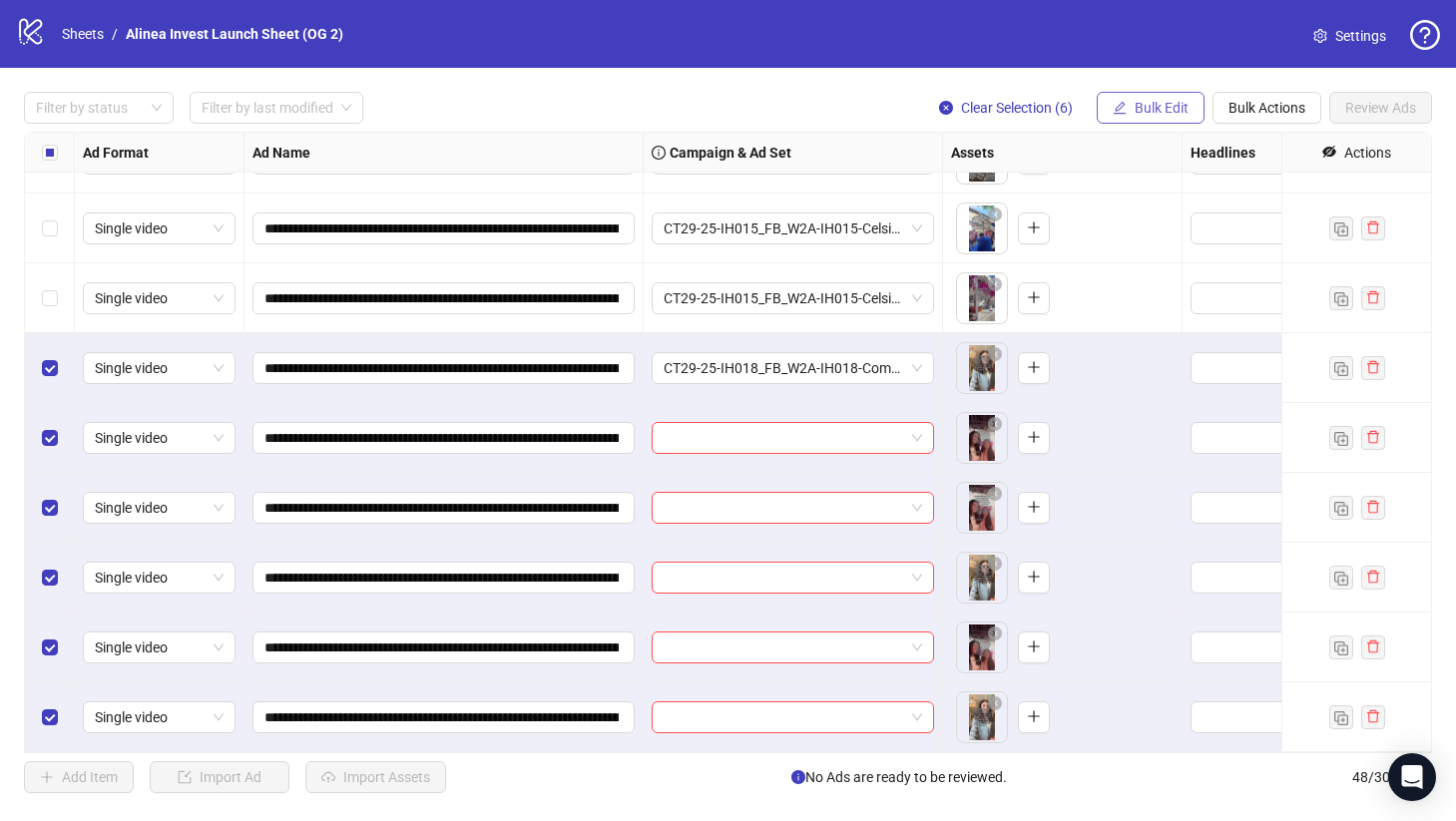 click on "Bulk Edit" at bounding box center [1162, 108] 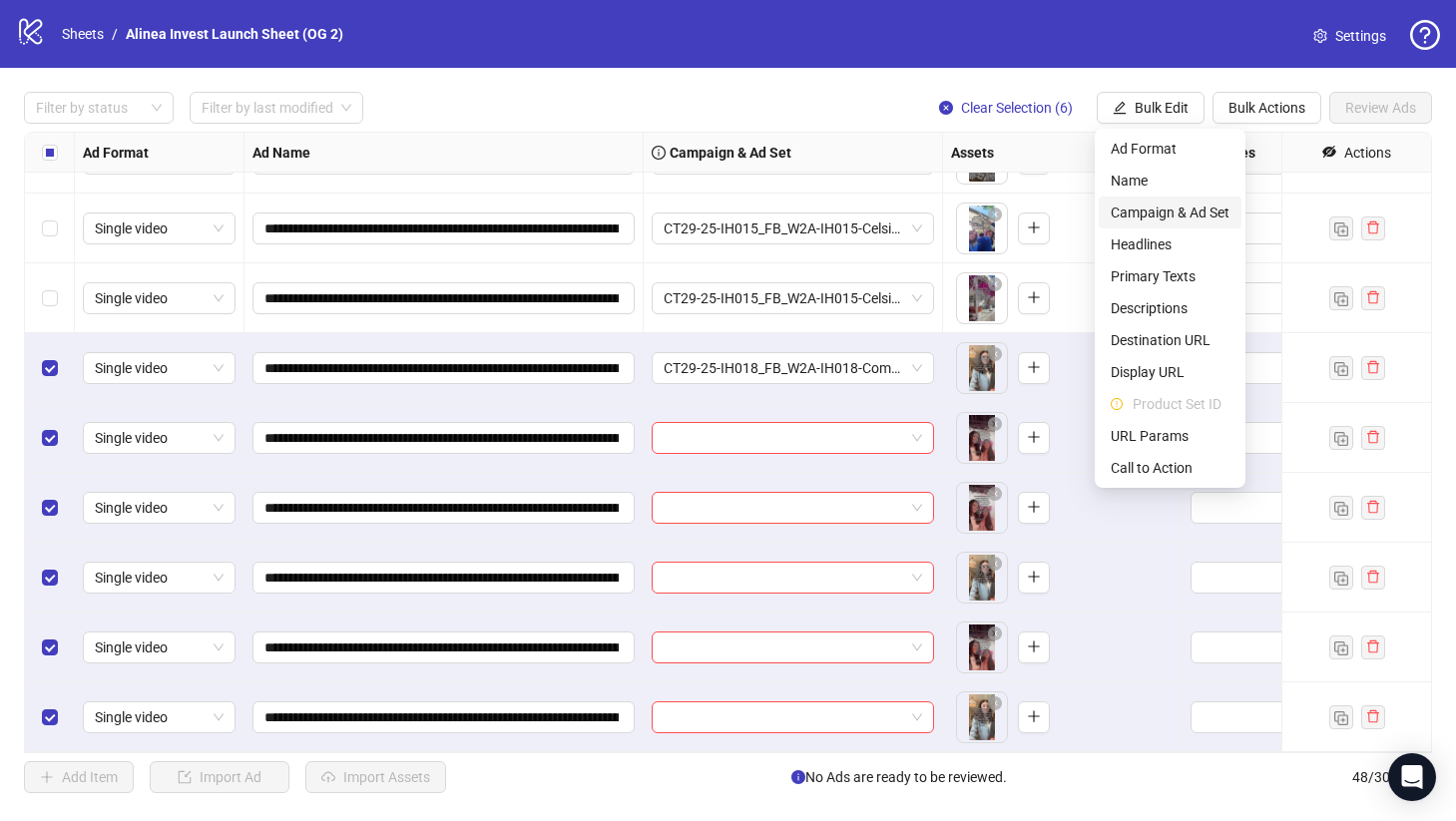 click on "Campaign & Ad Set" at bounding box center [1170, 212] 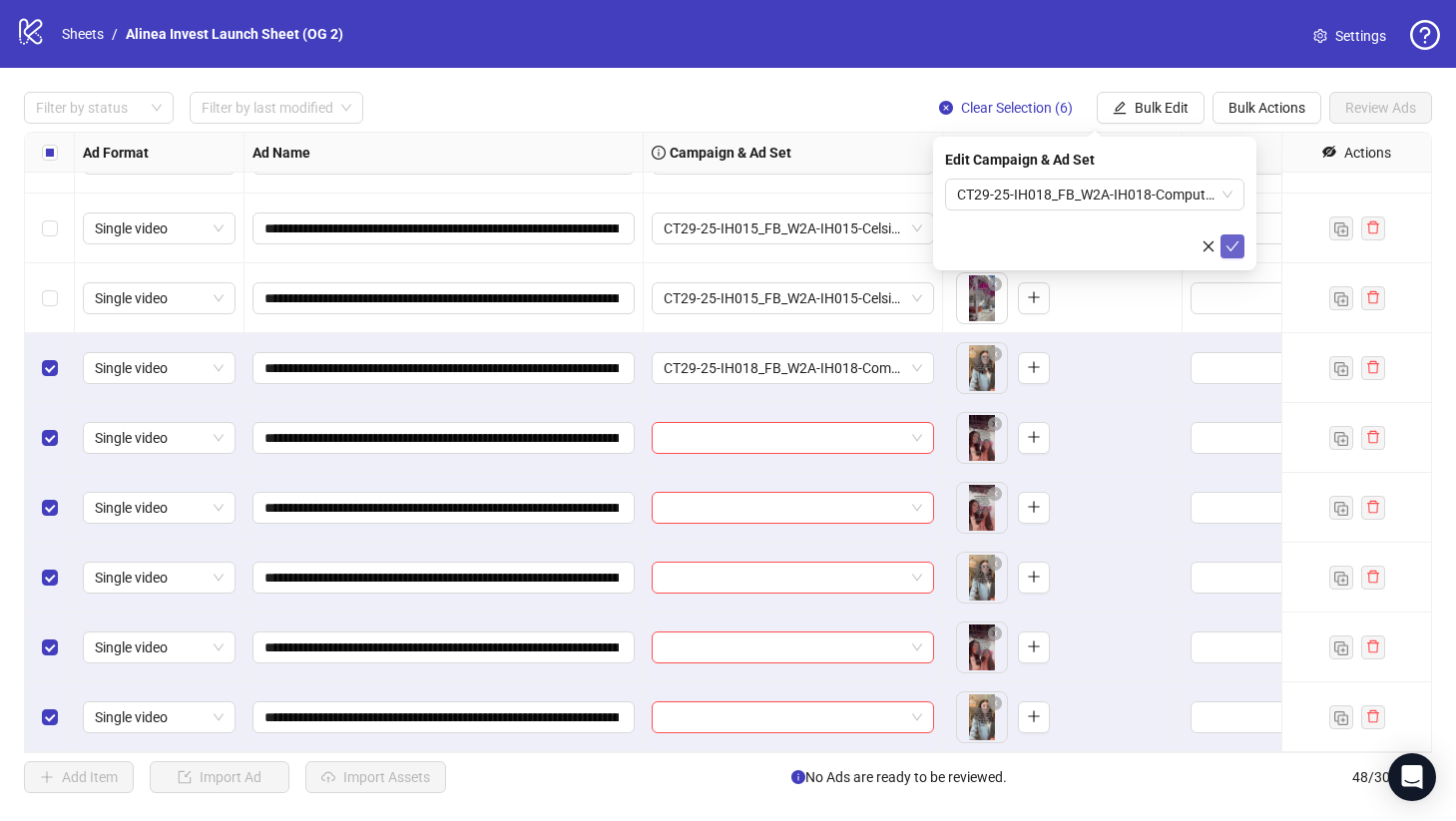 click 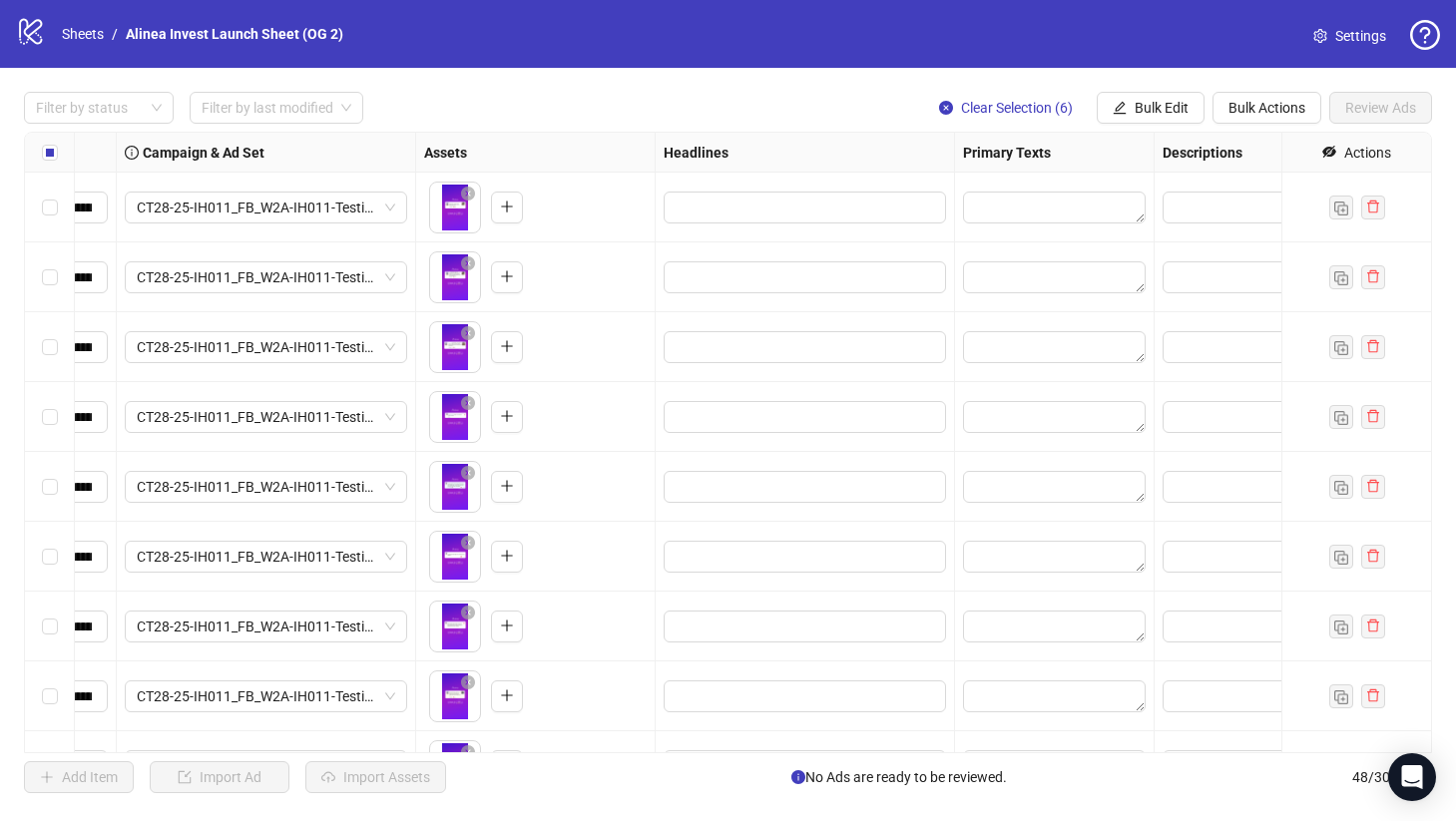 scroll, scrollTop: 0, scrollLeft: 594, axis: horizontal 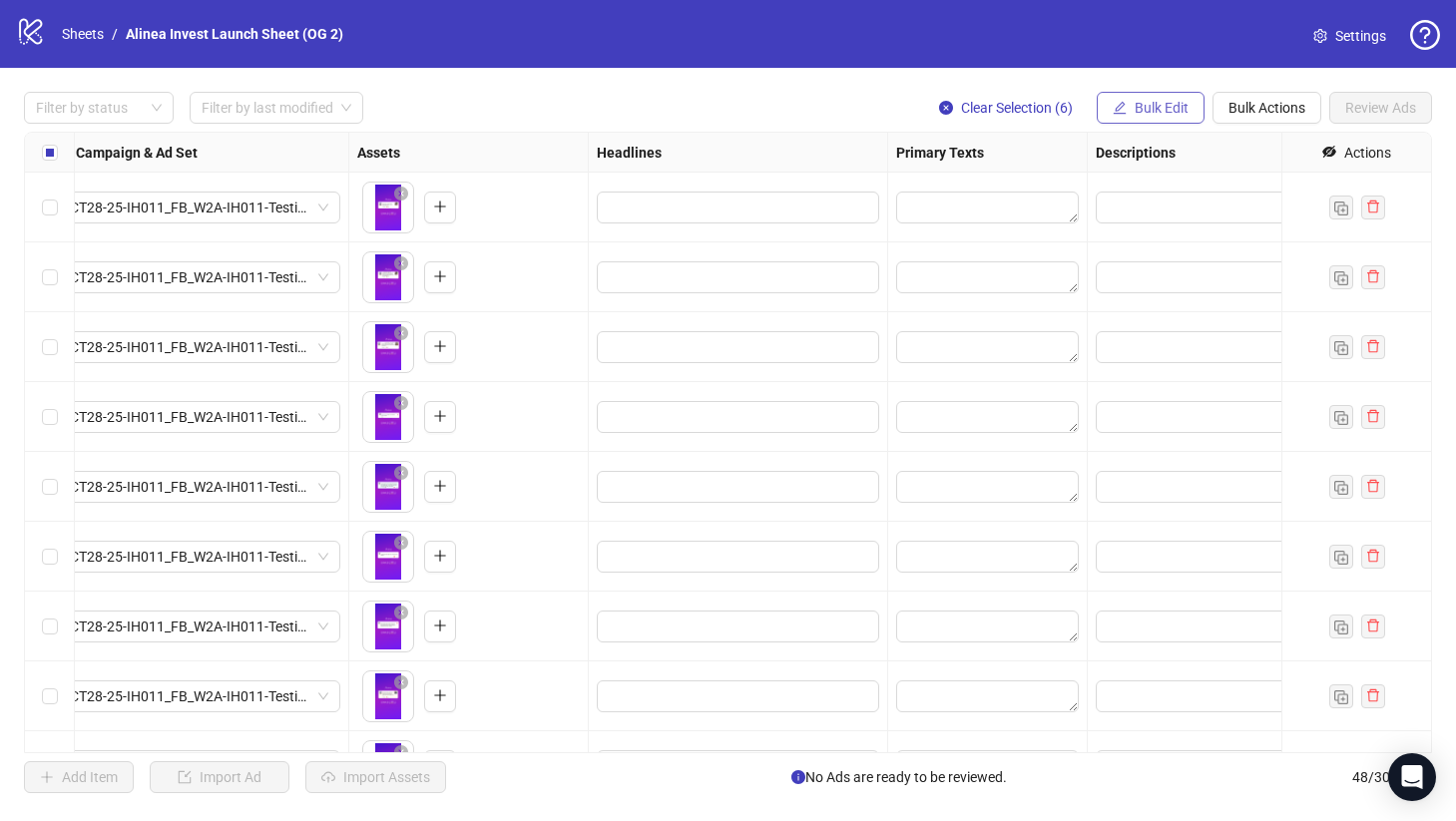 click on "Bulk Edit" at bounding box center [1162, 108] 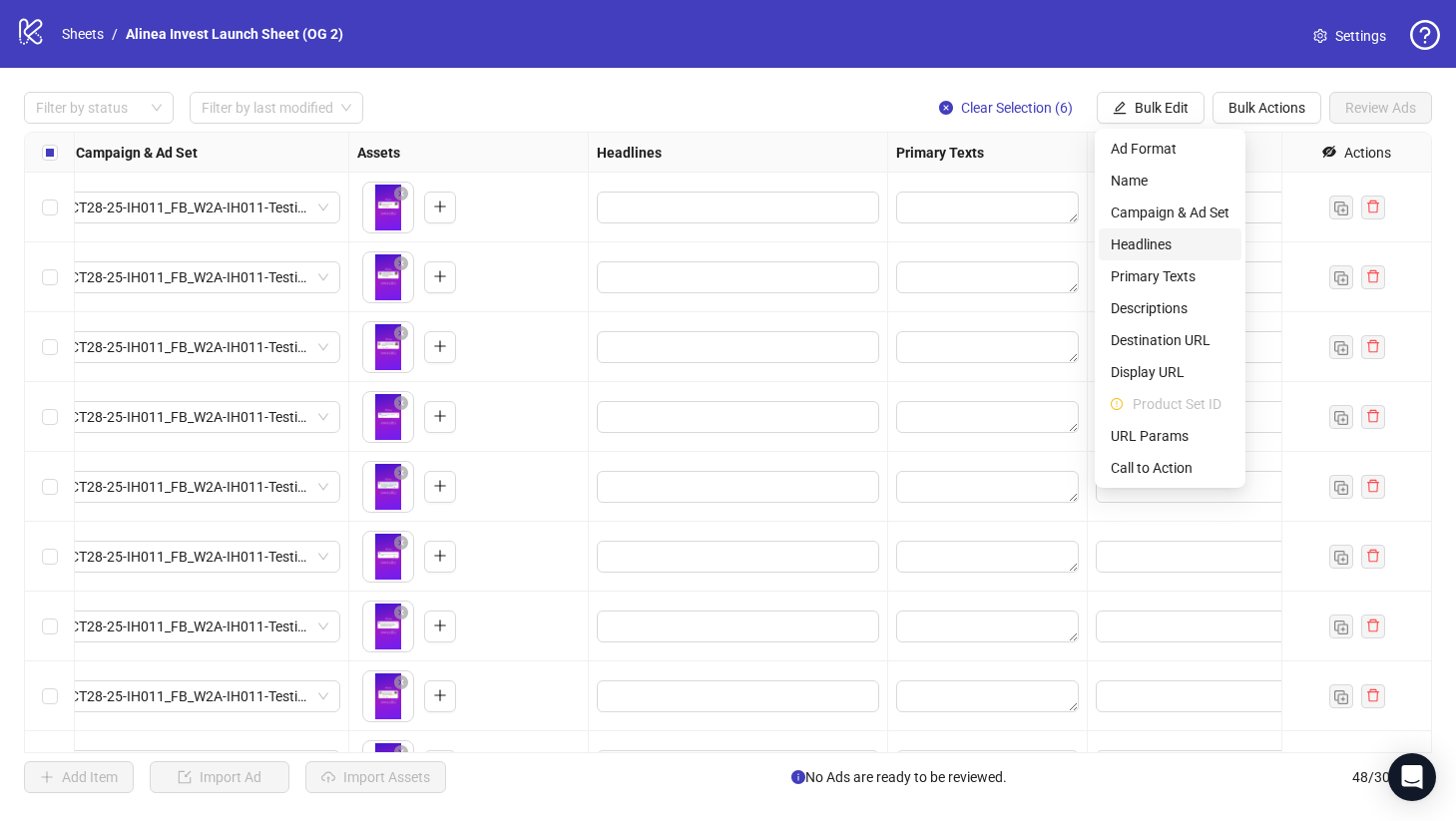 click on "Headlines" at bounding box center [1170, 244] 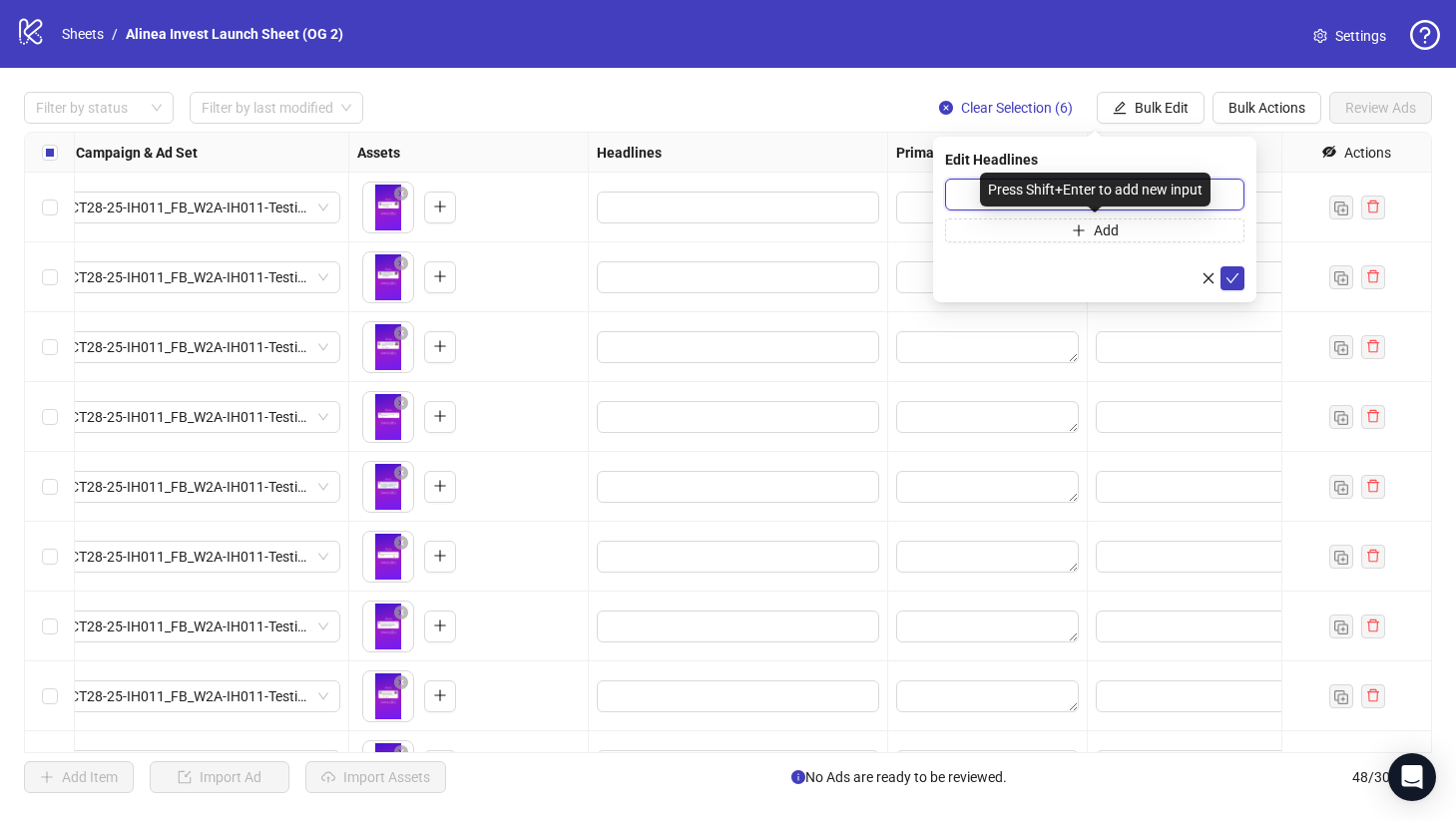 click at bounding box center [1095, 195] 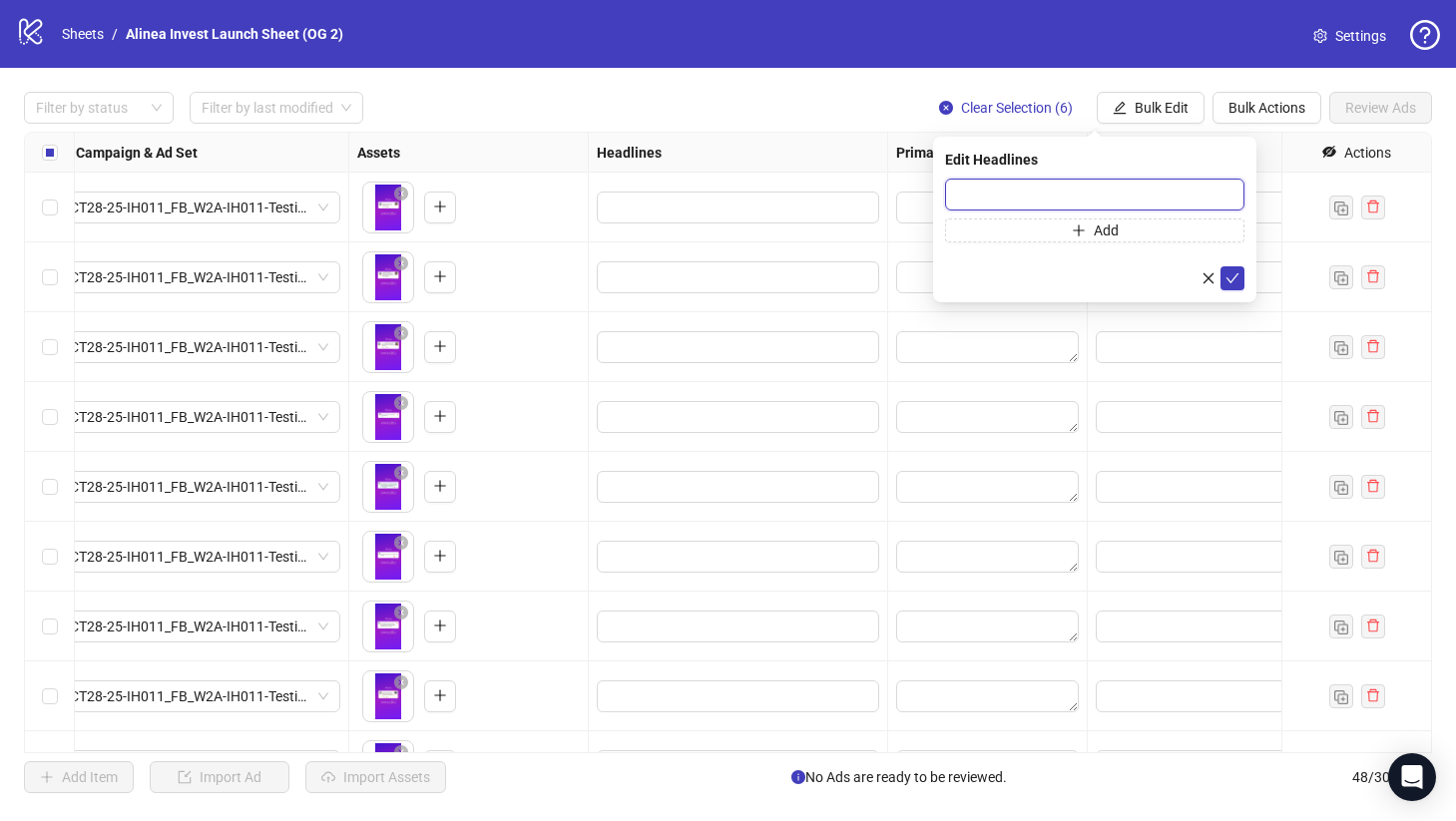 paste on "**********" 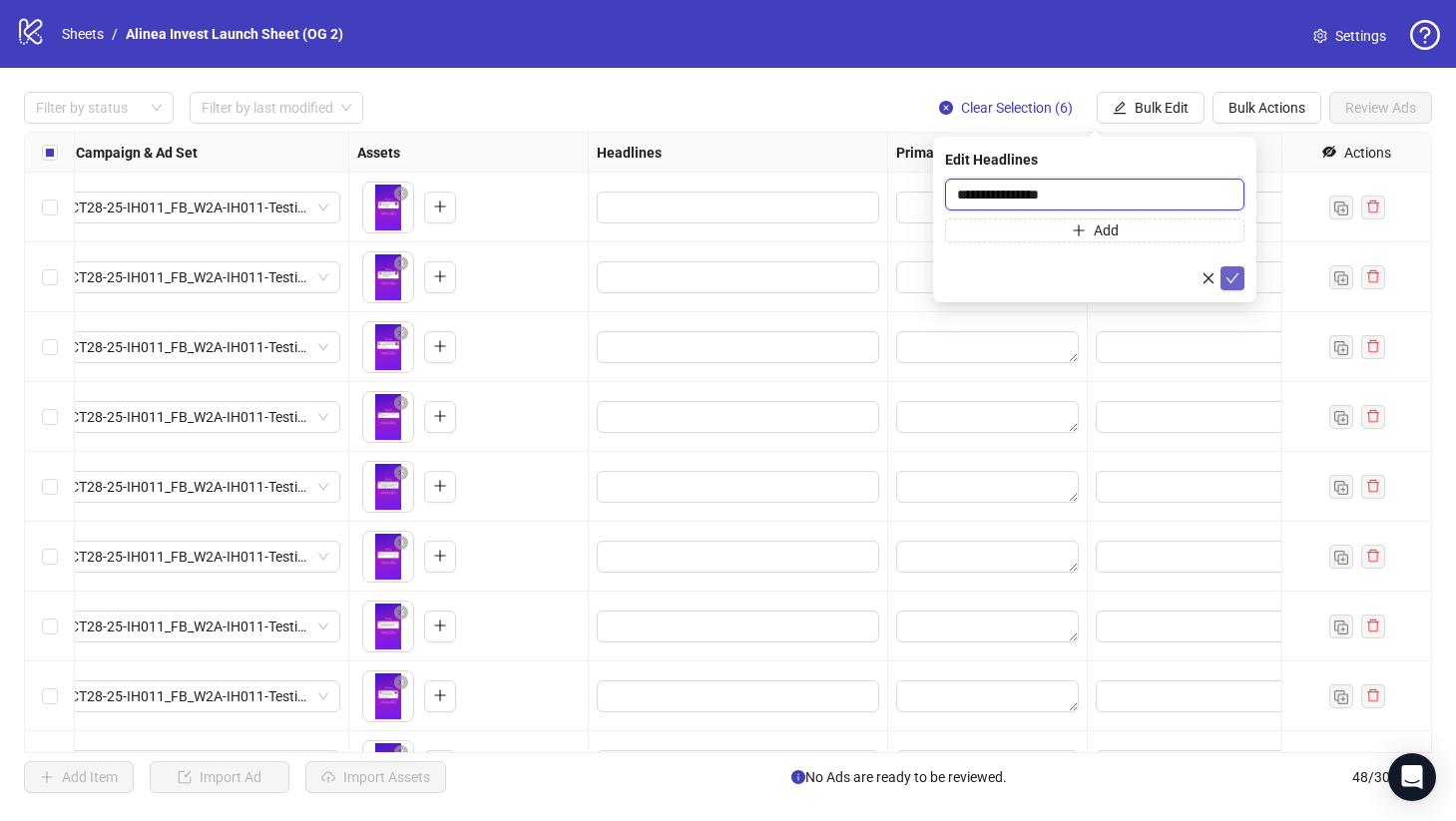type on "**********" 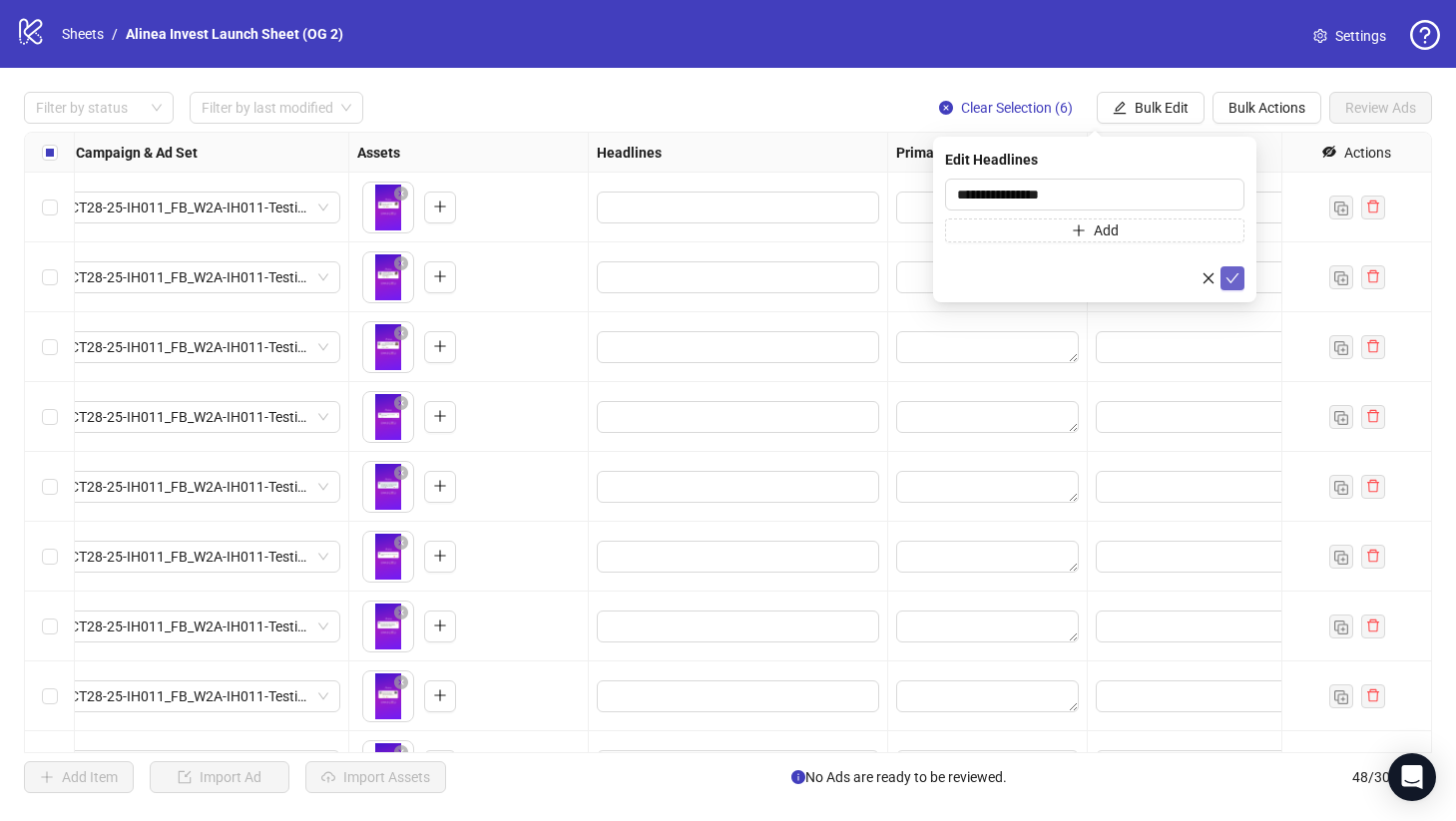 click 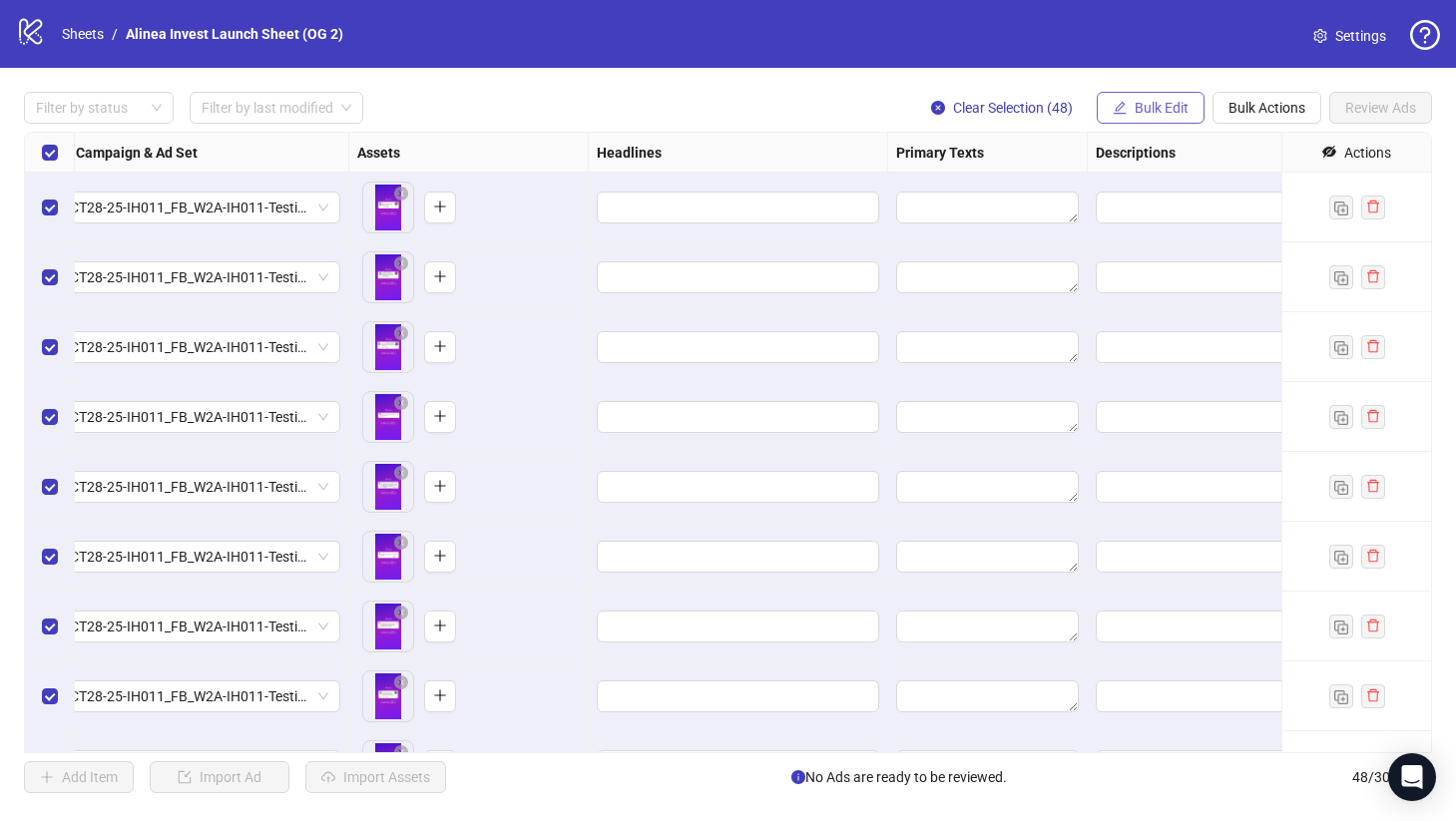 click on "Bulk Edit" at bounding box center (1162, 108) 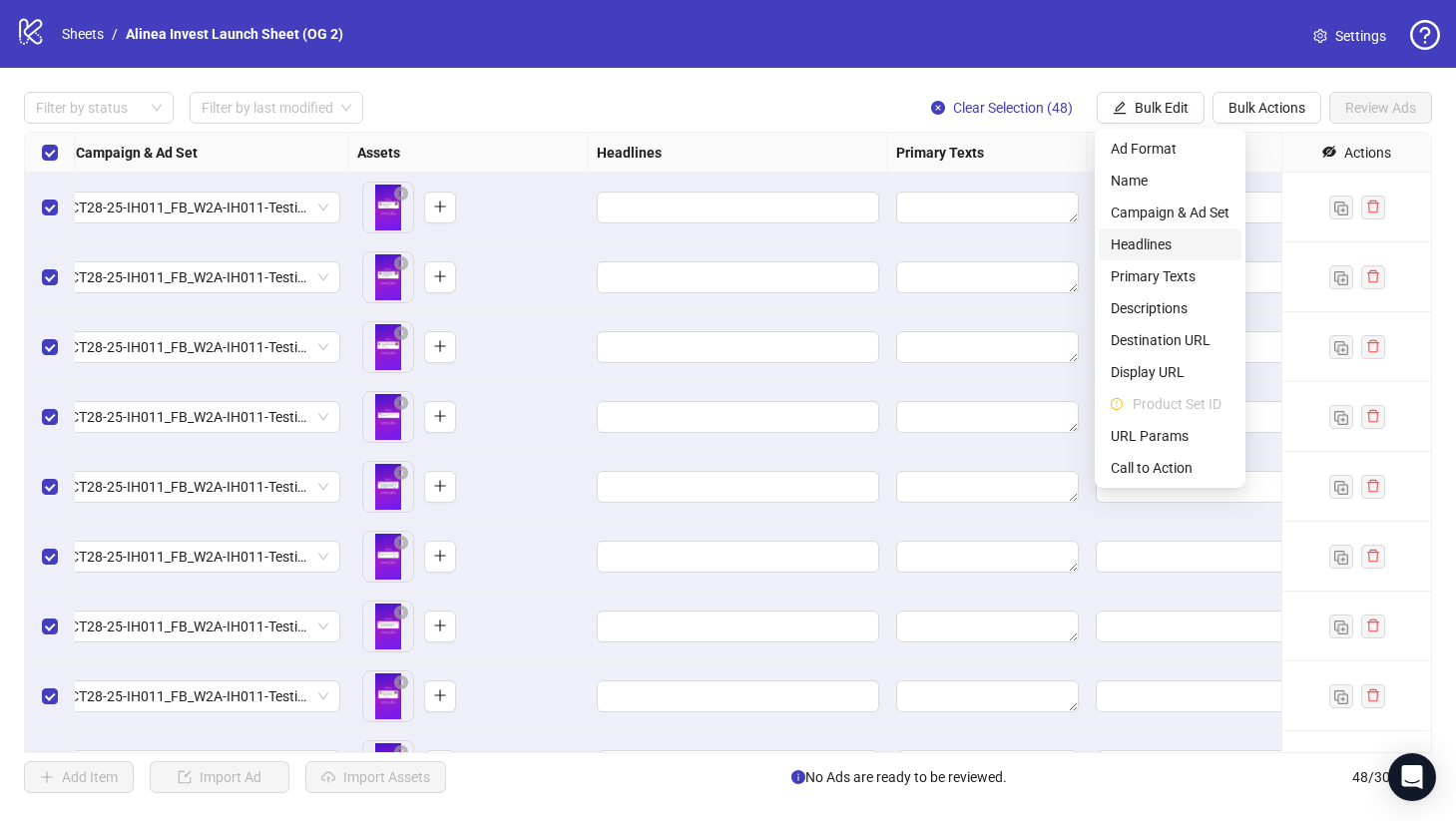 click on "Headlines" at bounding box center (1170, 244) 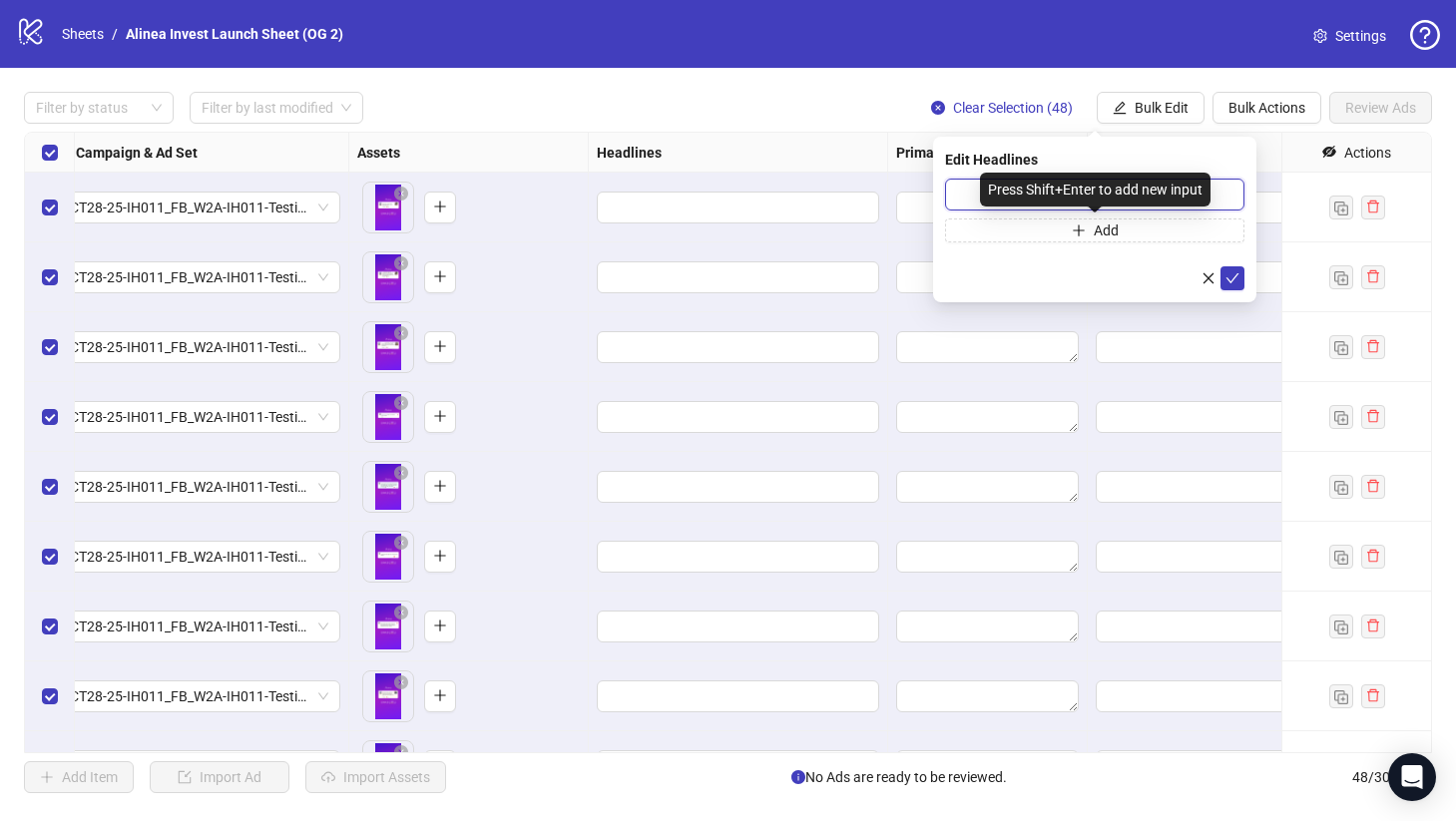 click at bounding box center [1095, 195] 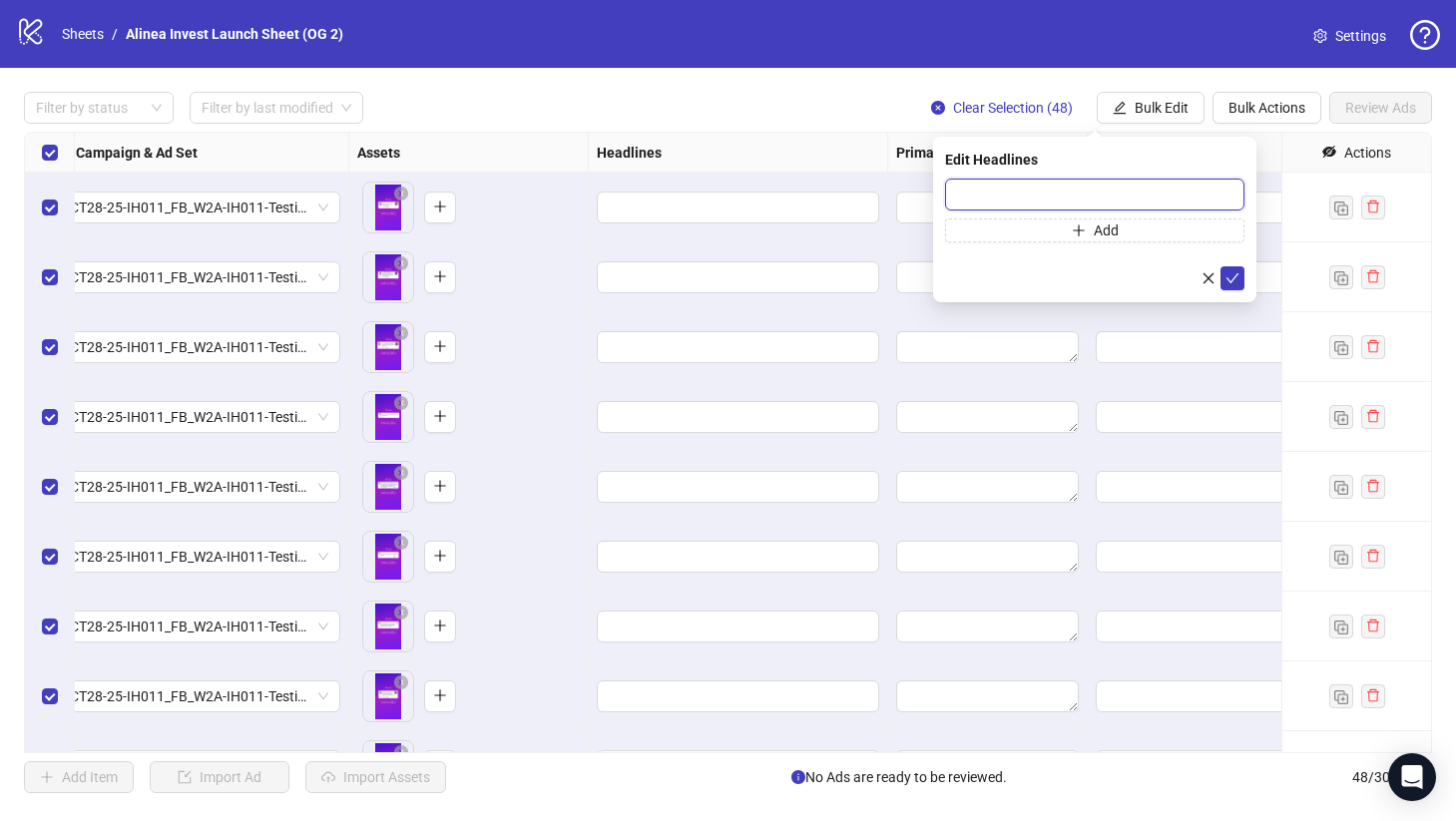 paste on "**********" 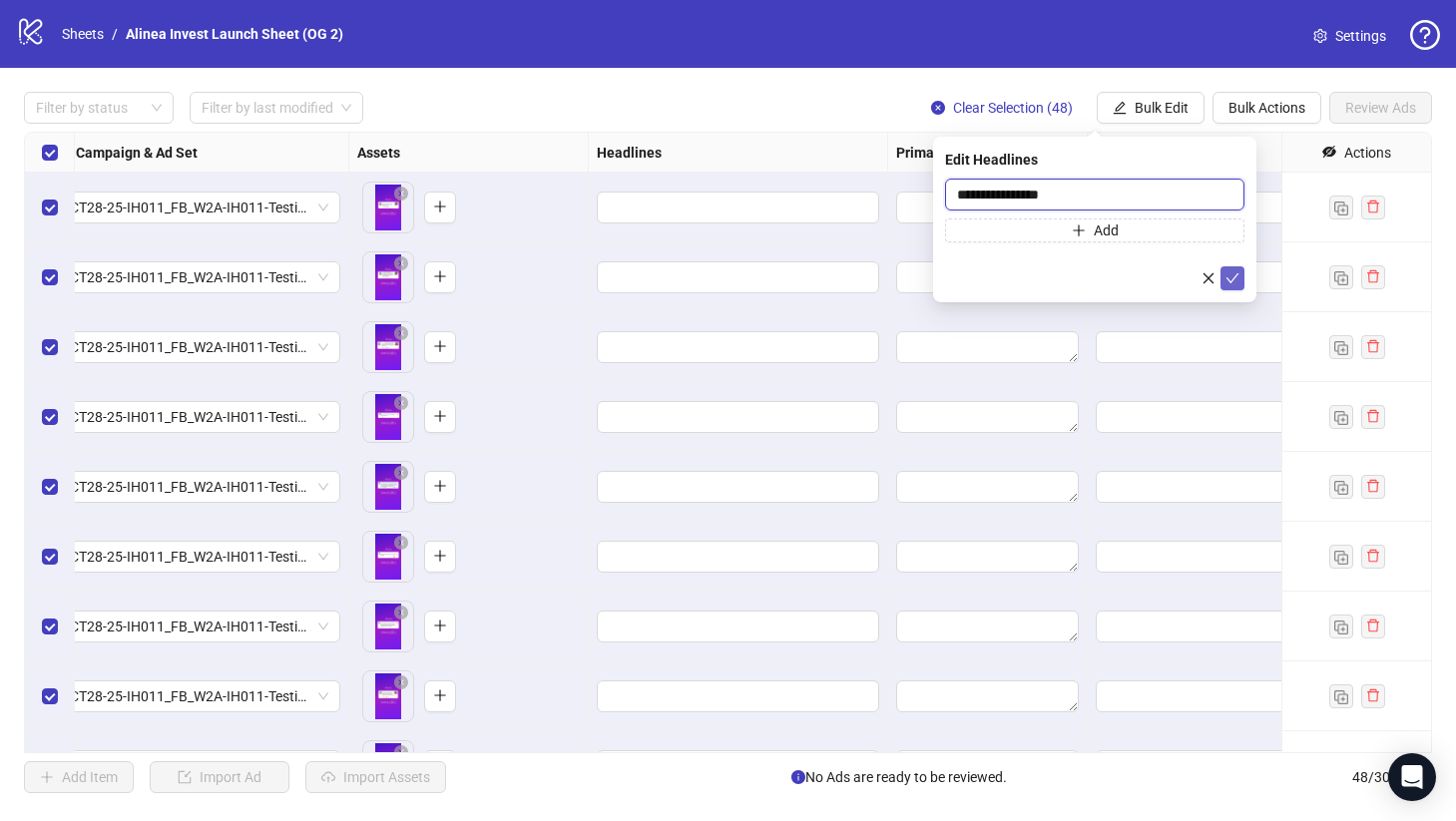type on "**********" 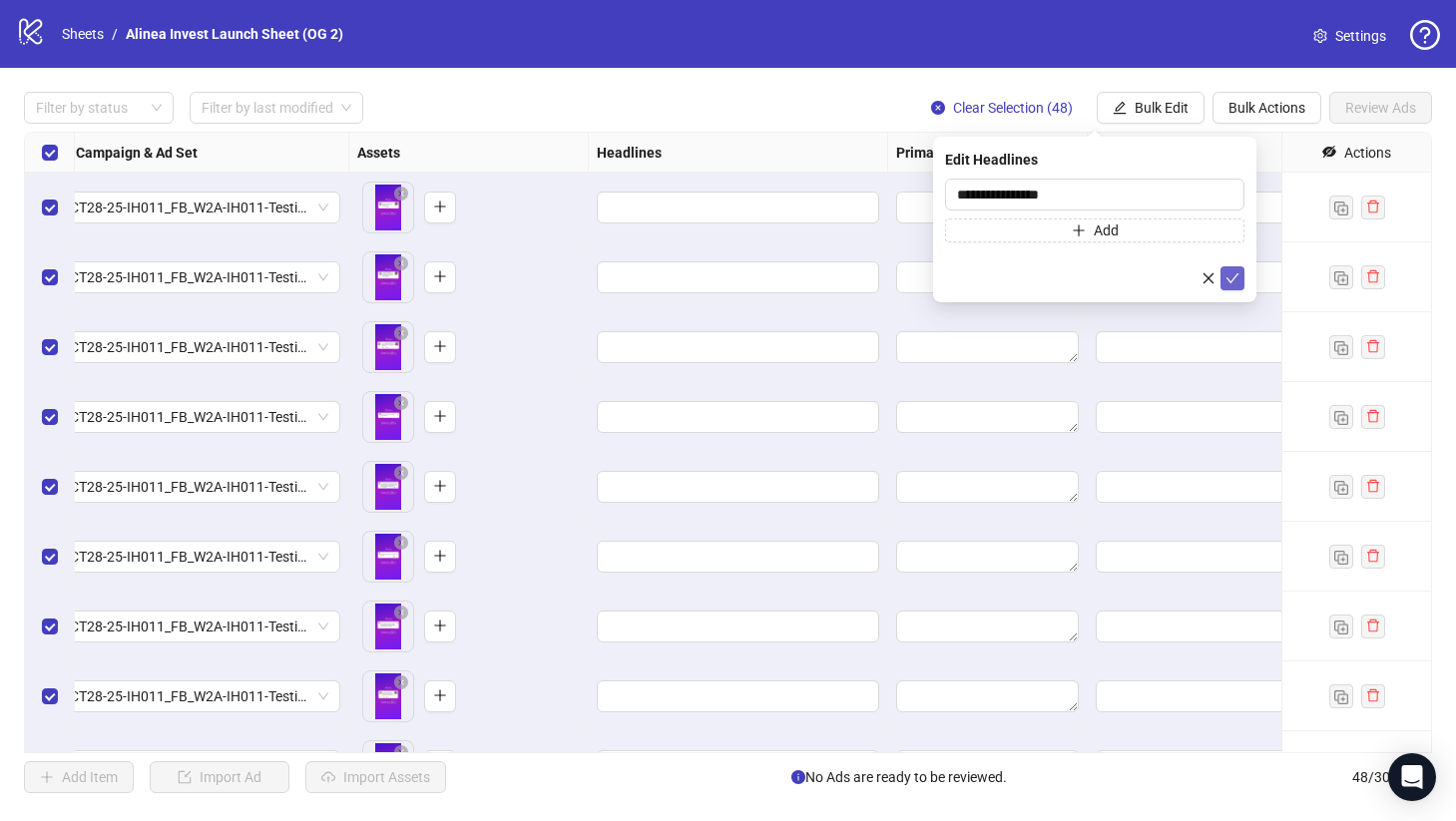 click 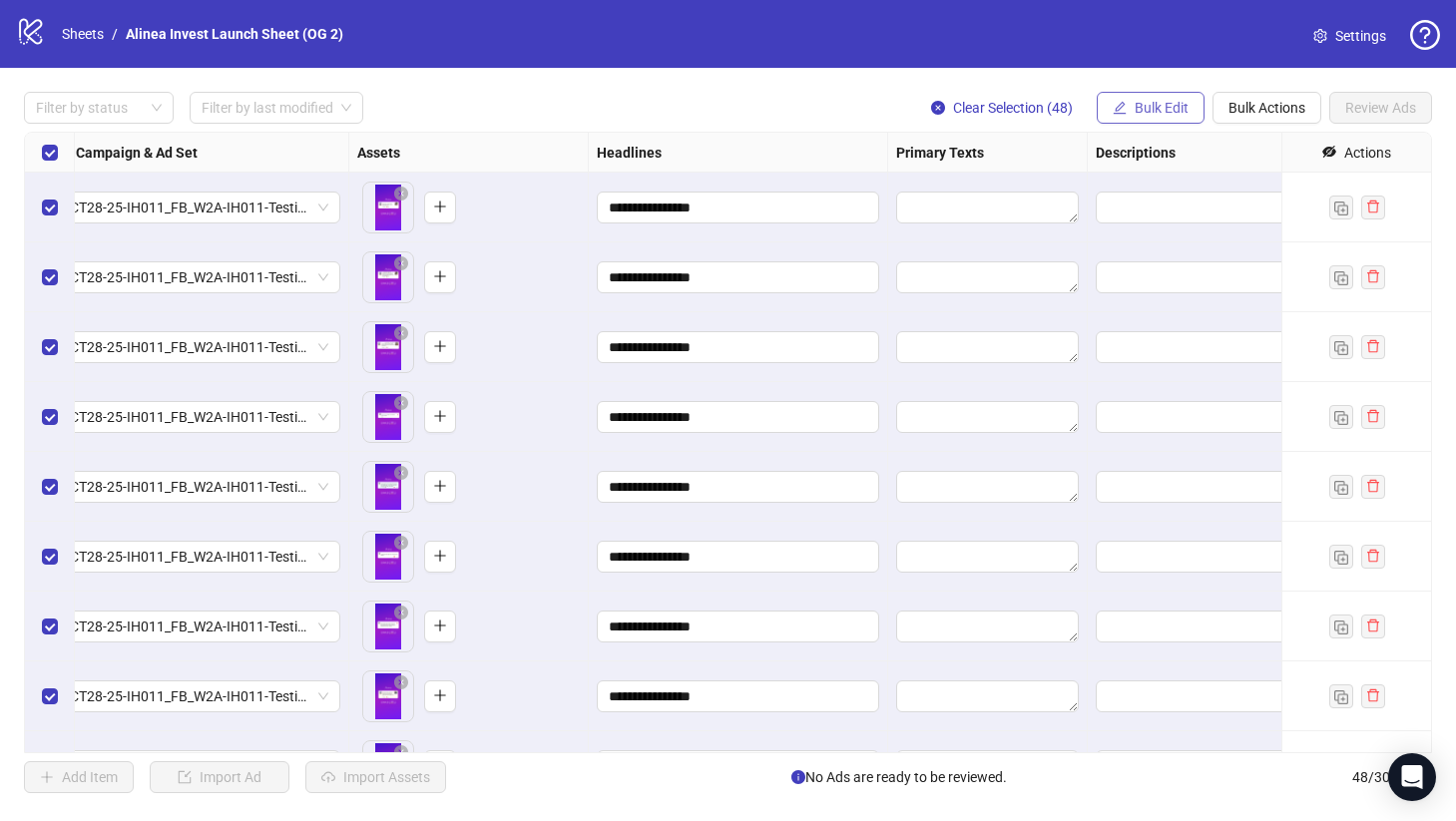 click on "Bulk Edit" at bounding box center [1162, 108] 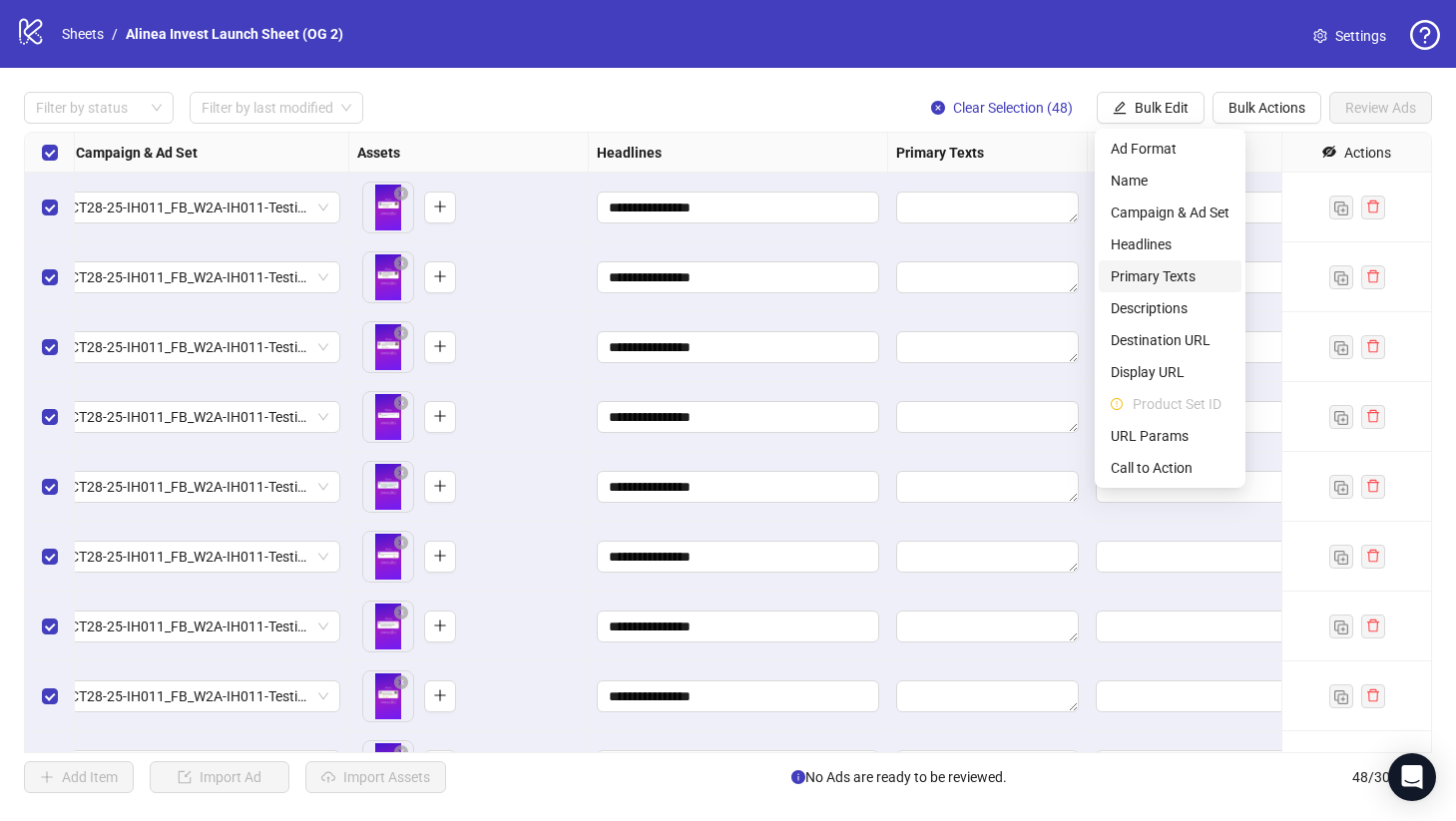 click on "Primary Texts" at bounding box center (1170, 276) 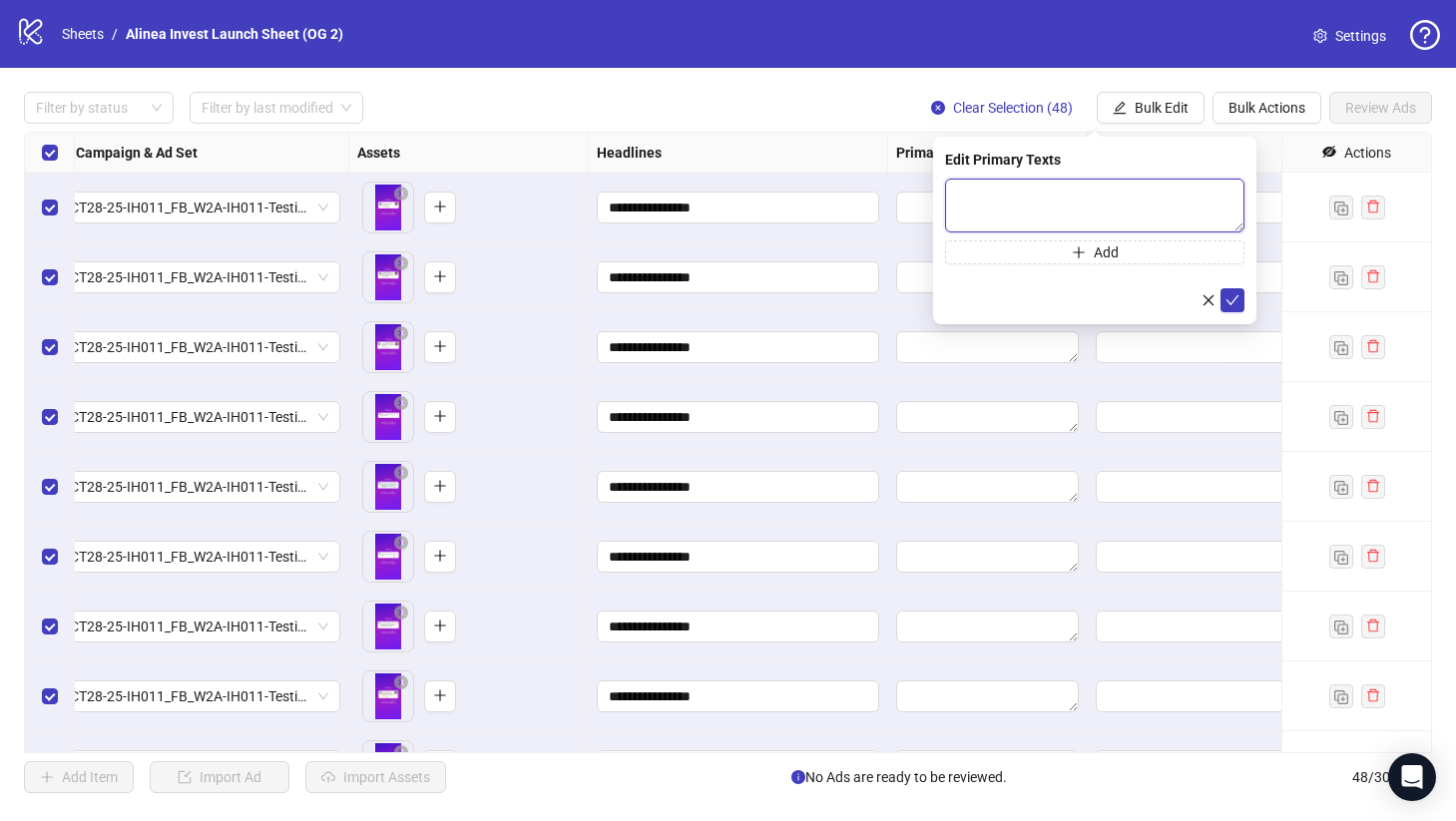 click at bounding box center [1095, 205] 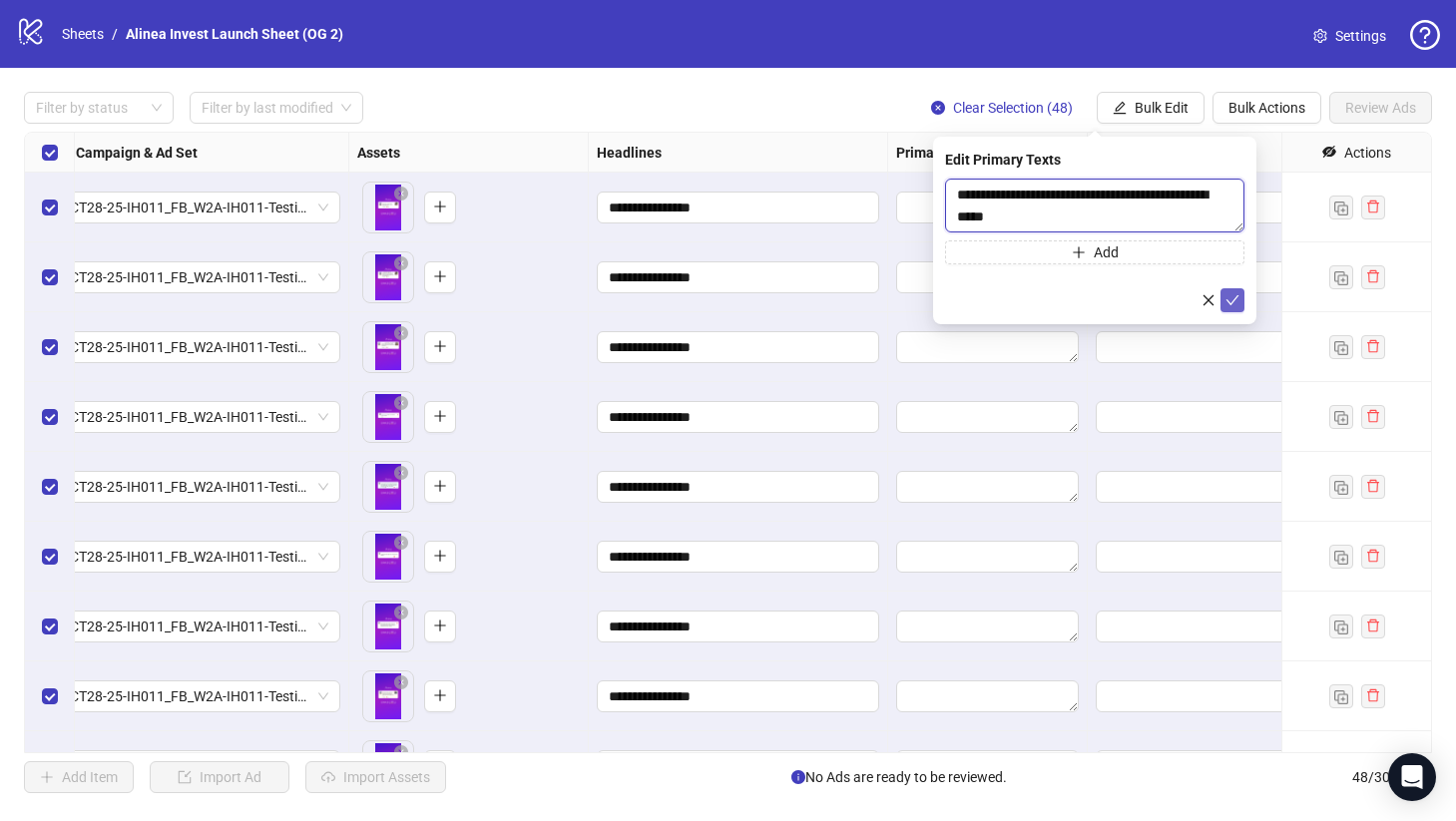 type on "**********" 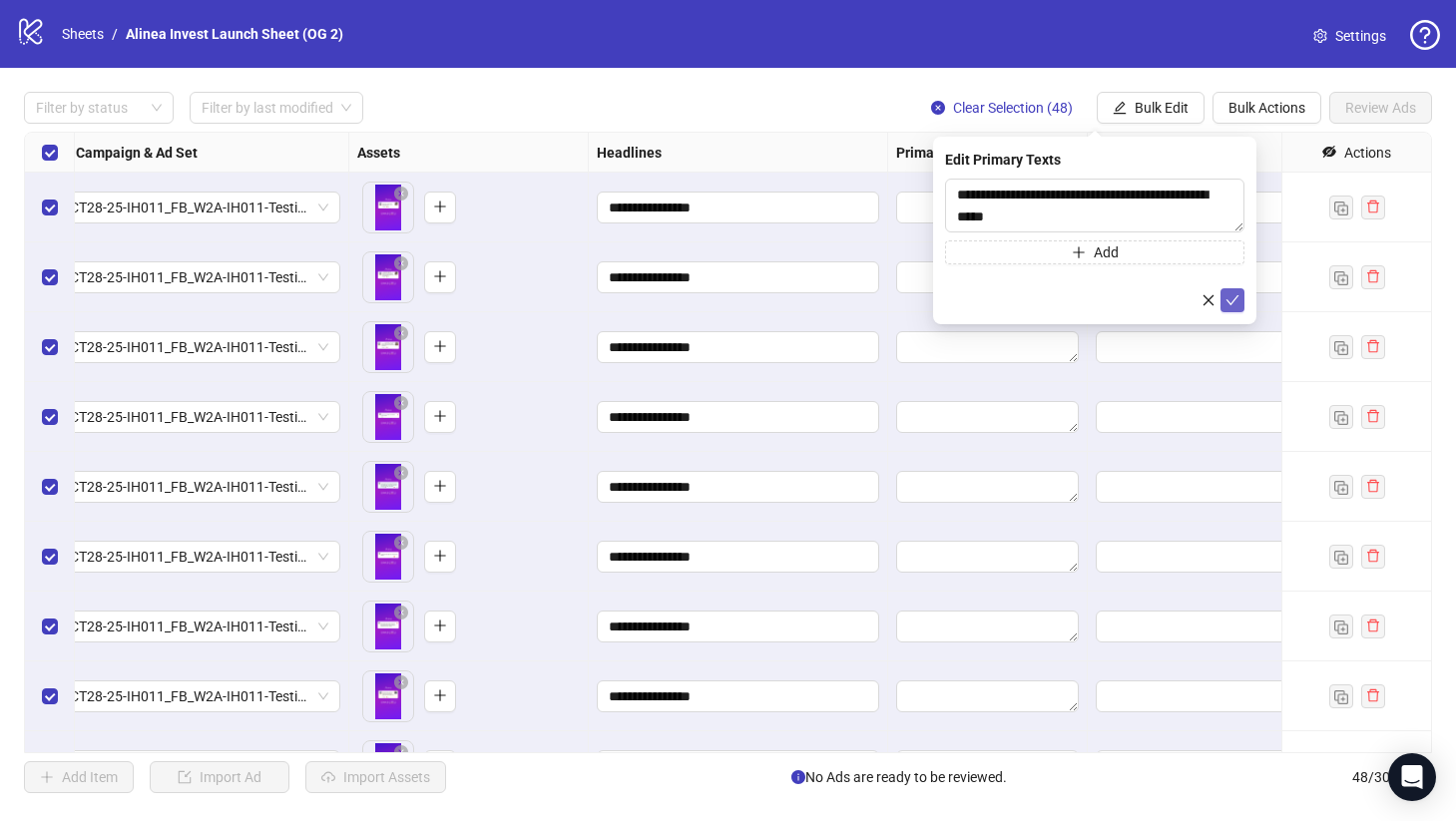 click 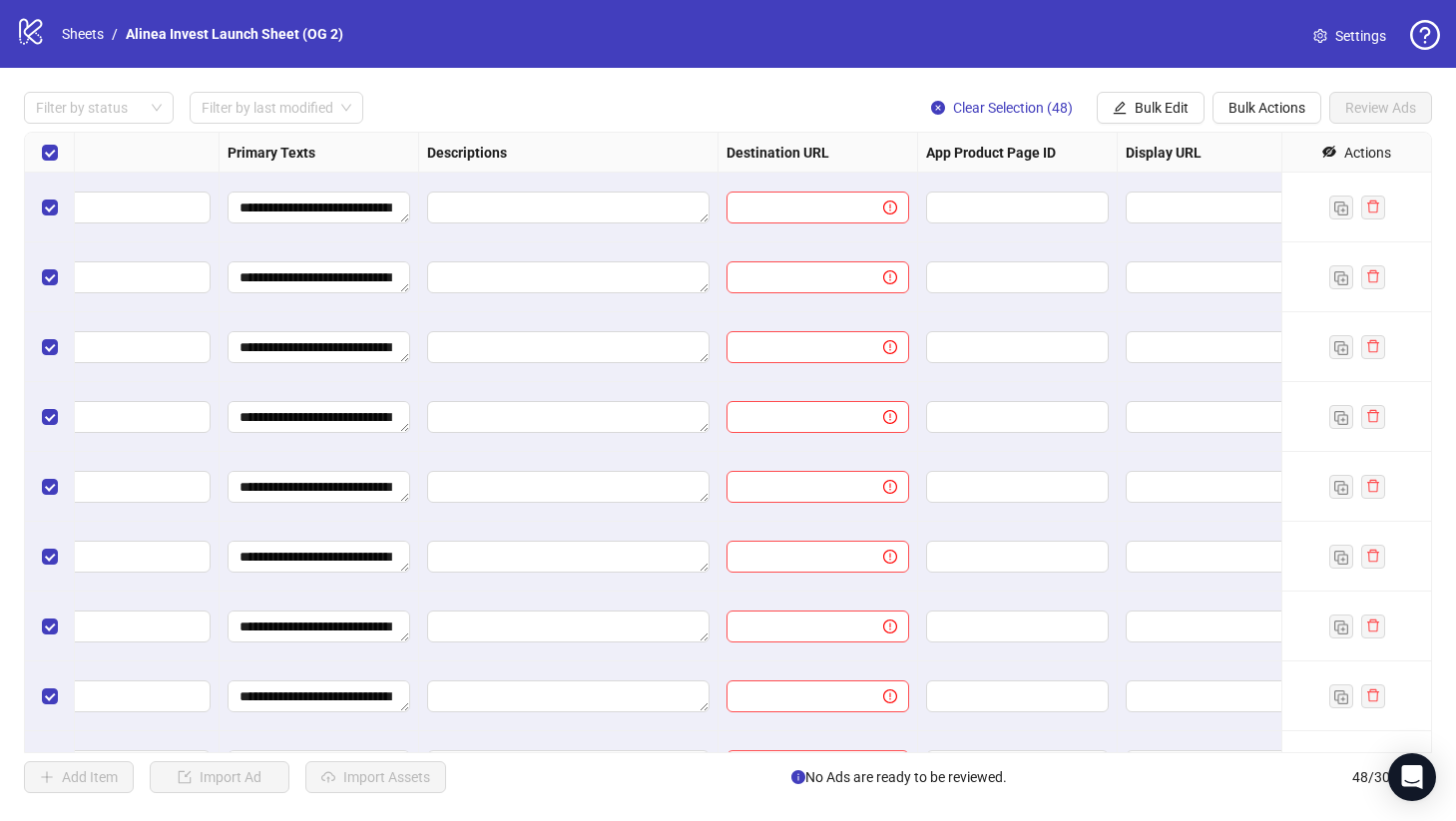 scroll, scrollTop: 0, scrollLeft: 1303, axis: horizontal 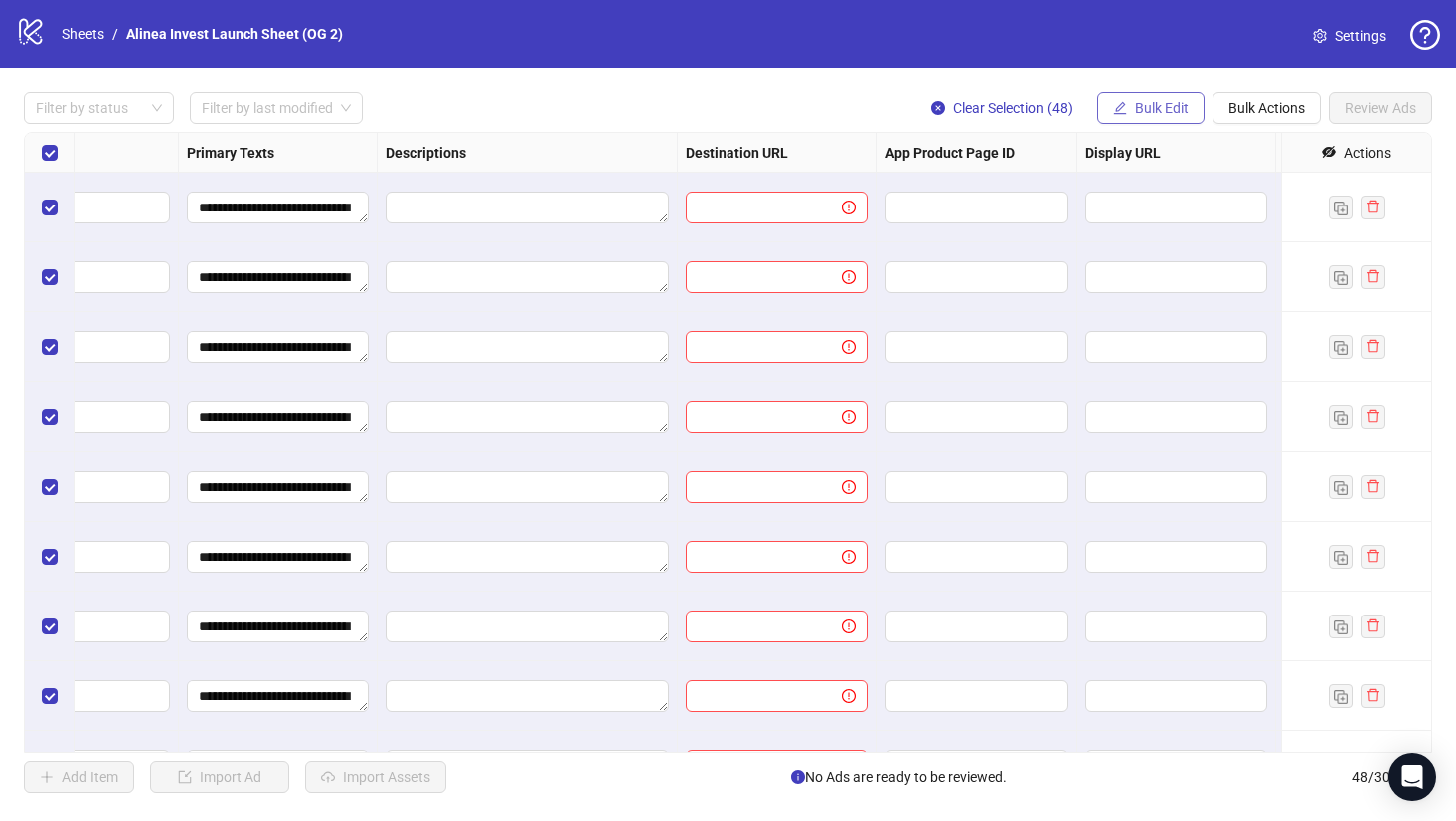 click on "Bulk Edit" at bounding box center [1162, 108] 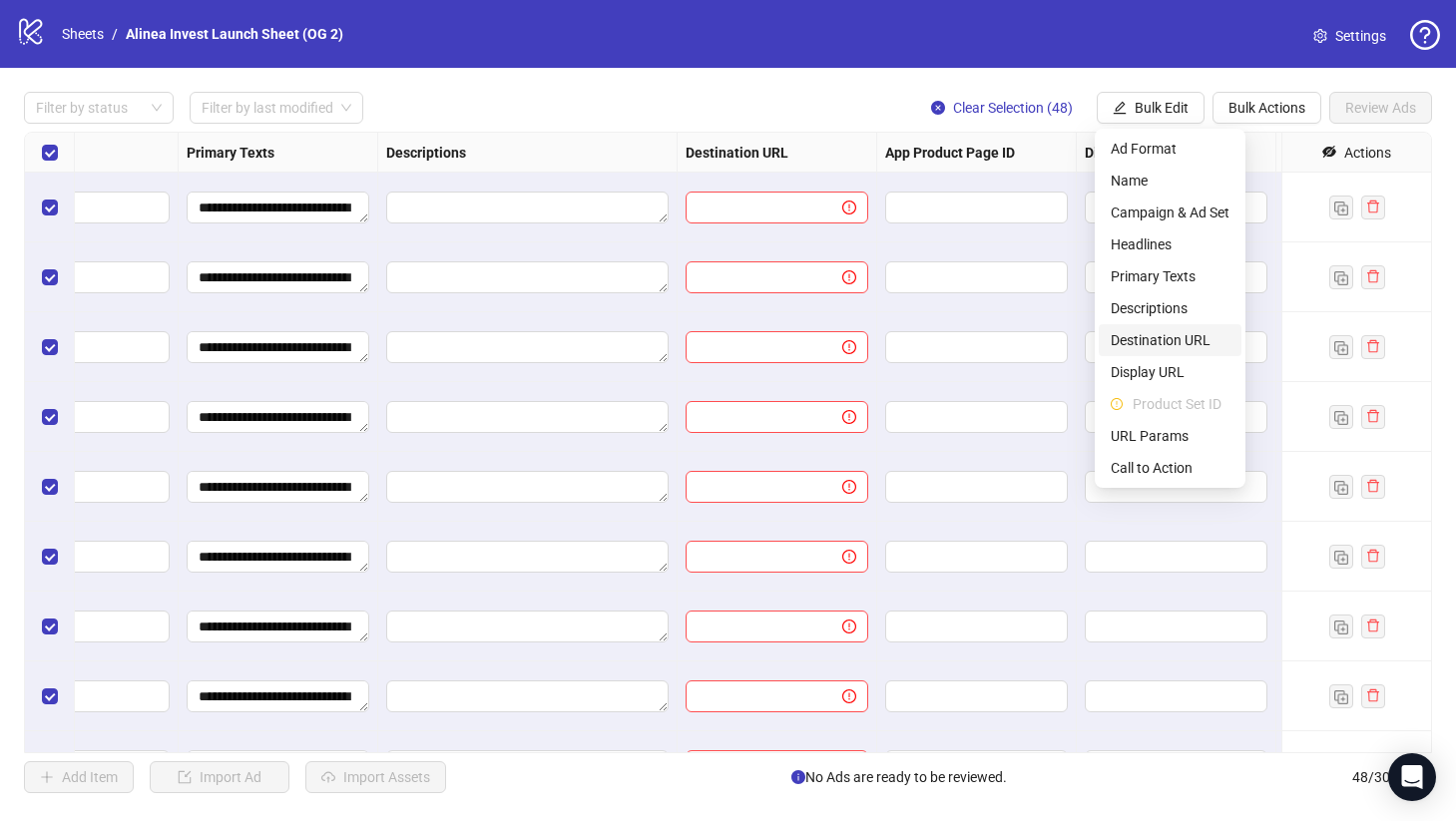 click on "Destination URL" at bounding box center (1170, 340) 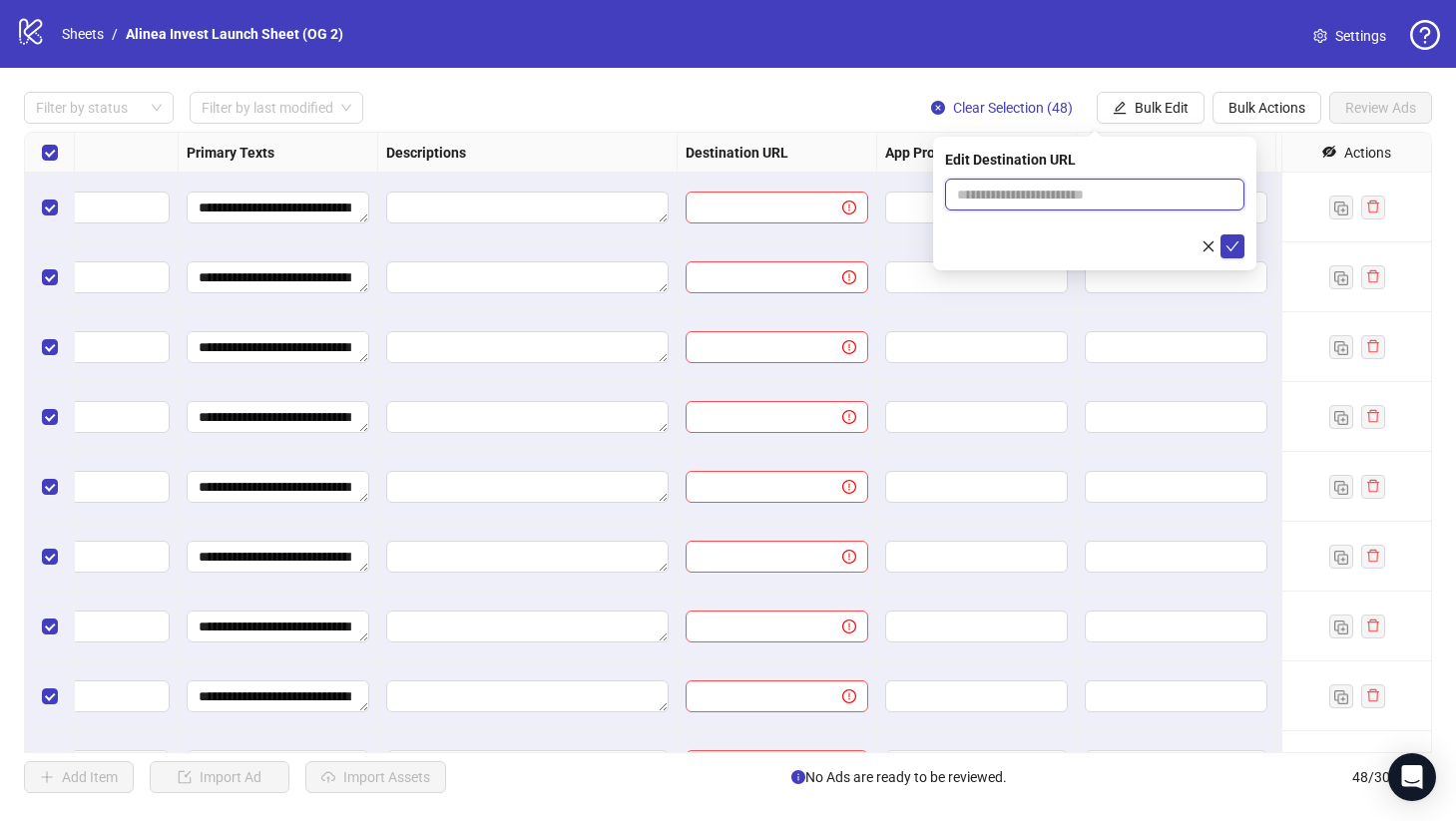 click at bounding box center [1087, 195] 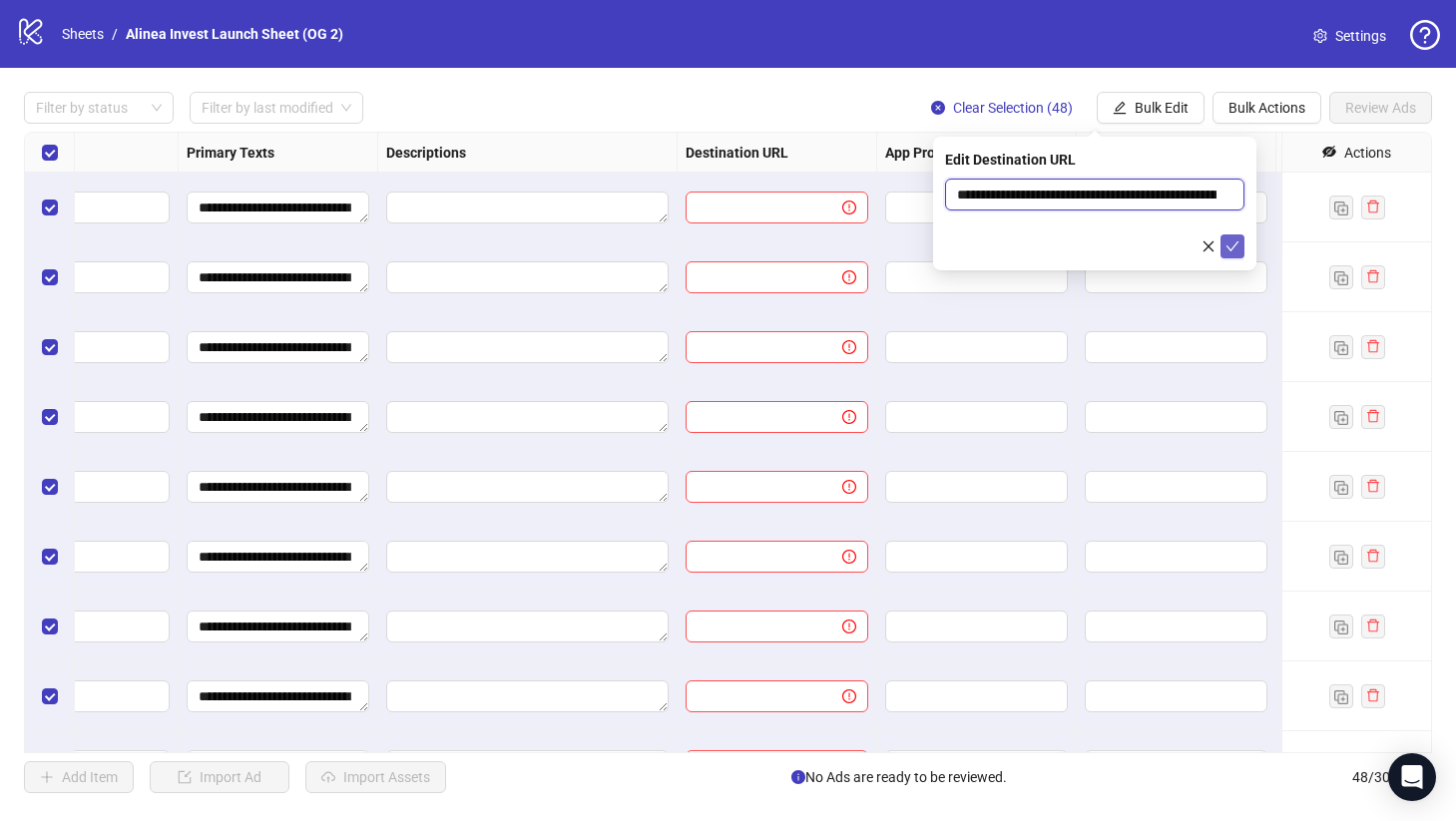 scroll, scrollTop: 0, scrollLeft: 1924, axis: horizontal 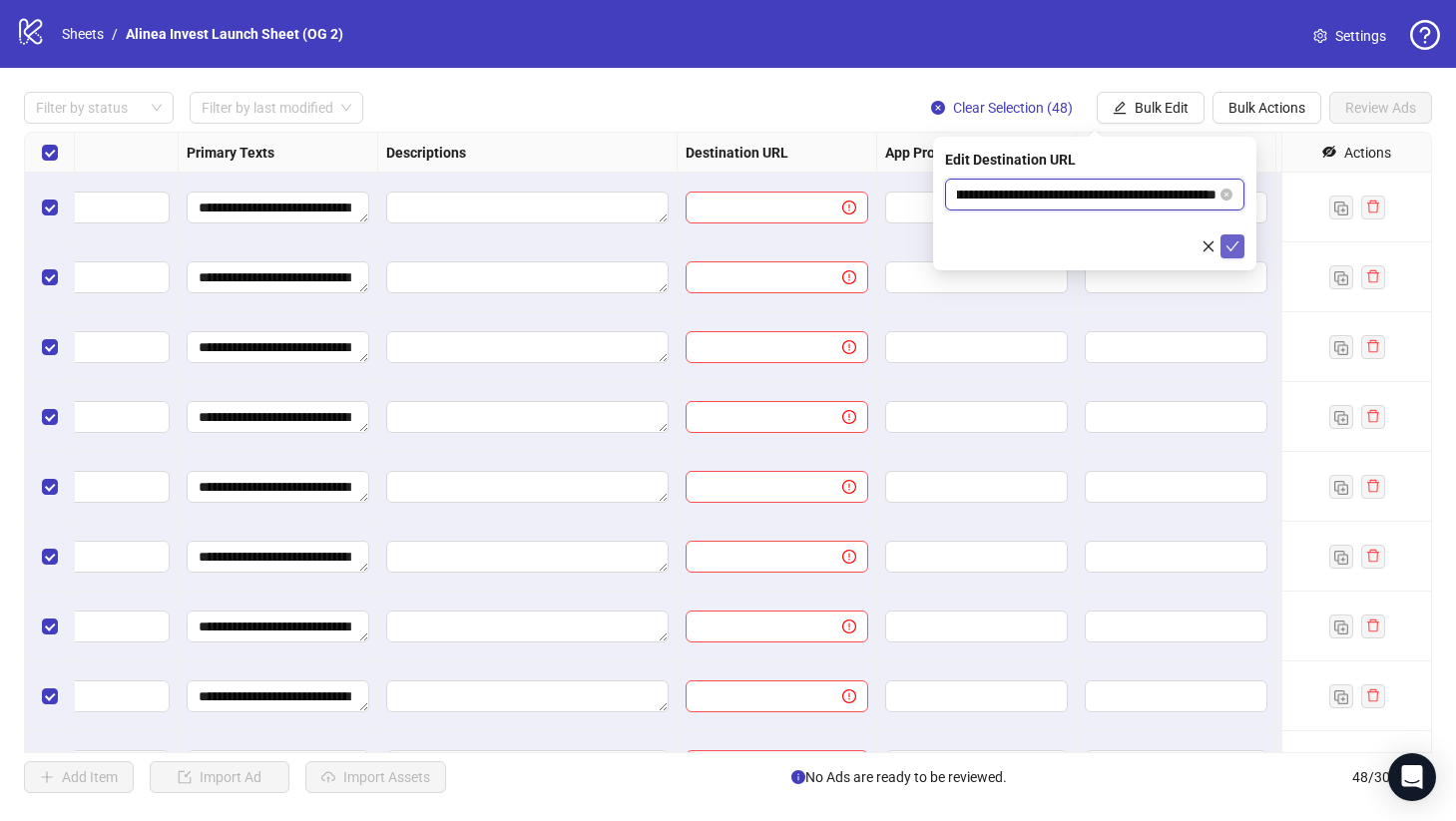 type on "**********" 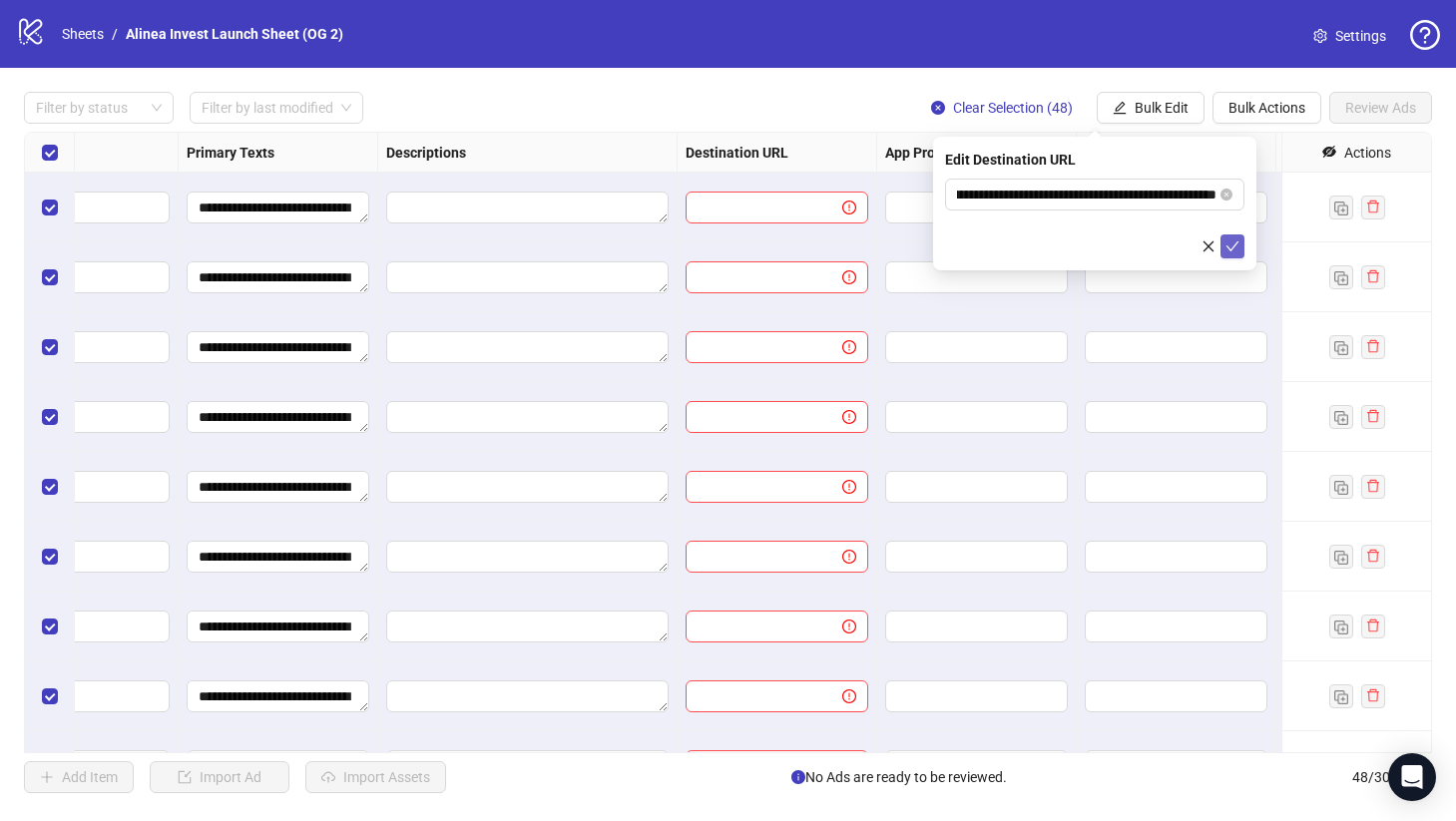 click 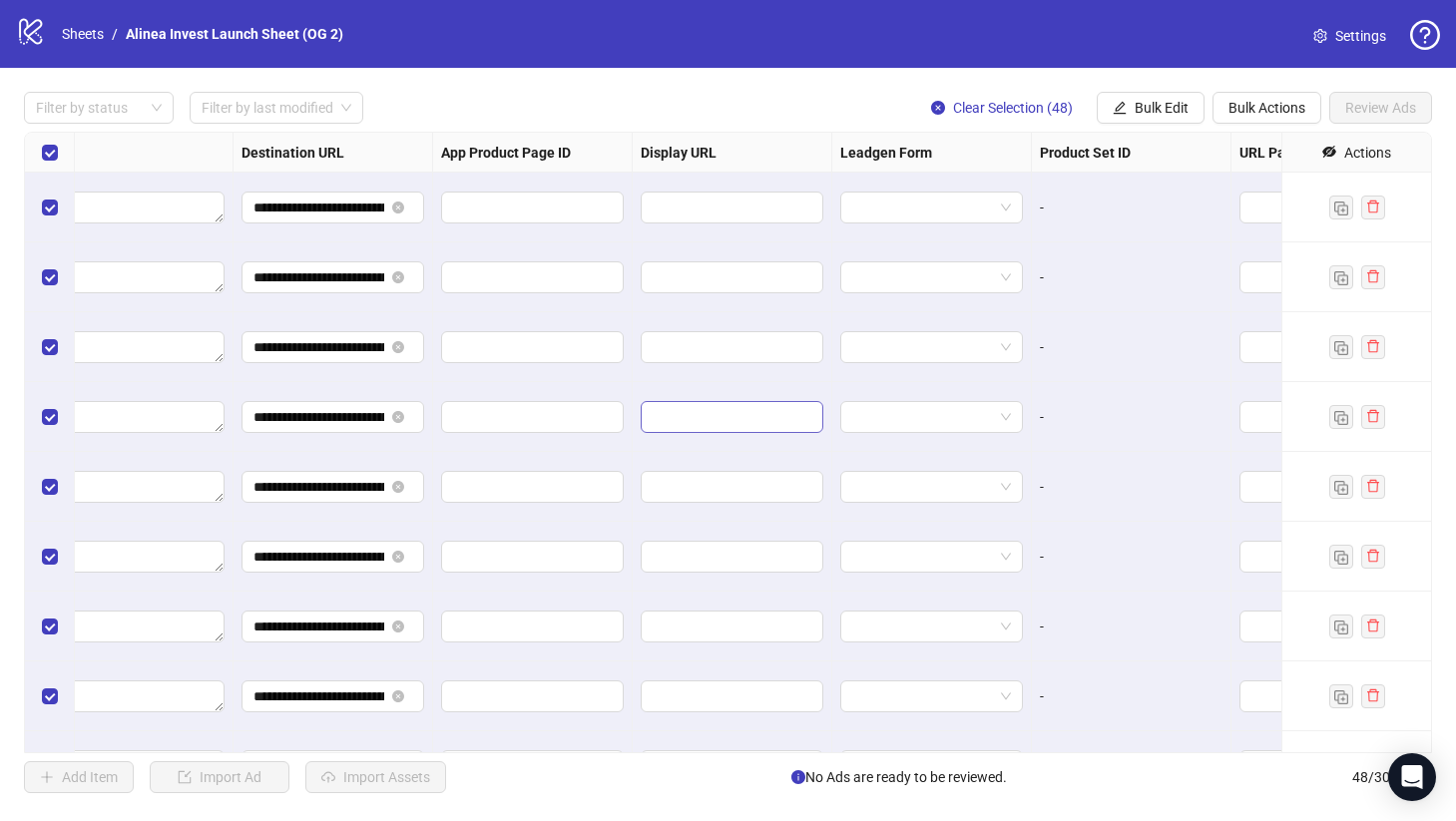 scroll, scrollTop: 0, scrollLeft: 1692, axis: horizontal 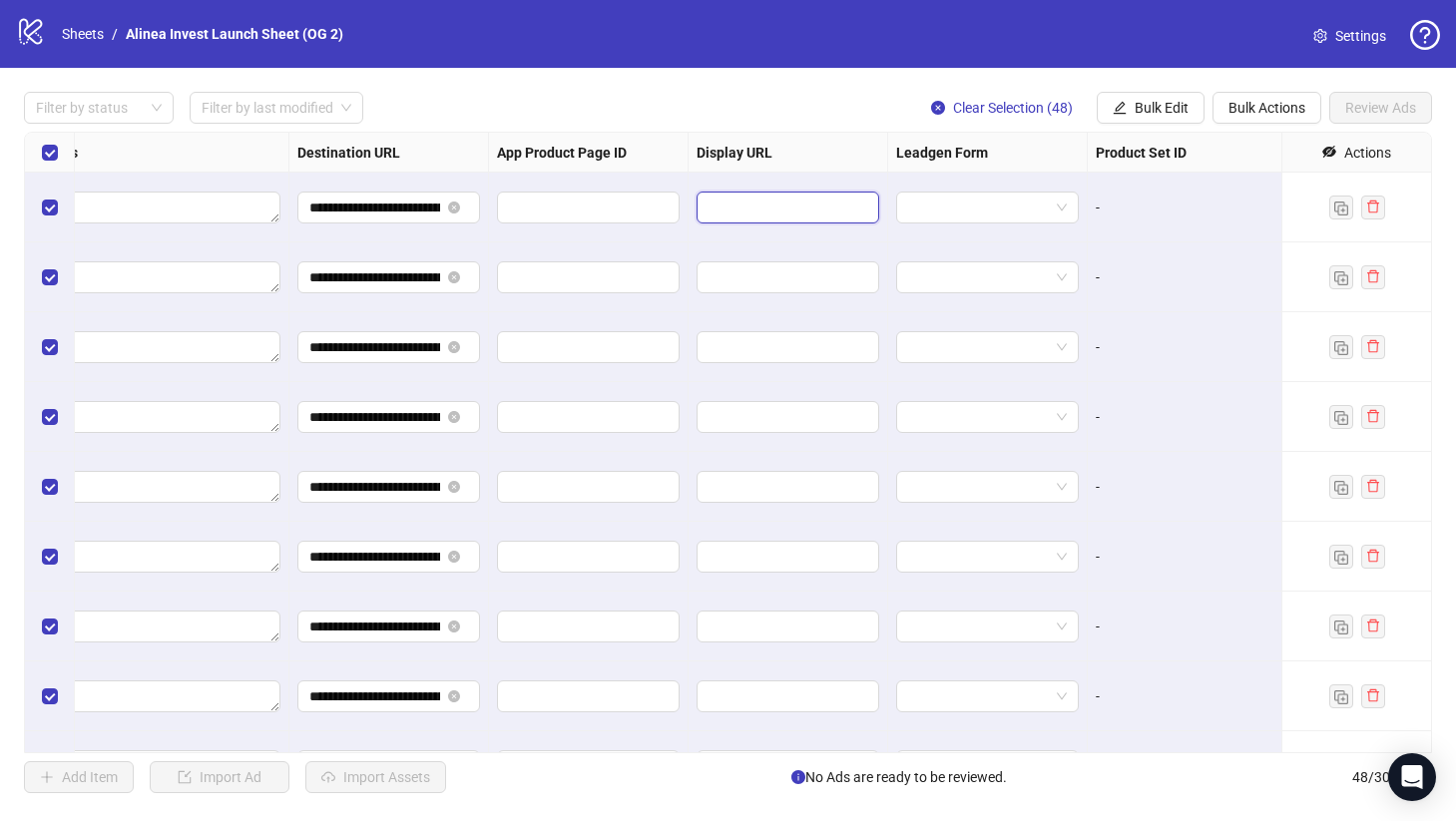 click at bounding box center [785, 207] 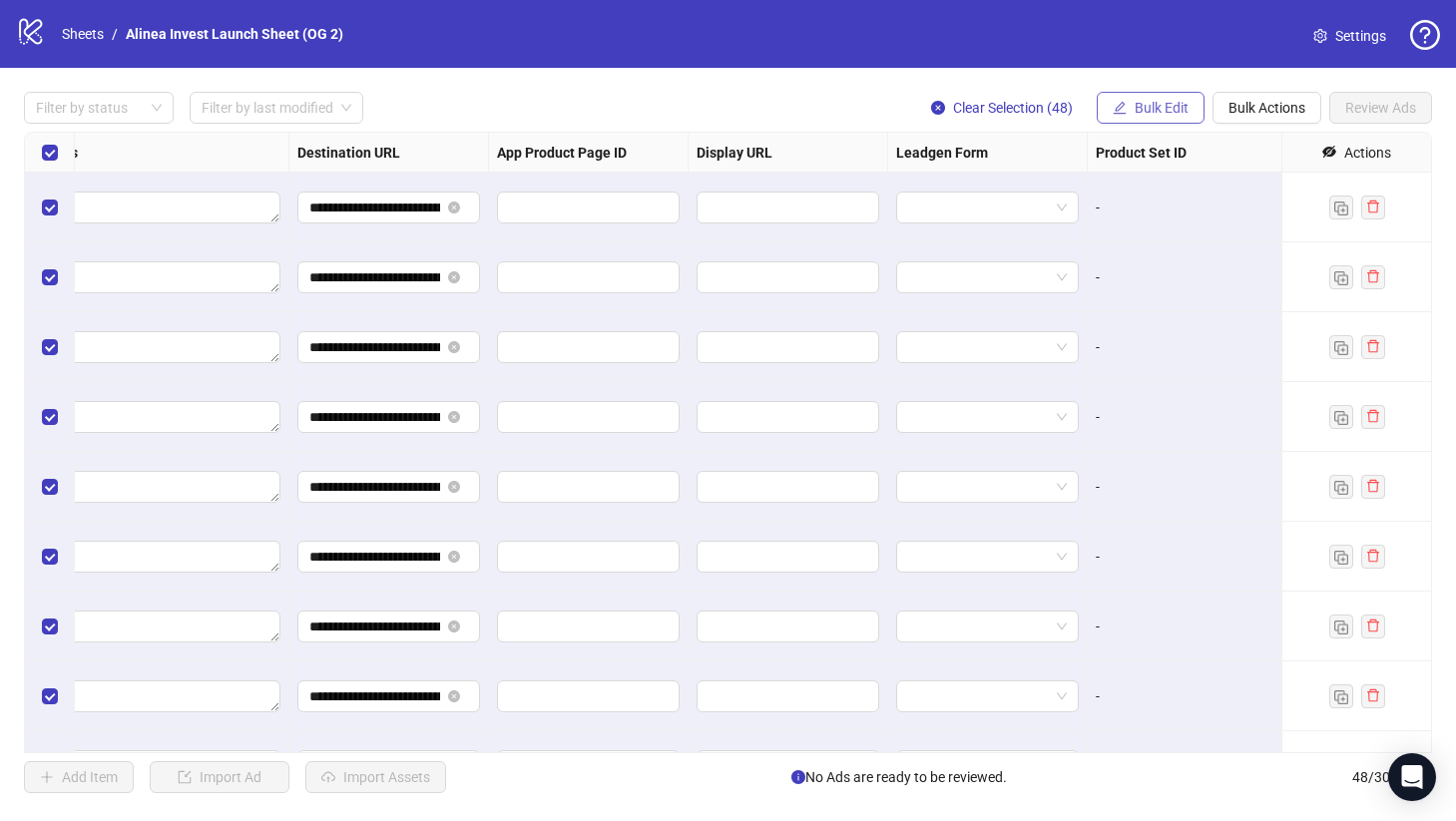 click on "Bulk Edit" at bounding box center (1151, 108) 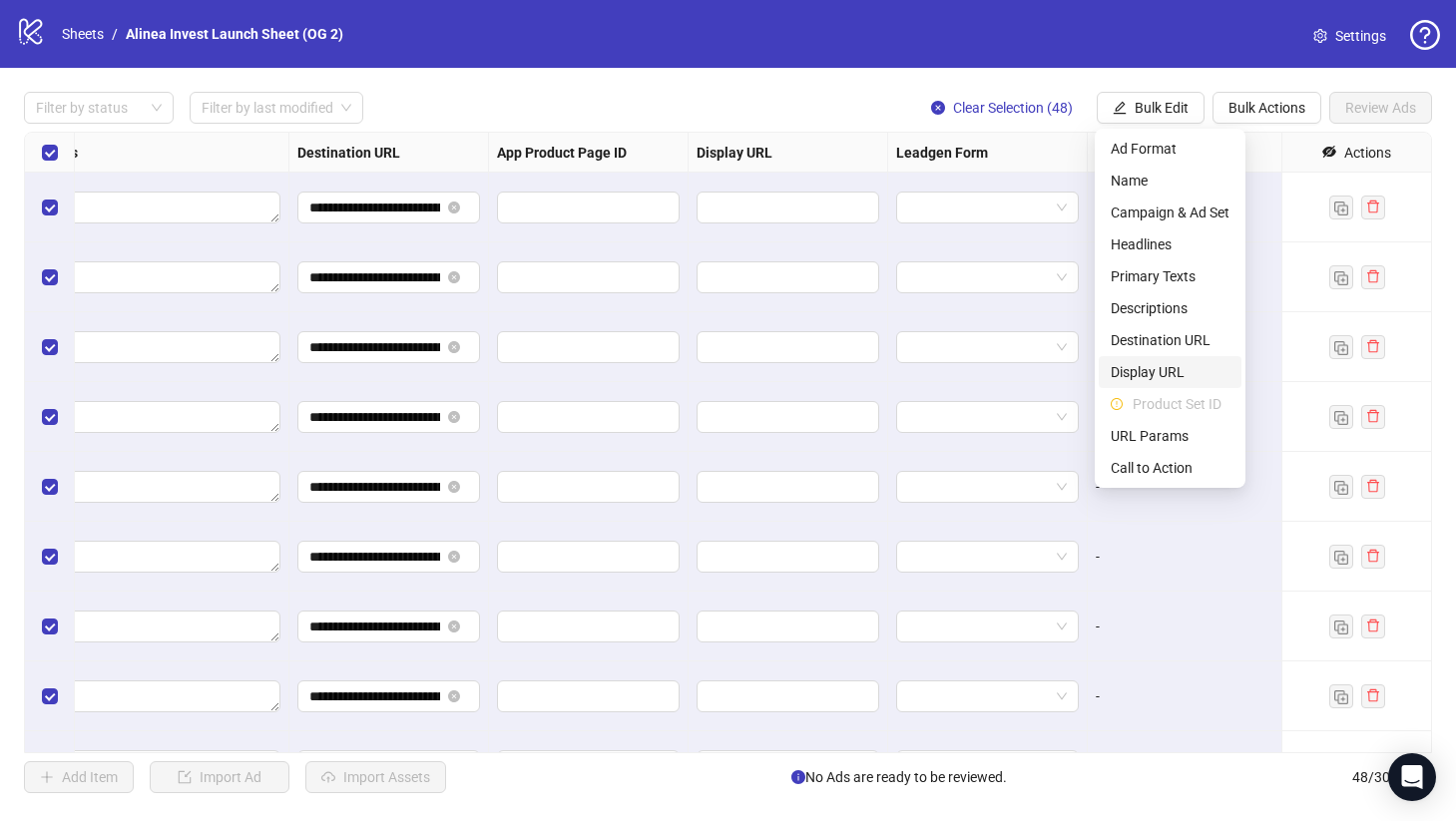 click on "Display URL" at bounding box center [1170, 372] 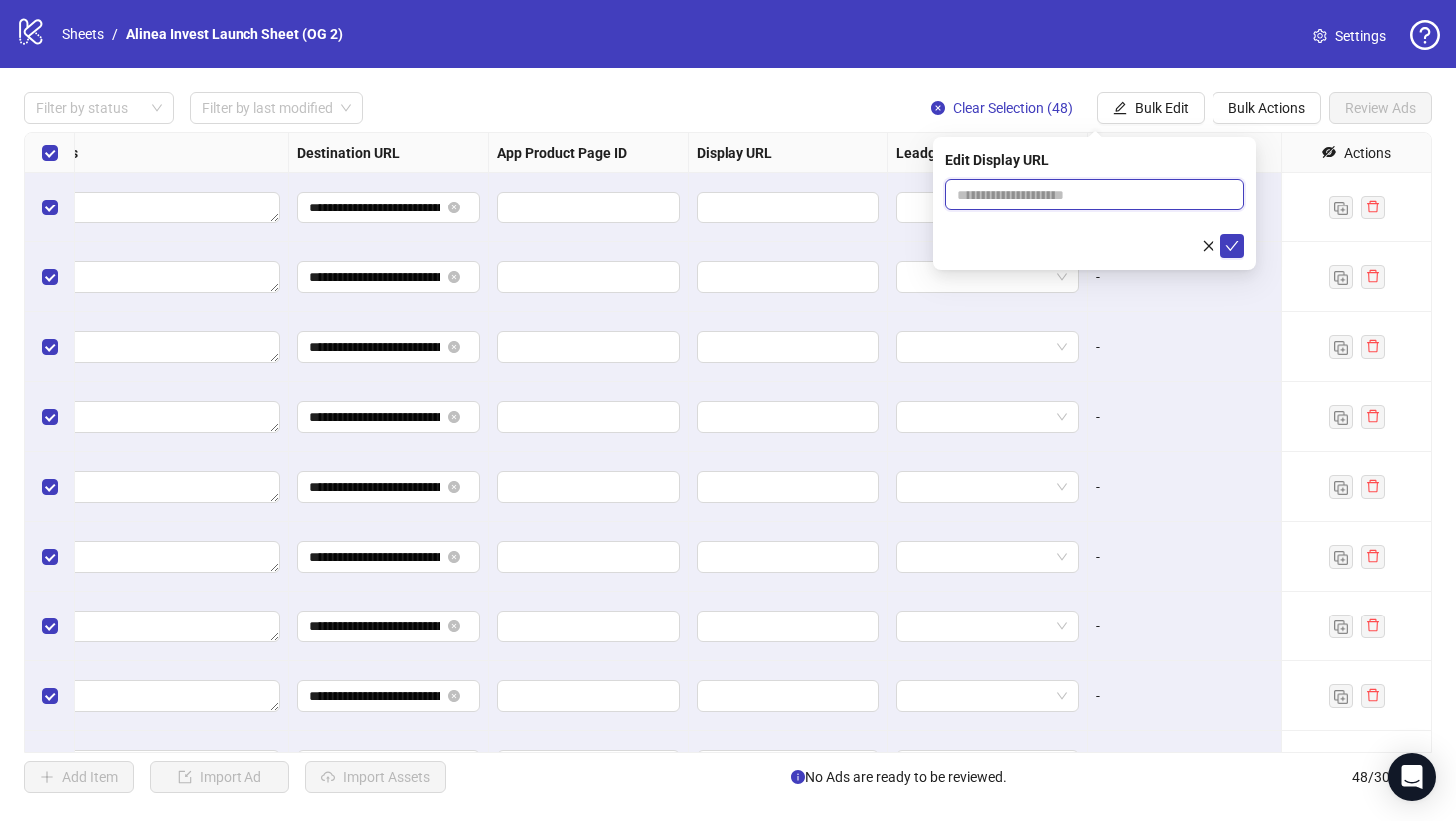 click at bounding box center (1095, 195) 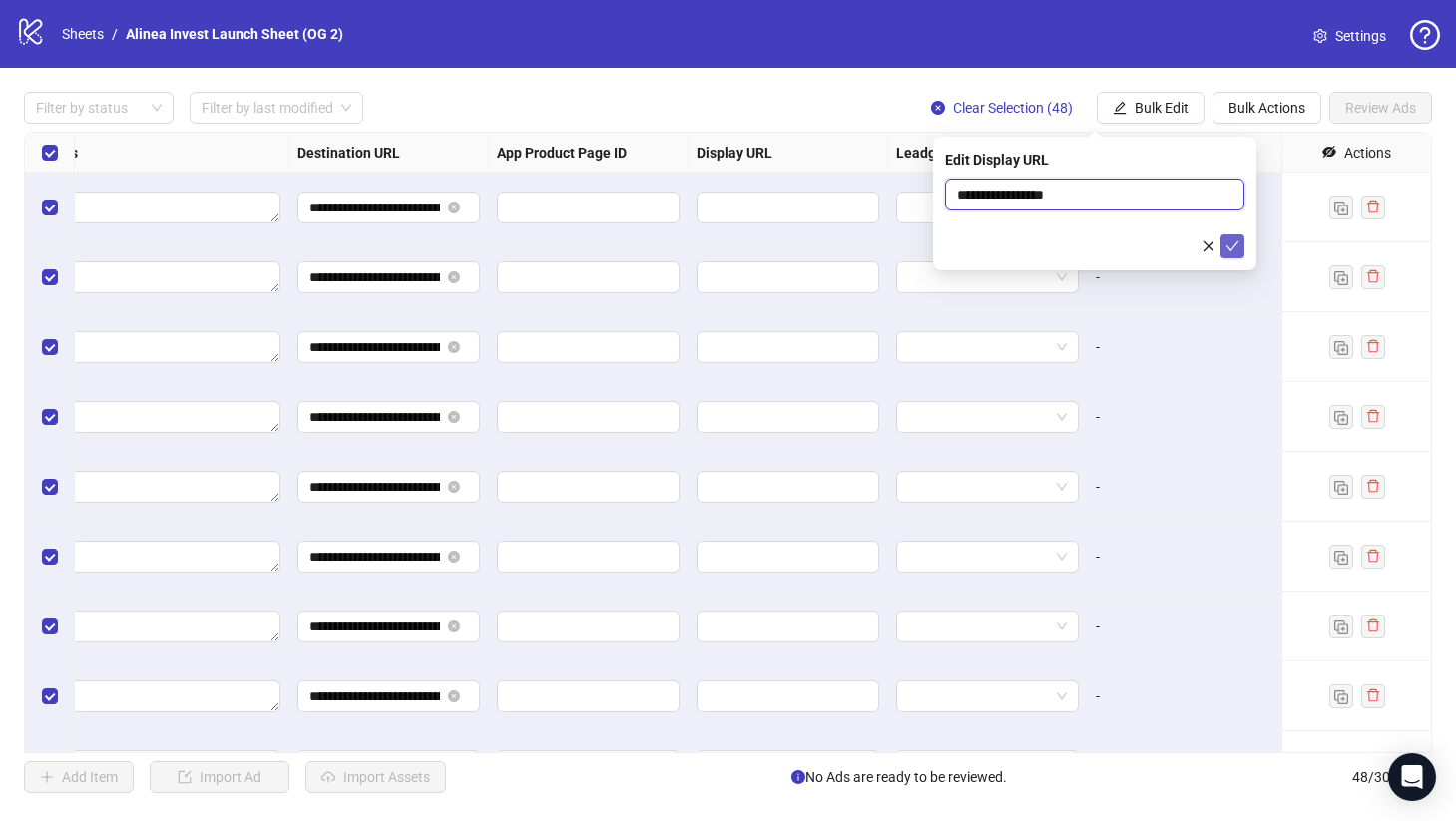 type on "**********" 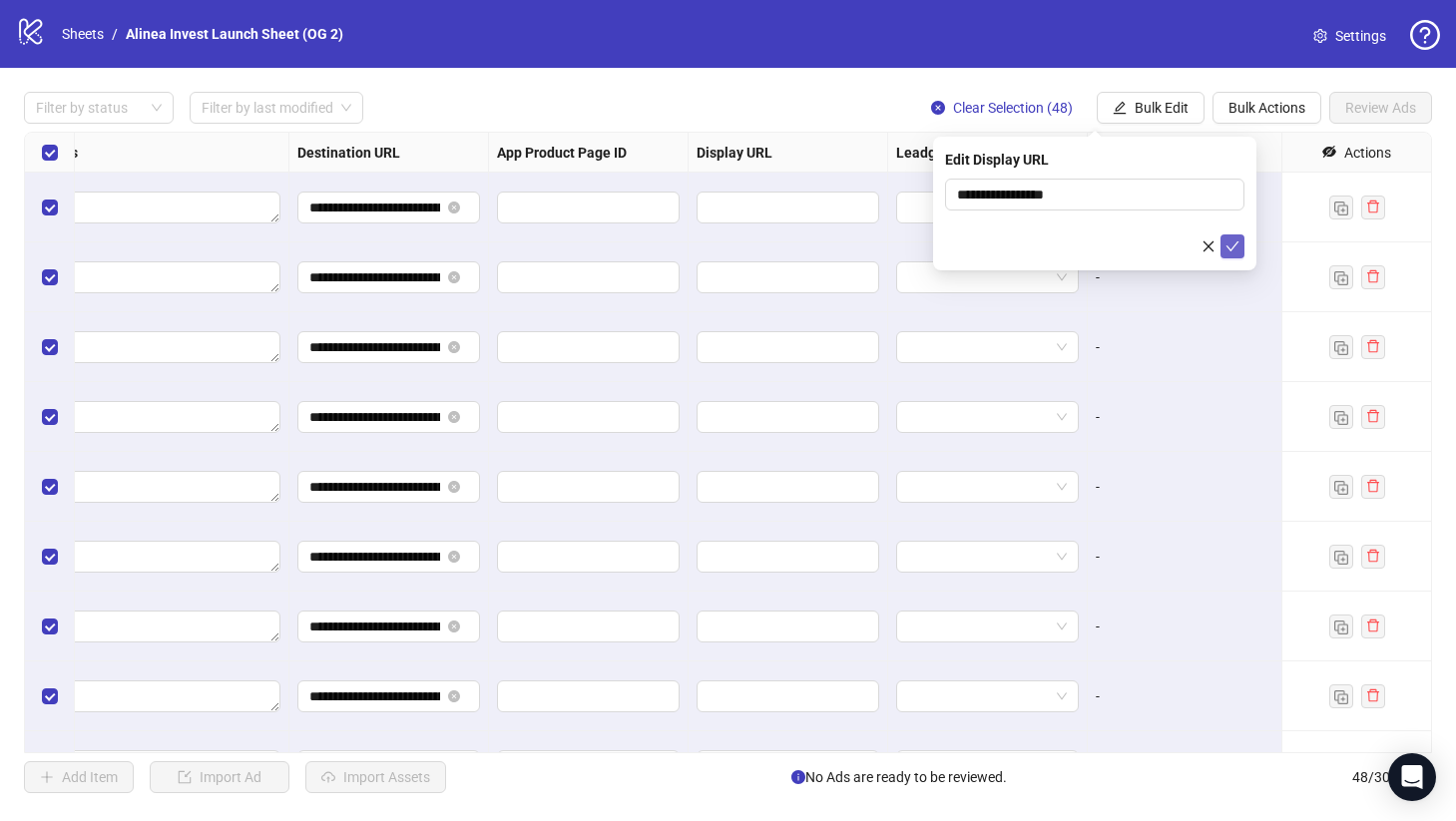 click 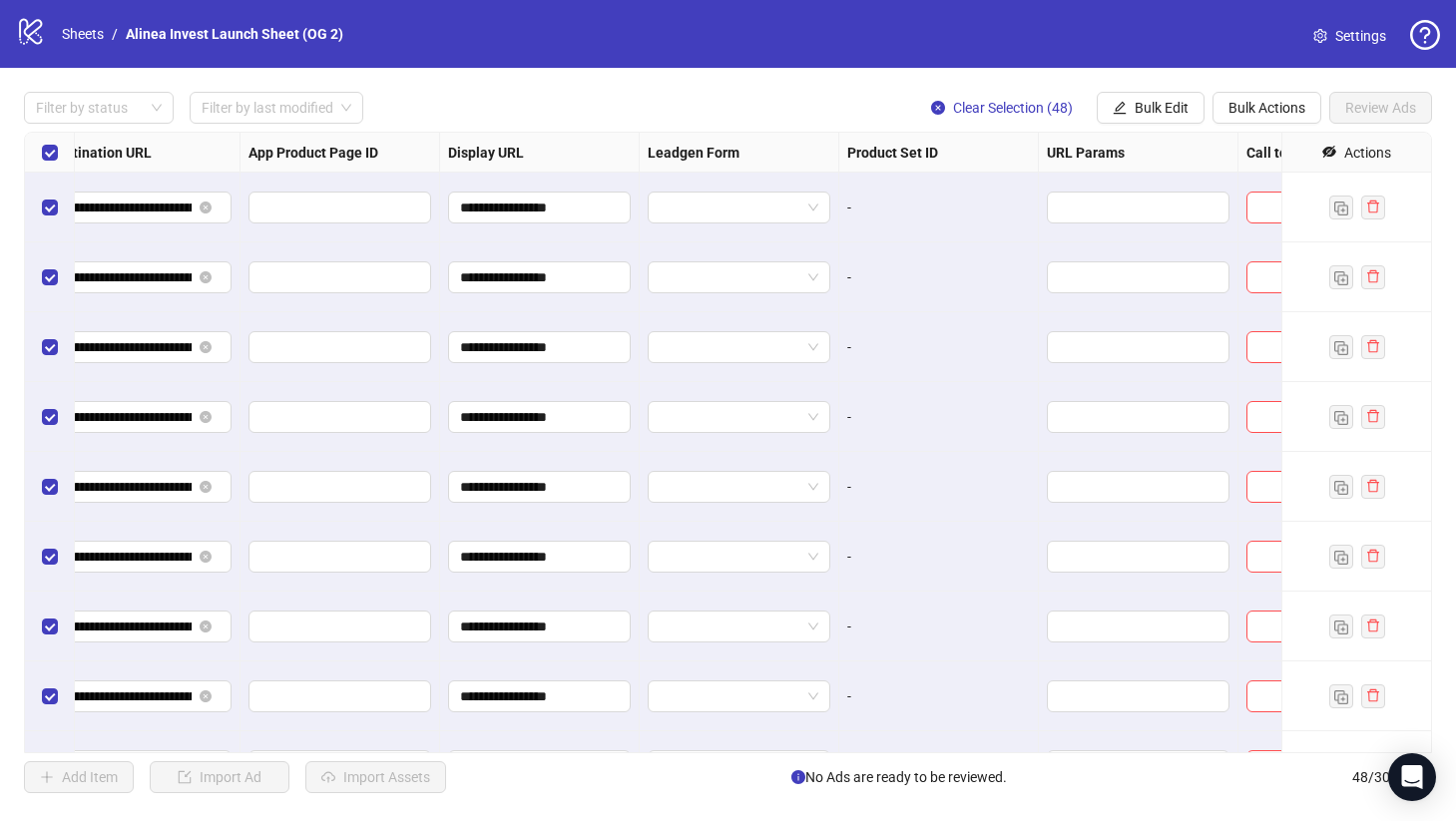 scroll, scrollTop: 0, scrollLeft: 2057, axis: horizontal 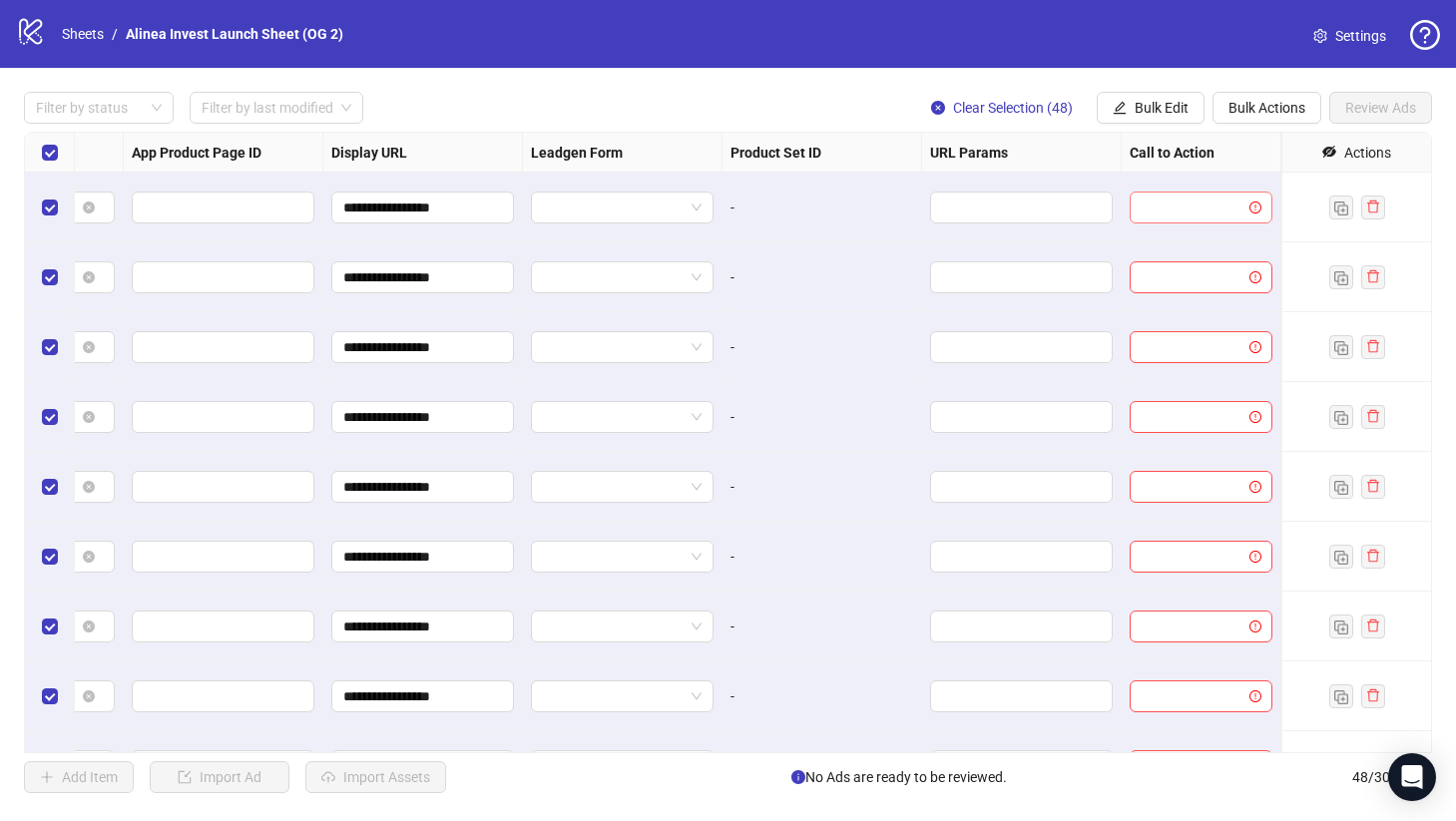 click at bounding box center (1192, 207) 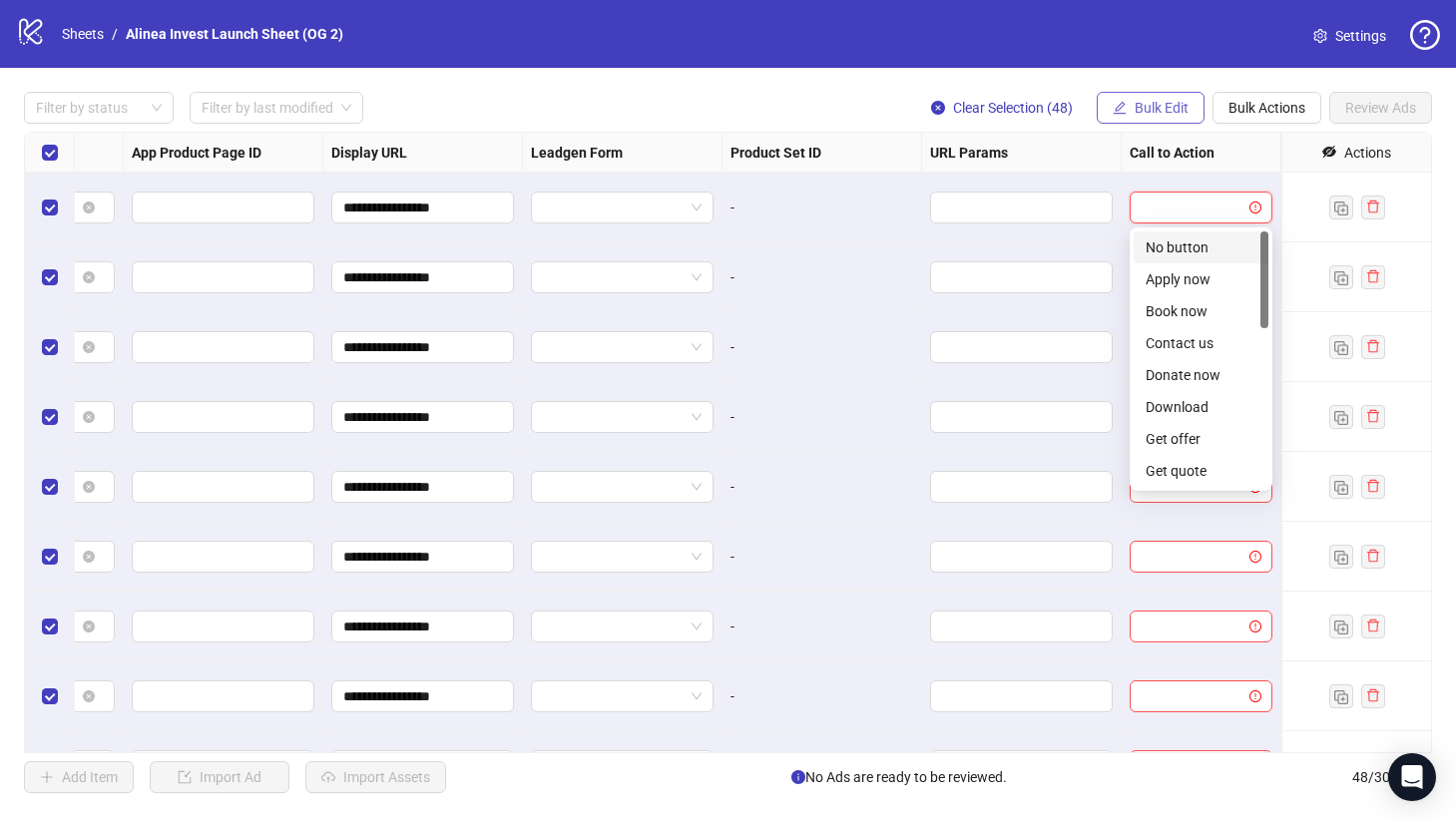 click on "Bulk Edit" at bounding box center (1162, 108) 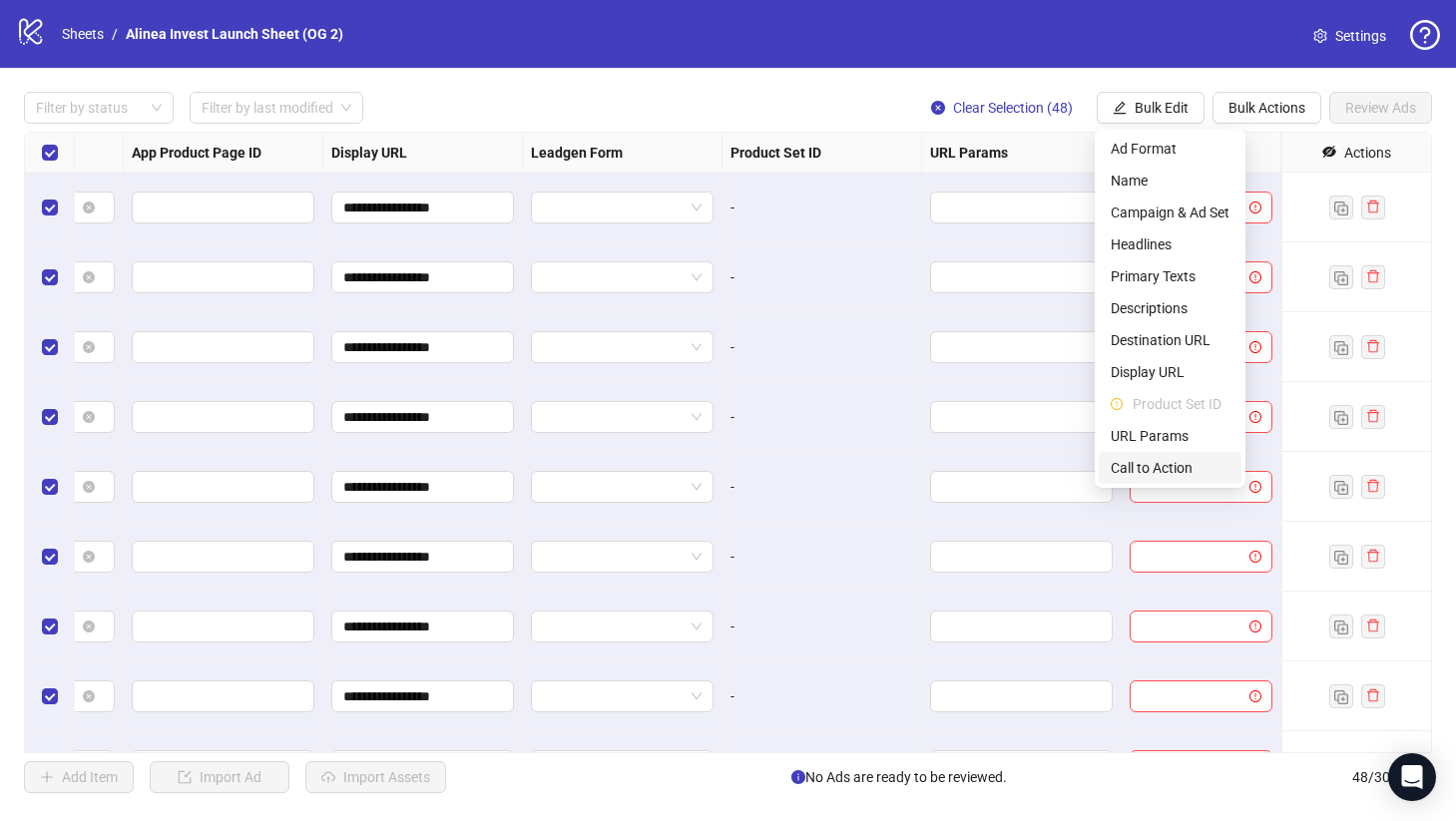 click on "Call to Action" at bounding box center (1170, 468) 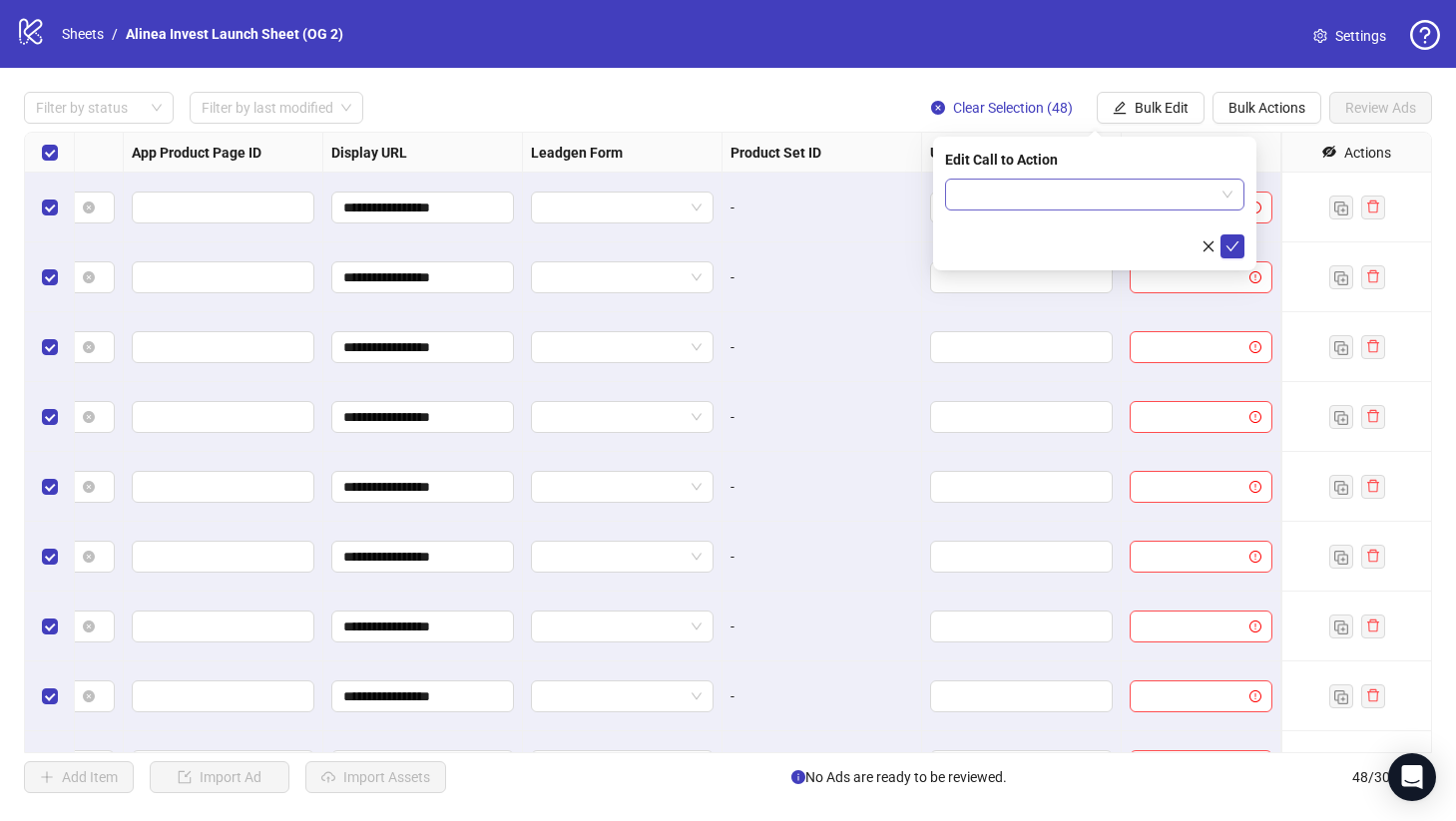 click at bounding box center (1086, 195) 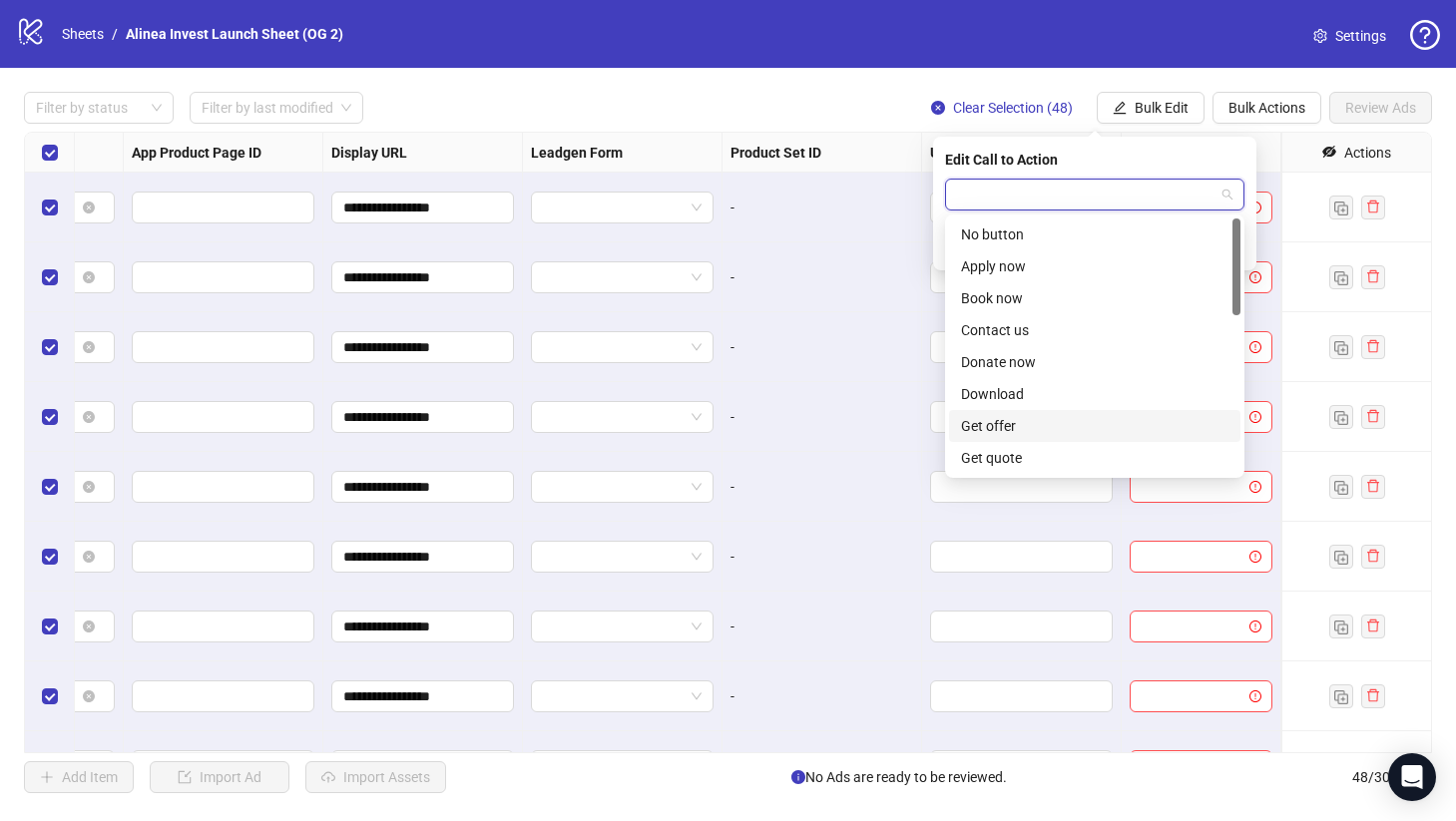 click on "Download" at bounding box center [1095, 394] 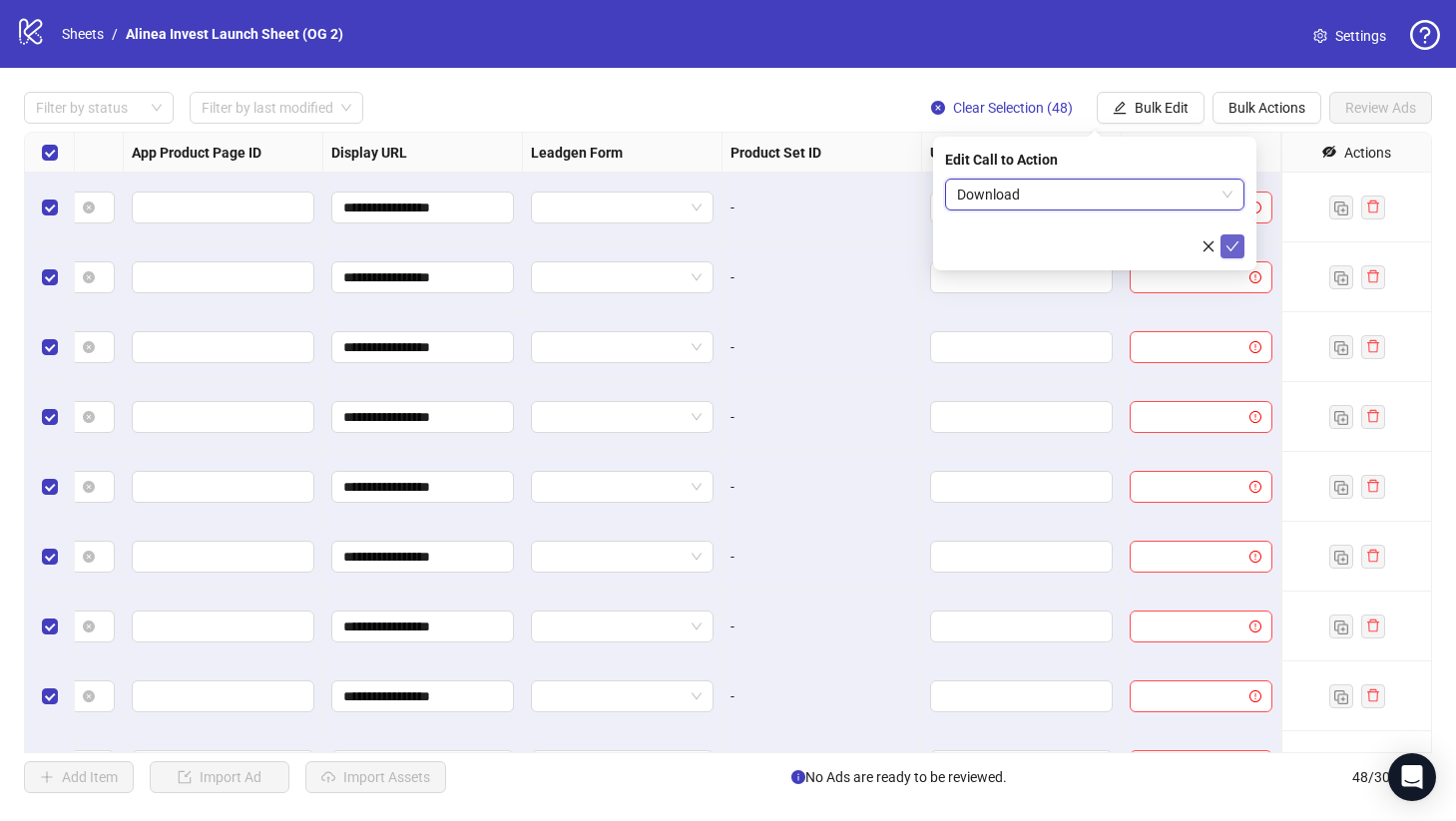 click 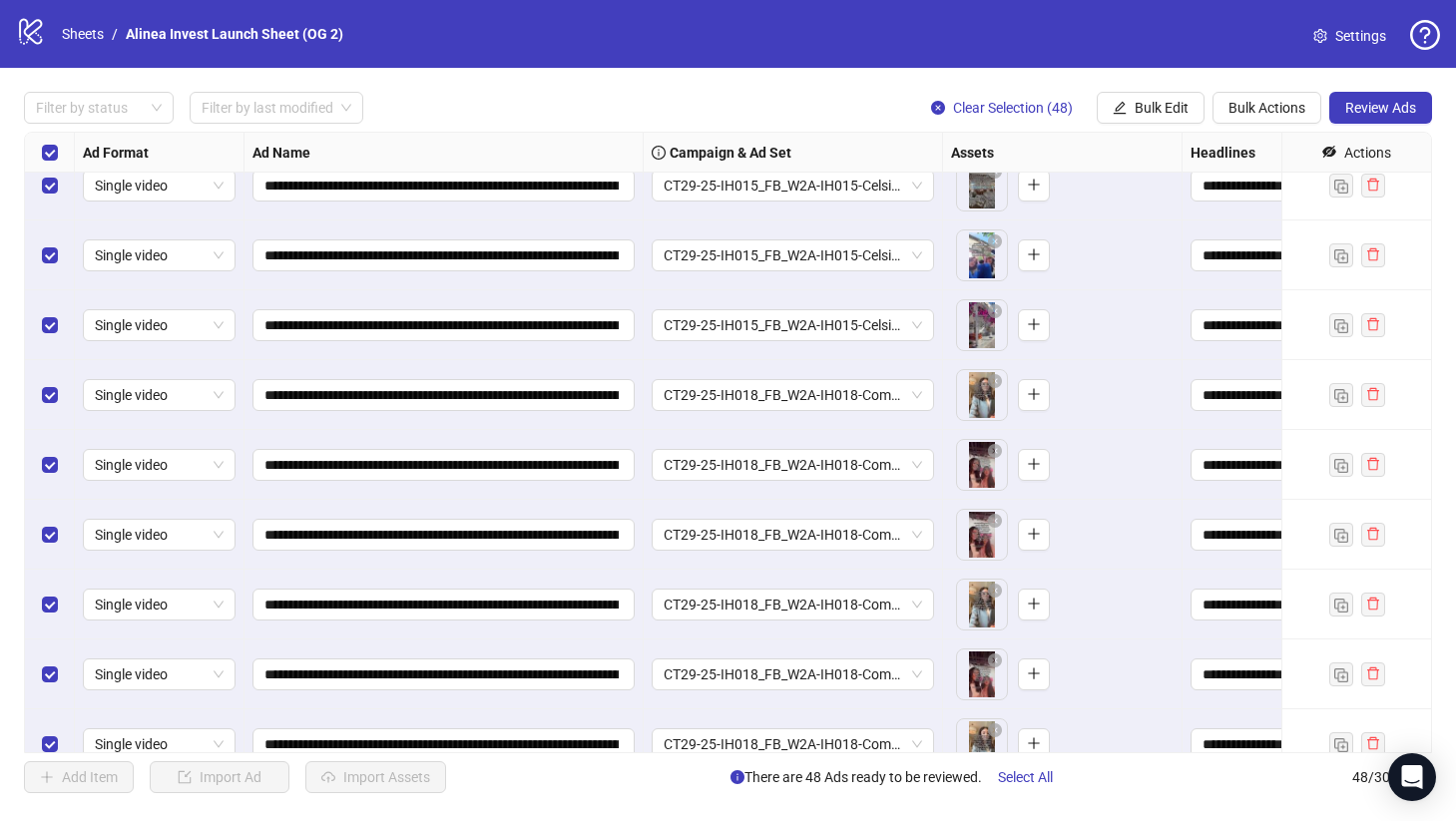 scroll, scrollTop: 2772, scrollLeft: 0, axis: vertical 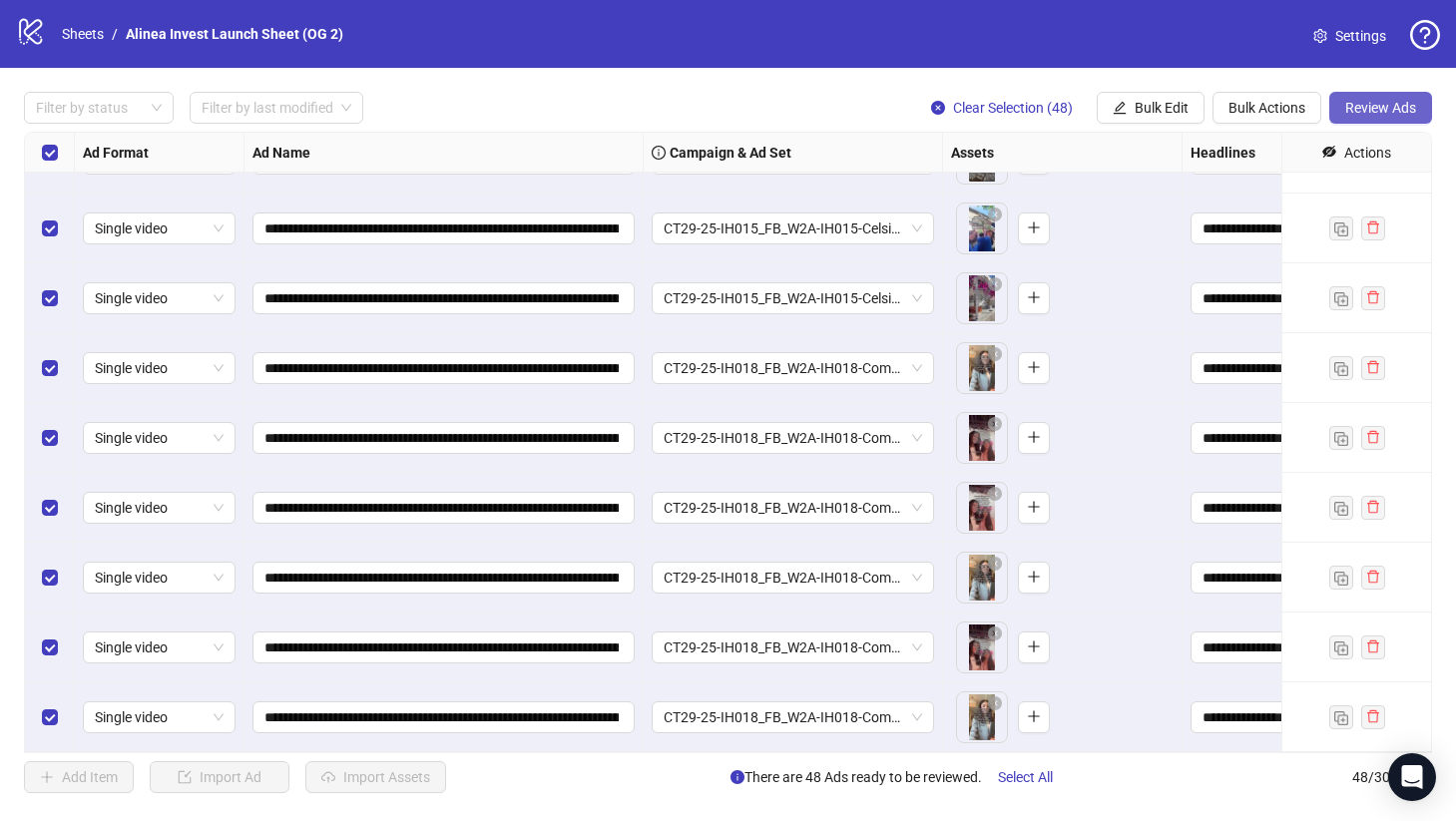 click on "Review Ads" at bounding box center [1380, 108] 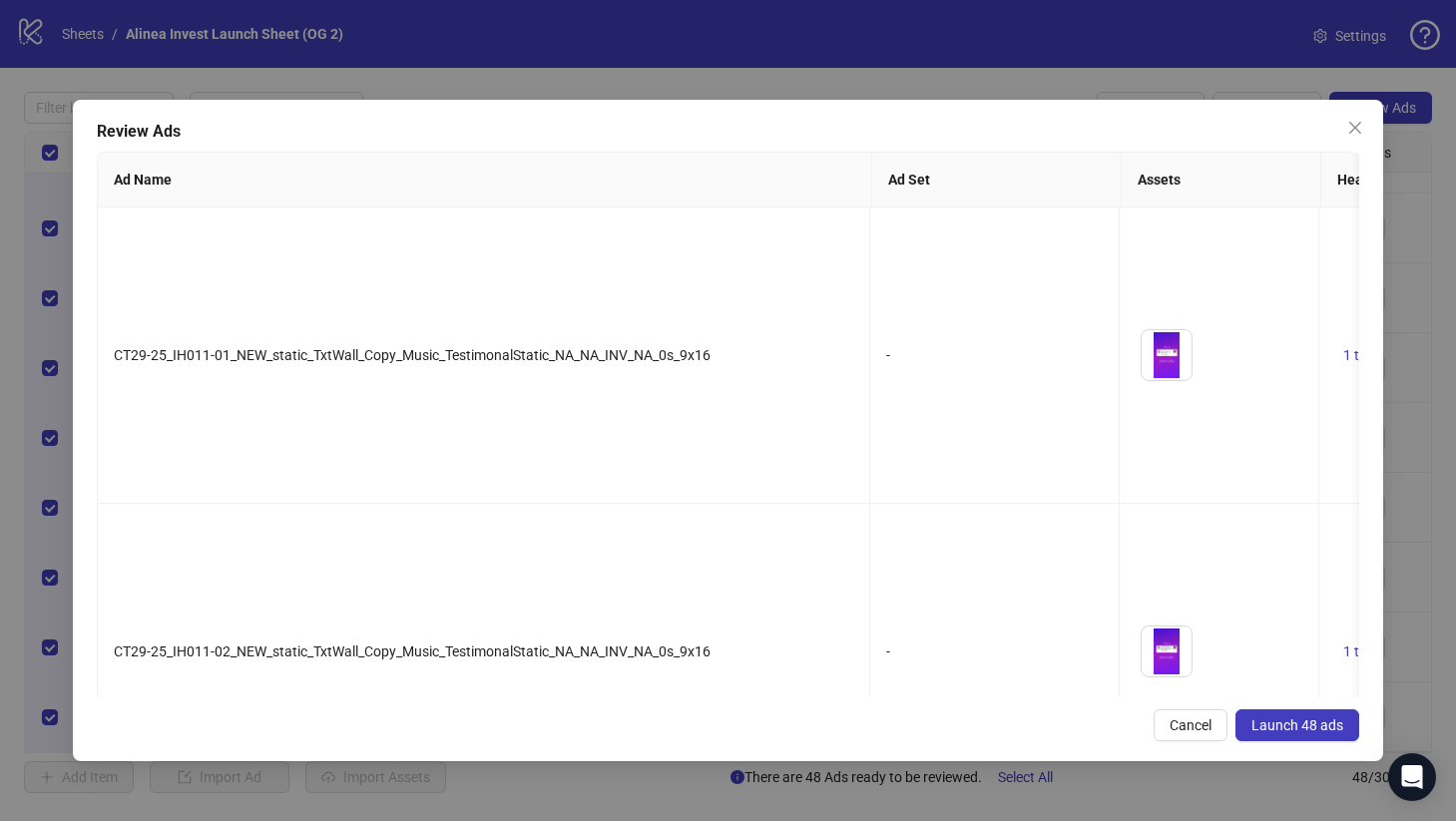 click on "Launch 48 ads" at bounding box center [1297, 725] 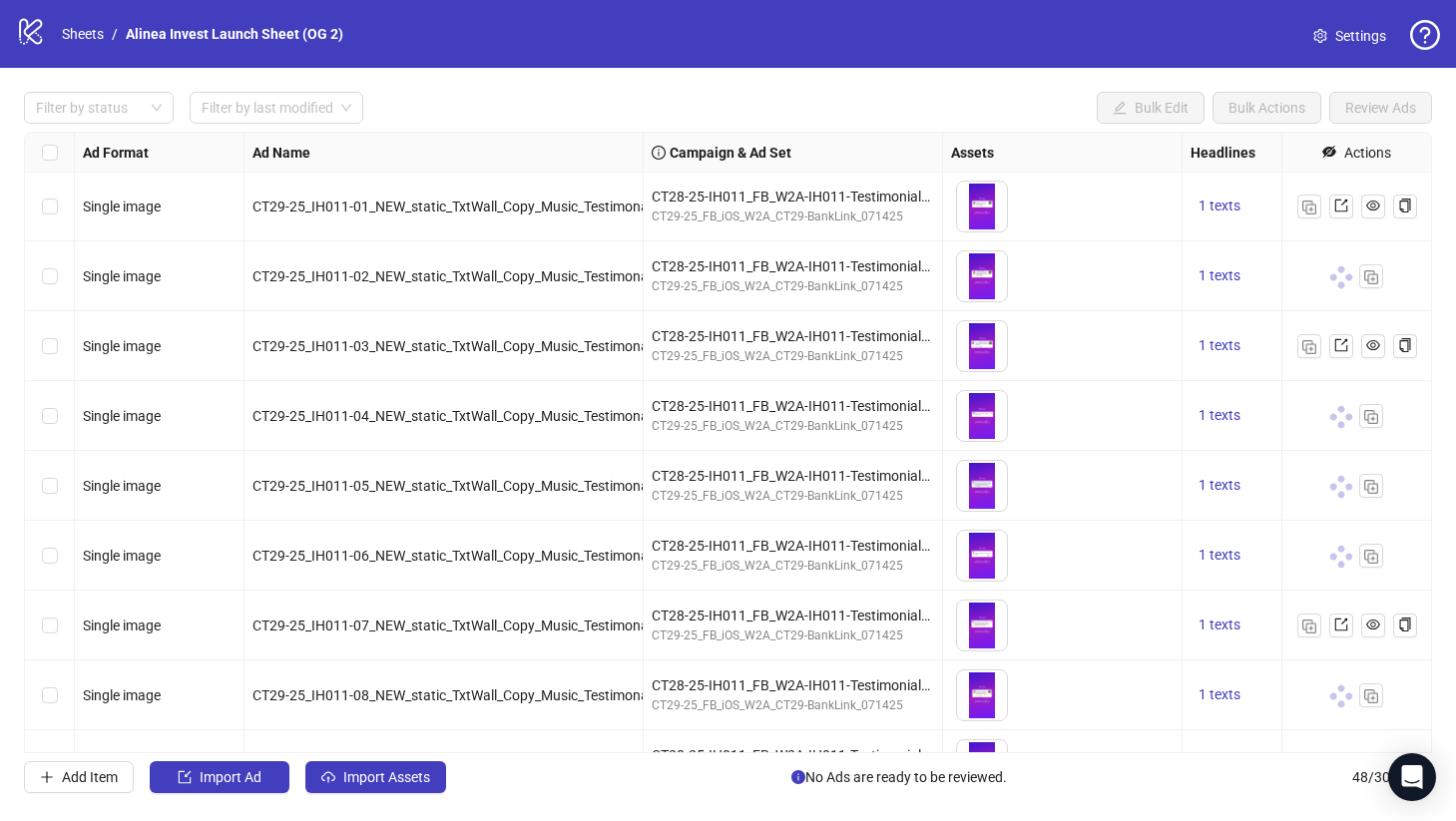 scroll, scrollTop: 0, scrollLeft: 0, axis: both 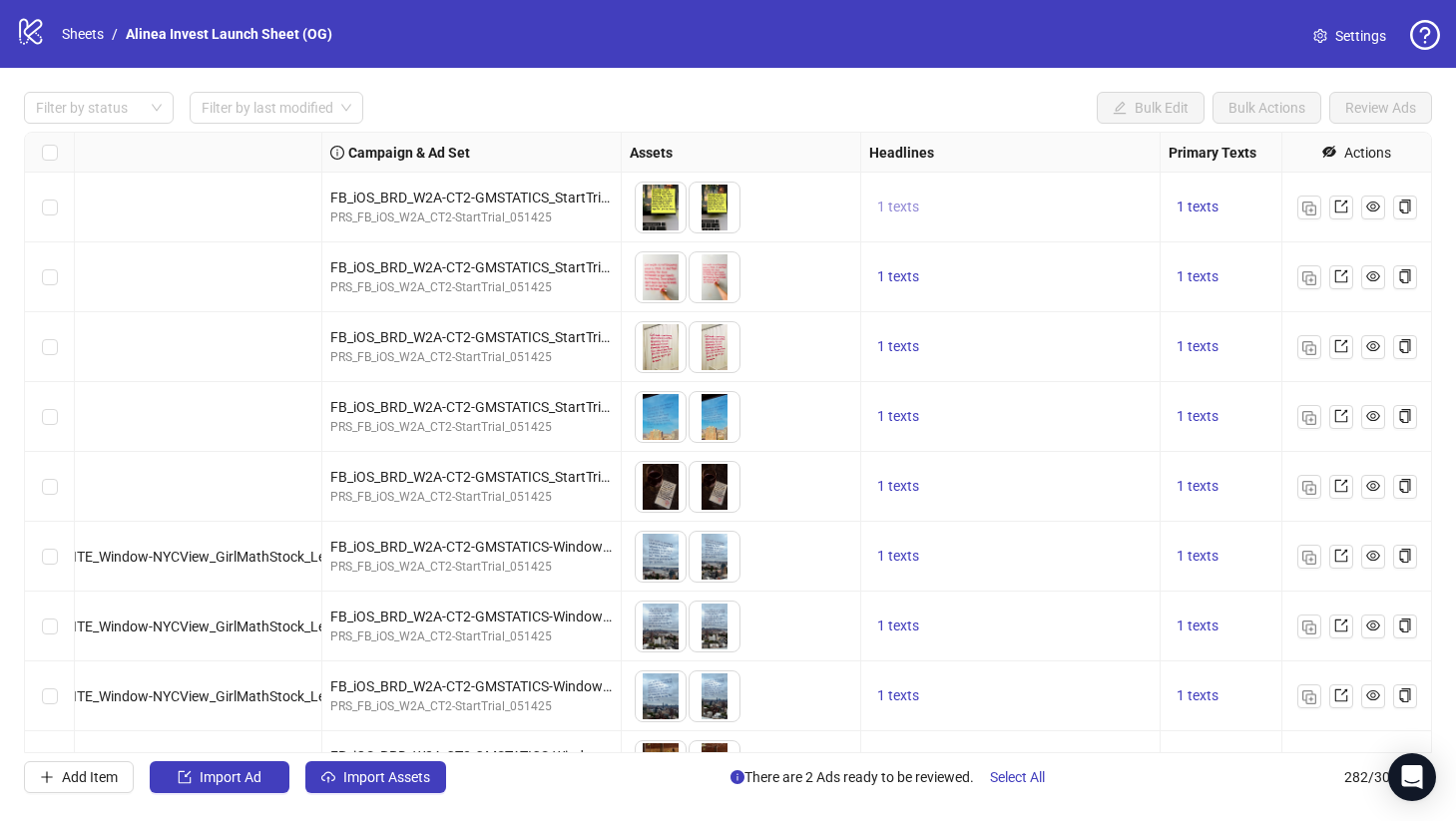 click on "1 texts" at bounding box center [898, 206] 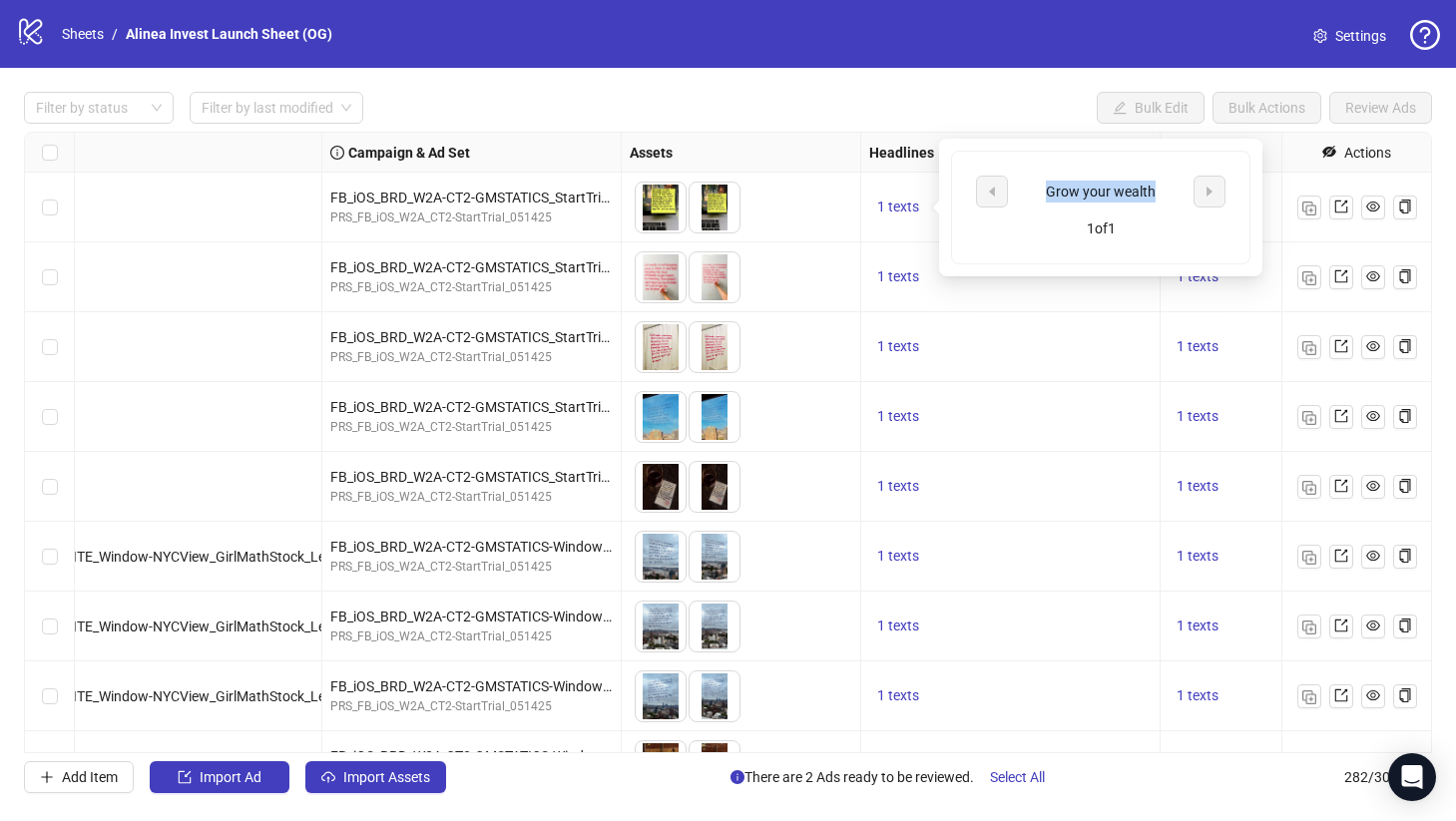 drag, startPoint x: 1155, startPoint y: 193, endPoint x: 1046, endPoint y: 191, distance: 109.01835 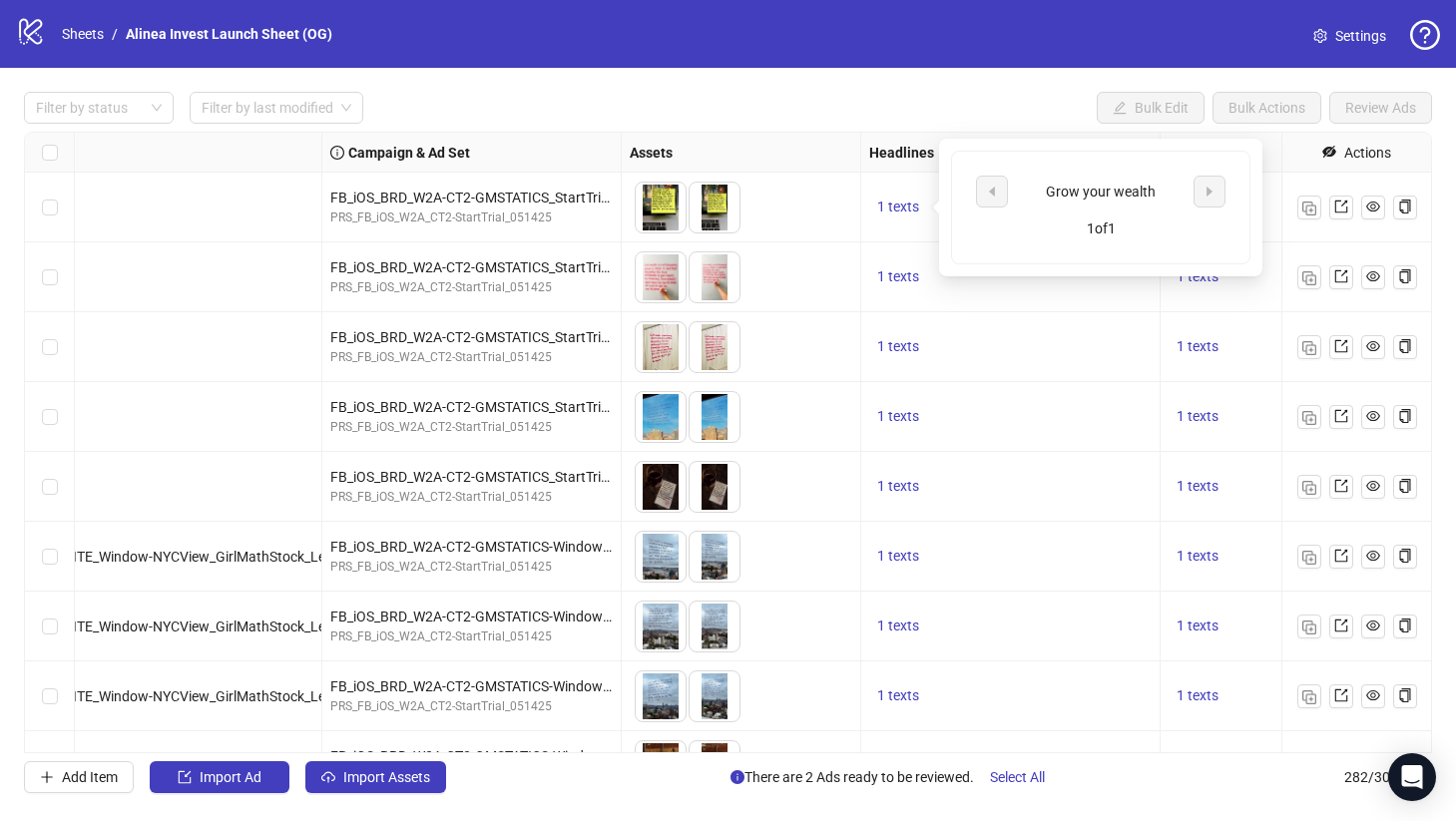 click on "1 texts" at bounding box center [1011, 347] 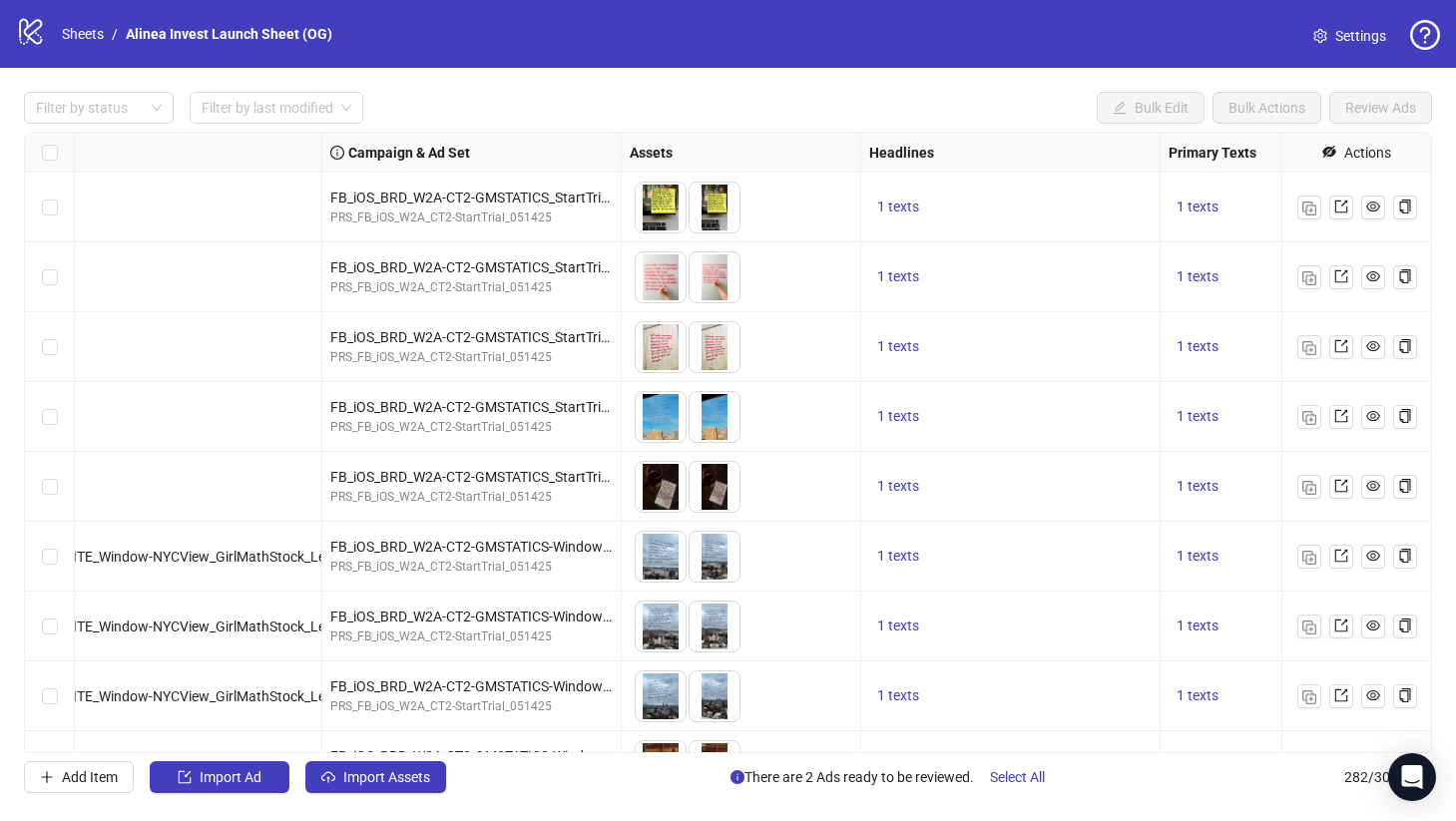scroll, scrollTop: 0, scrollLeft: 714, axis: horizontal 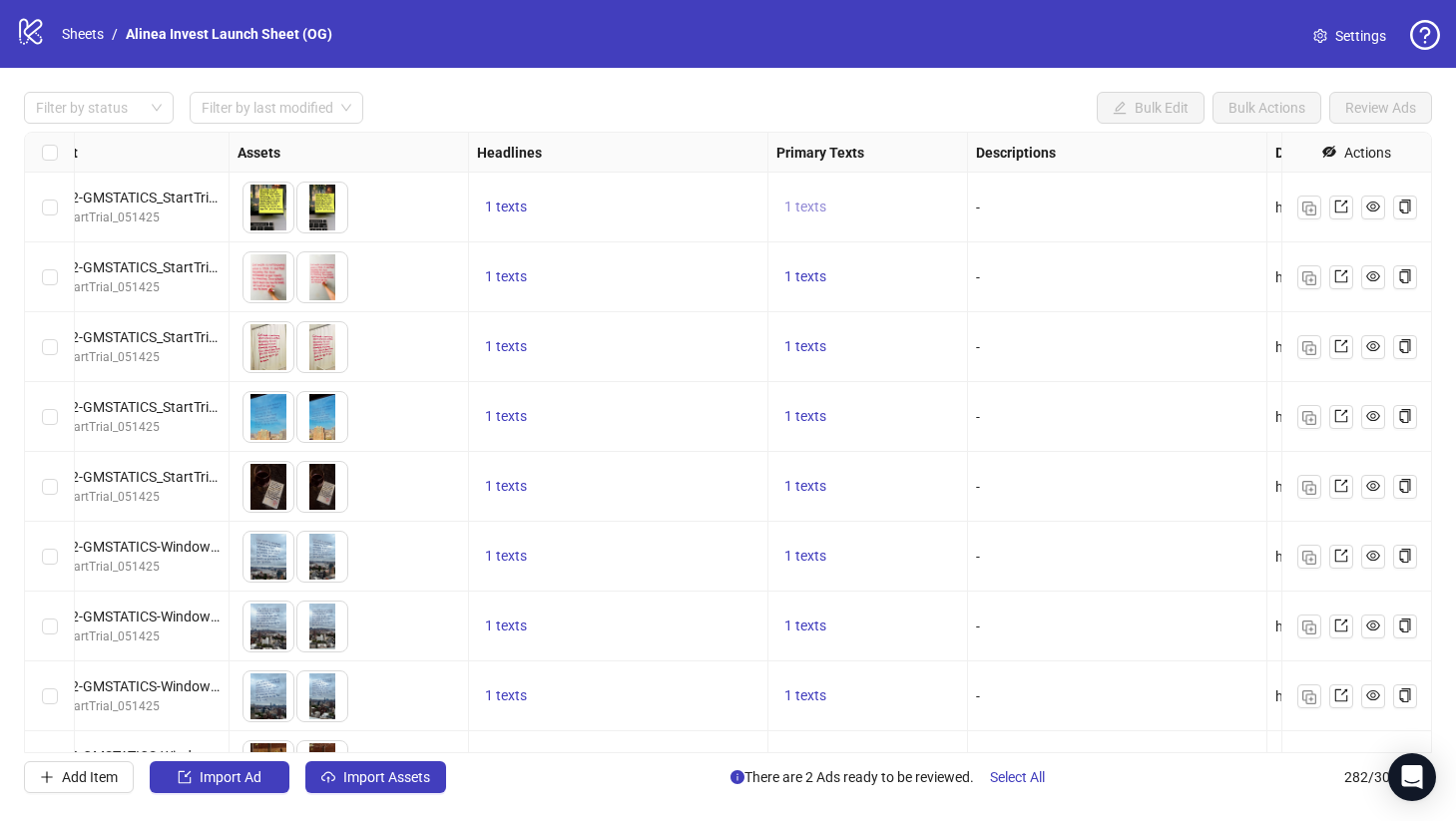 click on "1 texts" at bounding box center (805, 206) 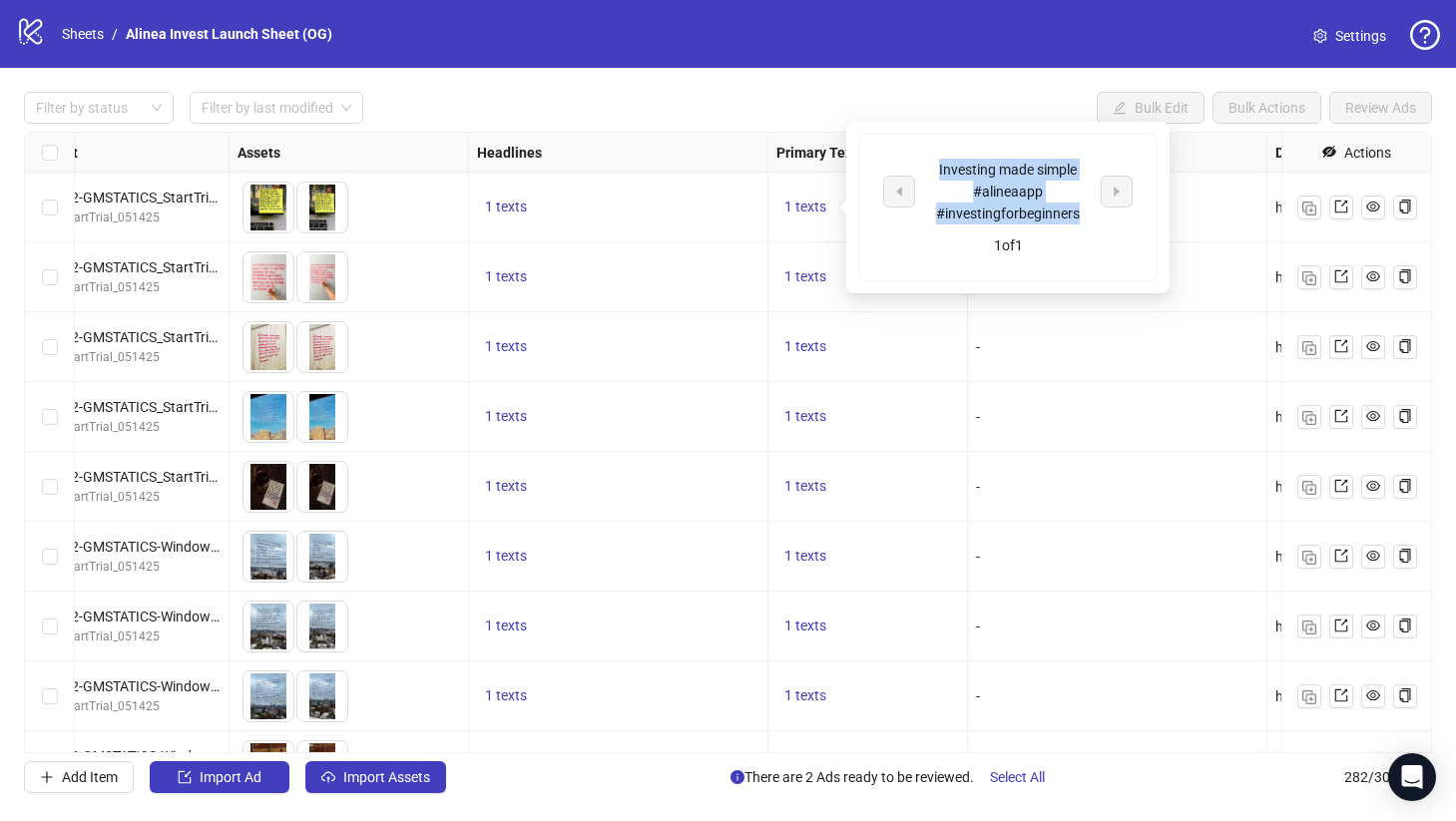 drag, startPoint x: 1077, startPoint y: 213, endPoint x: 933, endPoint y: 160, distance: 153.4438 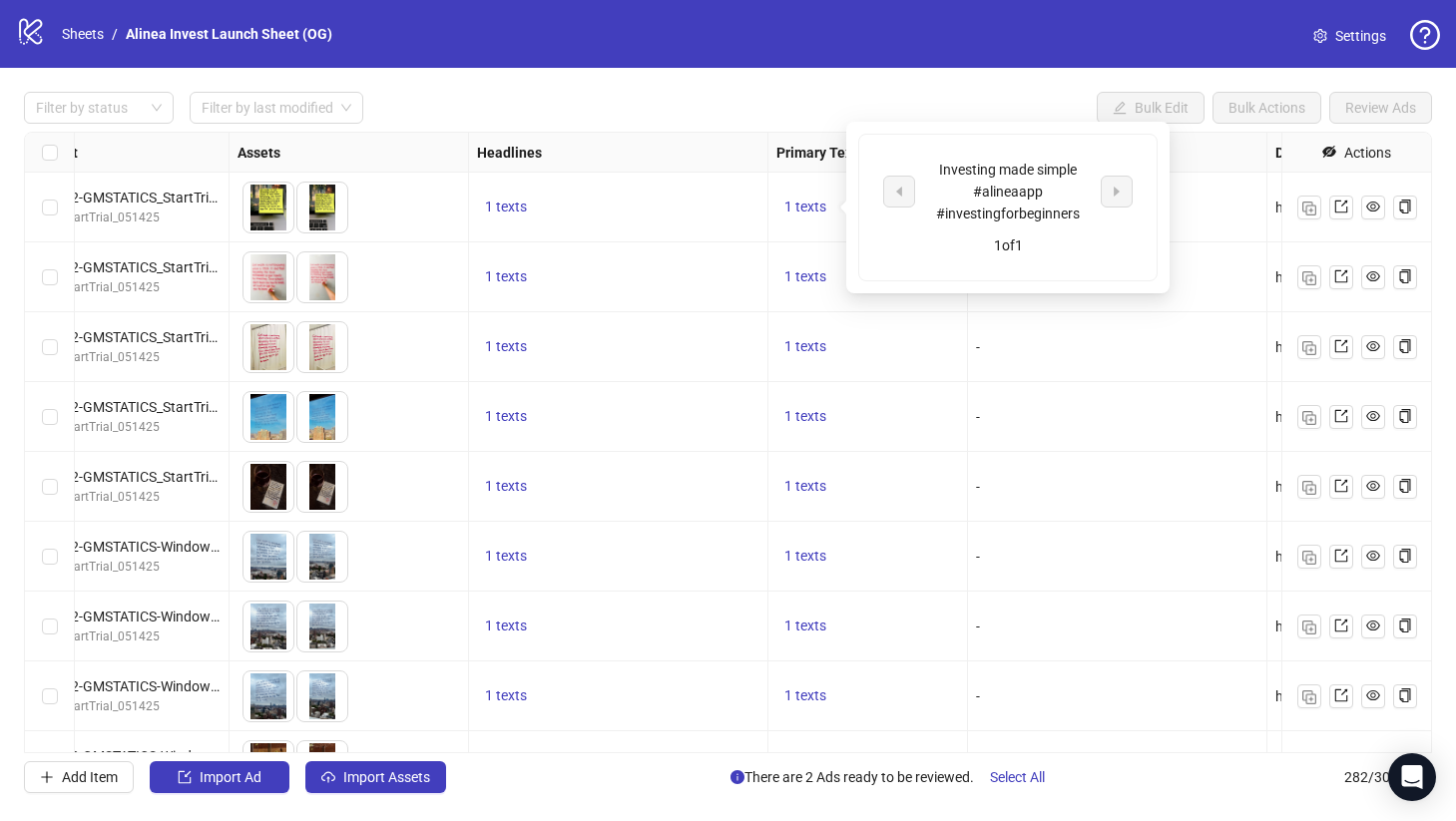 click on "-" at bounding box center (1118, 417) 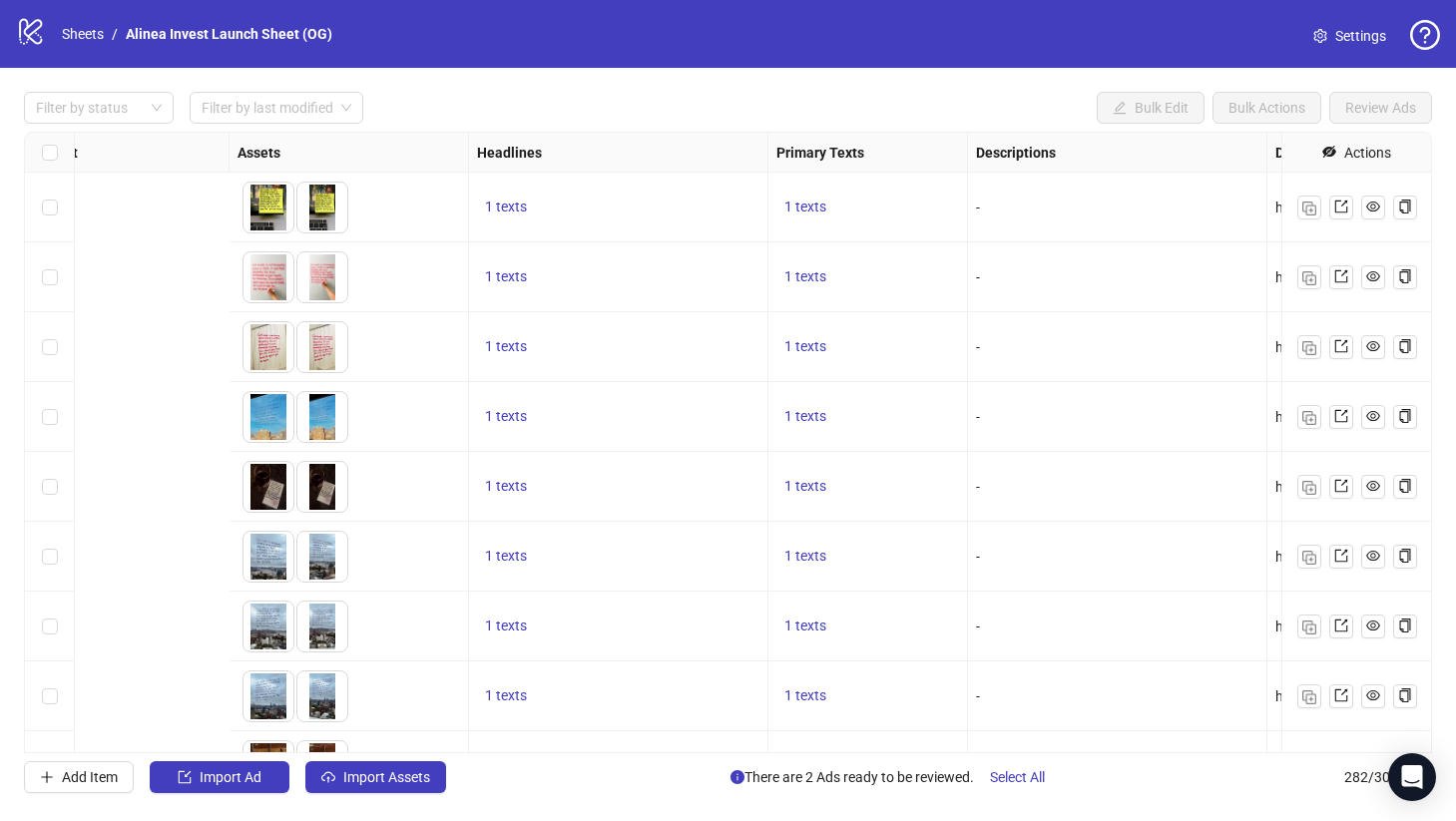 scroll, scrollTop: 0, scrollLeft: 1227, axis: horizontal 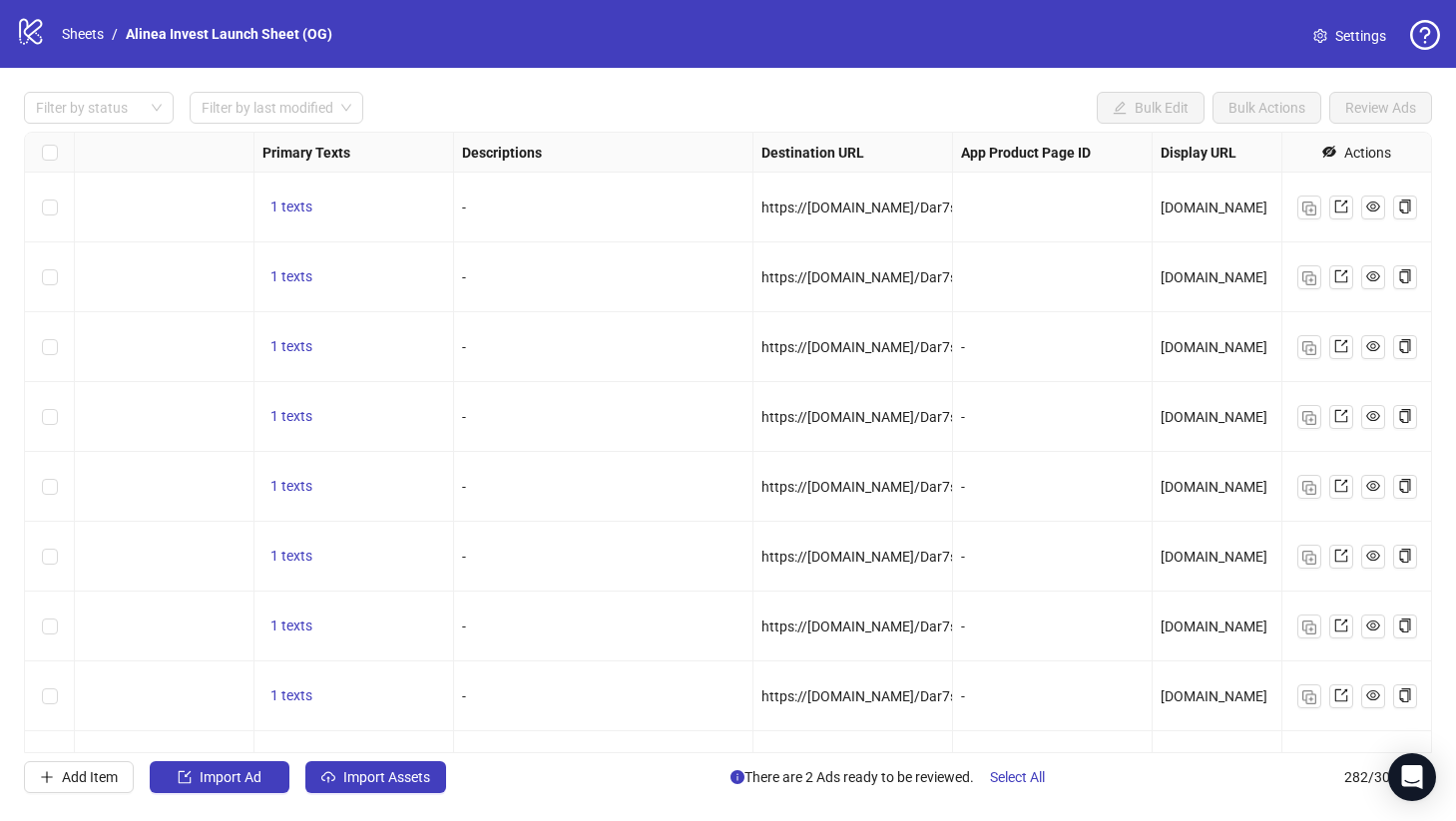 click on "https://alinea.sng.link/Dar7s/wltih?_smtype=3&wpcid={{campaign.id}}&wpsrc=Facebook%20Web&wpcrn={{ad.name}}&pcrn={{ad.name}}&pcid={{campaign.id}}&wpcrid={{ad.id}}&pscid={{adset.id}}&pcn={{campaign.name}}&pcrid={{ad.id}}&wpcn={{campaign.name}}&wpscid={{adset.id}}&pscn={{adset.name}}&_forward_params=1&wpscn={{adset.name}}" at bounding box center (2132, 207) 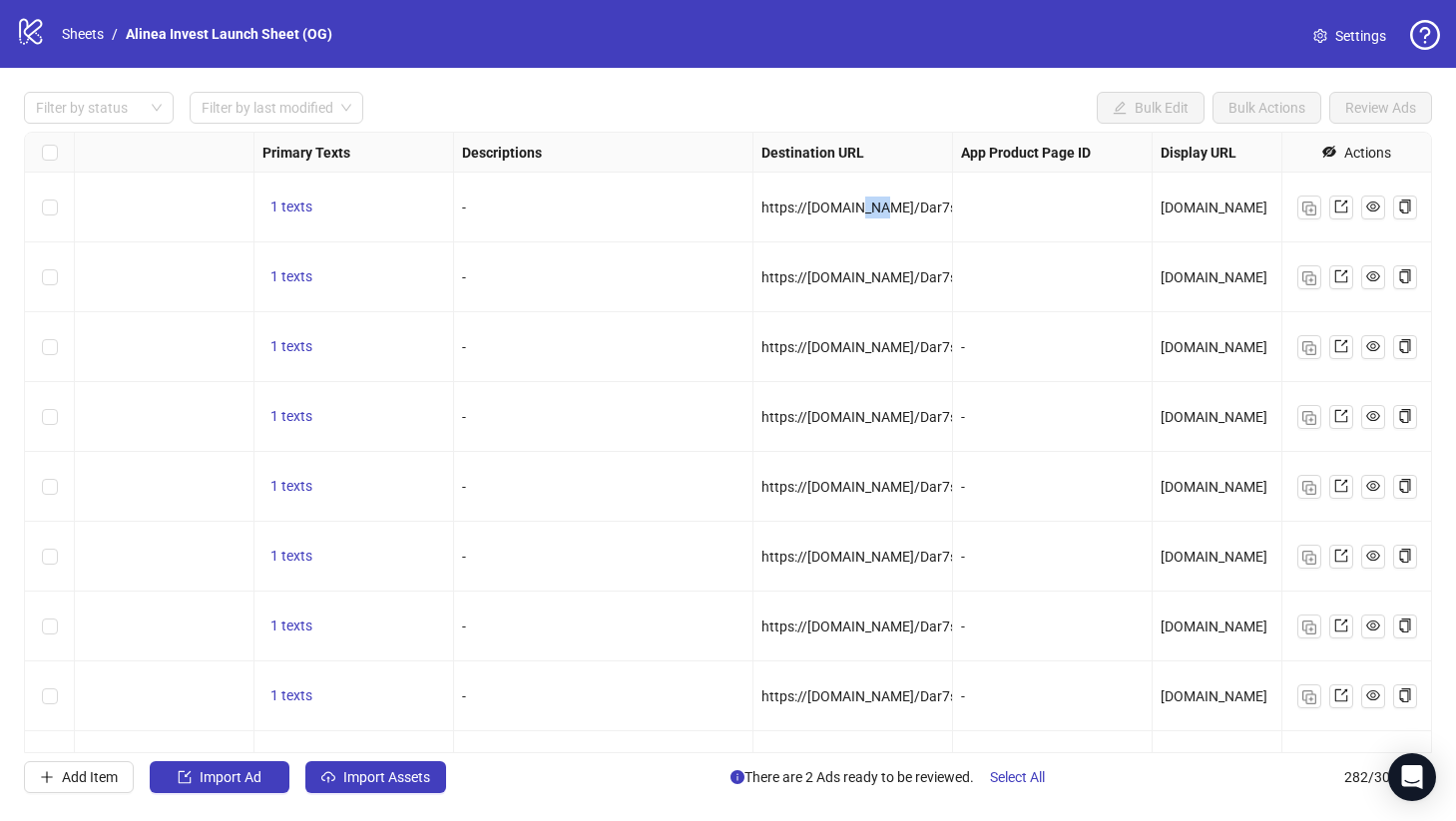 click on "https://alinea.sng.link/Dar7s/wltih?_smtype=3&wpcid={{campaign.id}}&wpsrc=Facebook%20Web&wpcrn={{ad.name}}&pcrn={{ad.name}}&pcid={{campaign.id}}&wpcrid={{ad.id}}&pscid={{adset.id}}&pcn={{campaign.name}}&pcrid={{ad.id}}&wpcn={{campaign.name}}&wpscid={{adset.id}}&pscn={{adset.name}}&_forward_params=1&wpscn={{adset.name}}" at bounding box center (2132, 207) 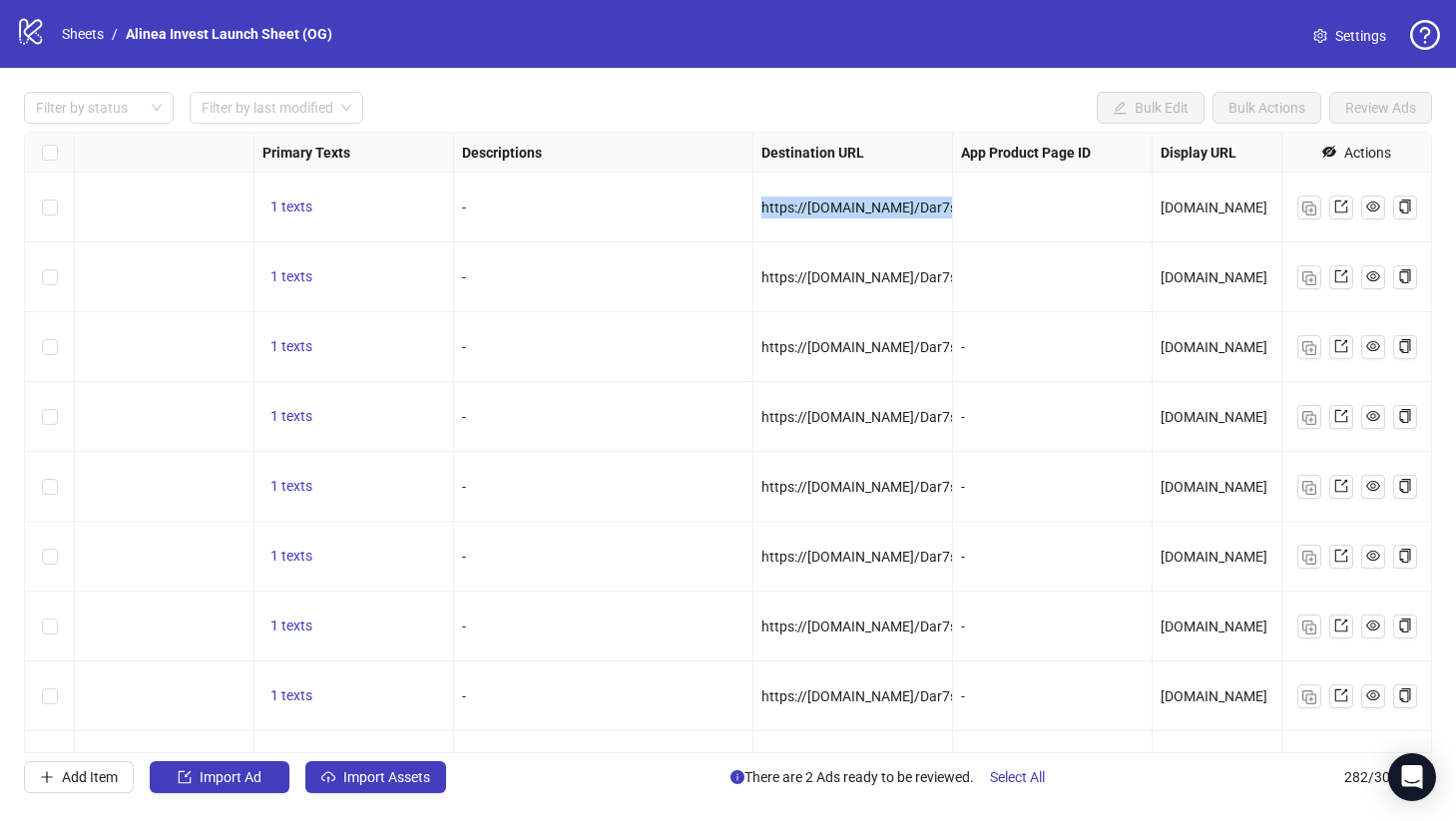click on "https://alinea.sng.link/Dar7s/wltih?_smtype=3&wpcid={{campaign.id}}&wpsrc=Facebook%20Web&wpcrn={{ad.name}}&pcrn={{ad.name}}&pcid={{campaign.id}}&wpcrid={{ad.id}}&pscid={{adset.id}}&pcn={{campaign.name}}&pcrid={{ad.id}}&wpcn={{campaign.name}}&wpscid={{adset.id}}&pscn={{adset.name}}&_forward_params=1&wpscn={{adset.name}}" at bounding box center (2132, 207) 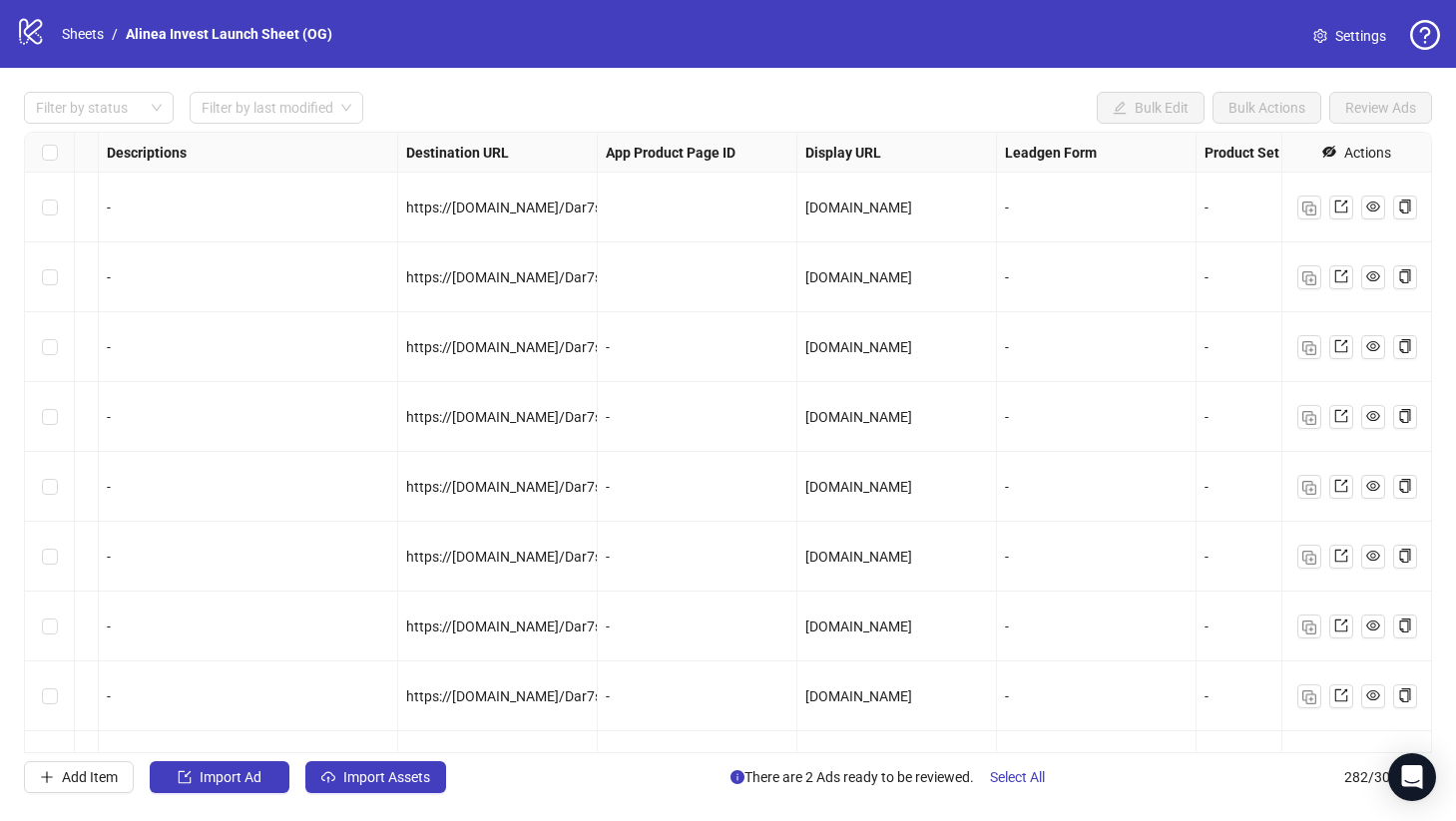 click on "alinea-invest.com" at bounding box center [858, 207] 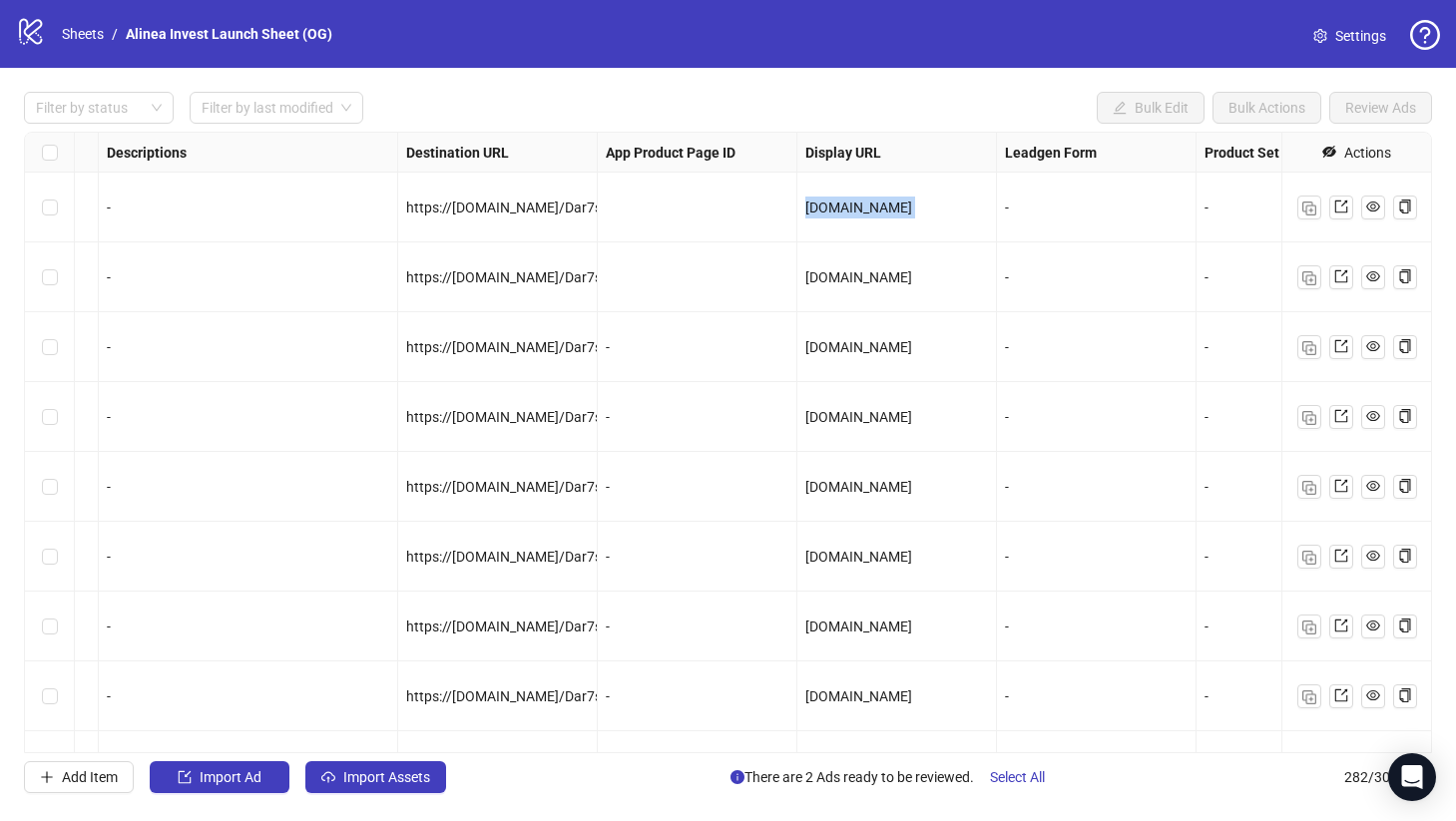 click on "alinea-invest.com" at bounding box center [858, 207] 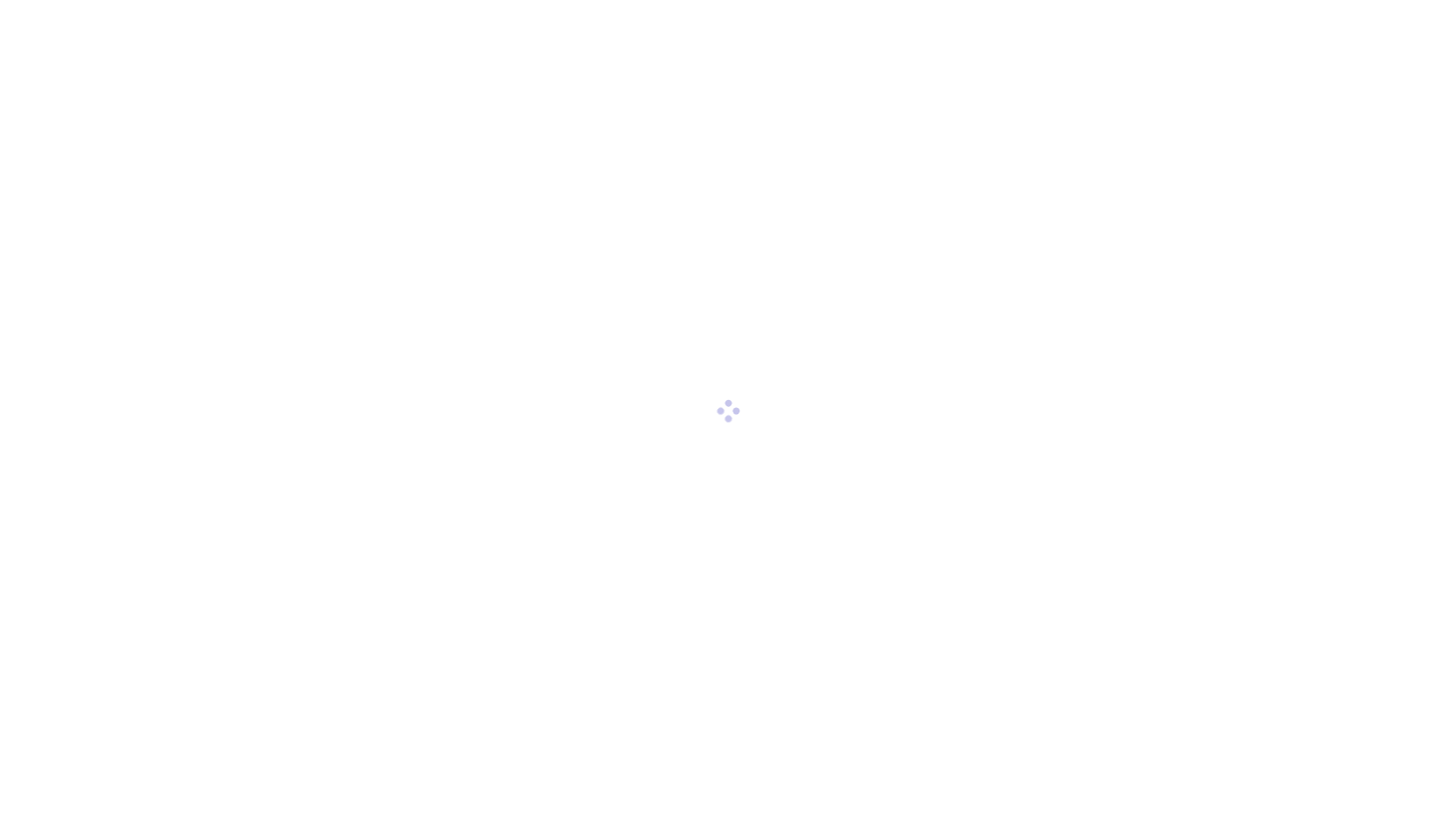scroll, scrollTop: 0, scrollLeft: 0, axis: both 